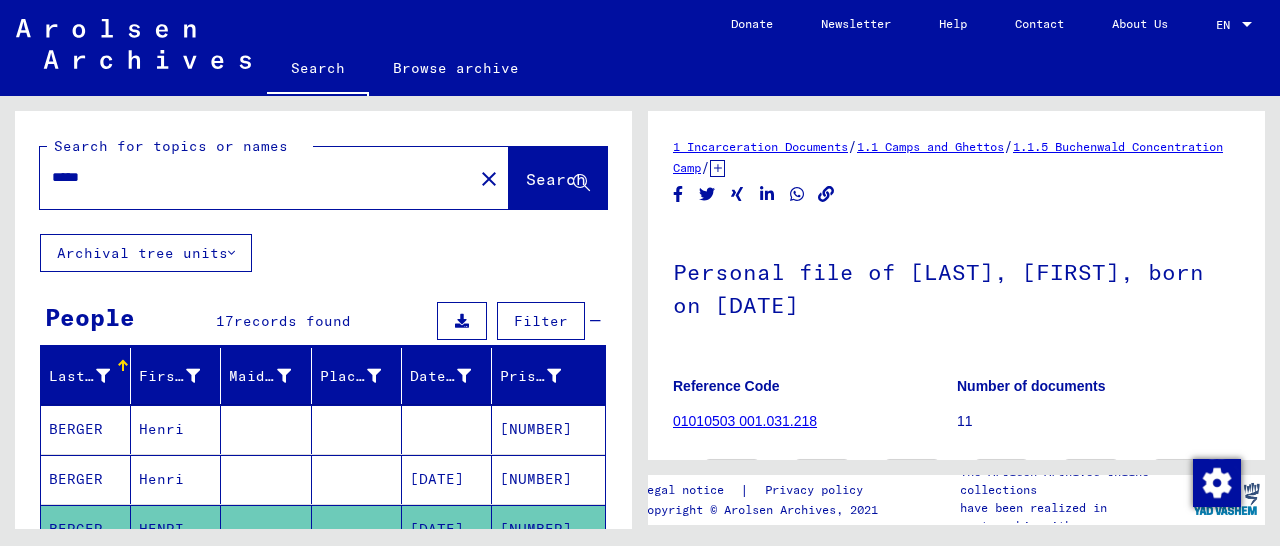 scroll, scrollTop: 0, scrollLeft: 0, axis: both 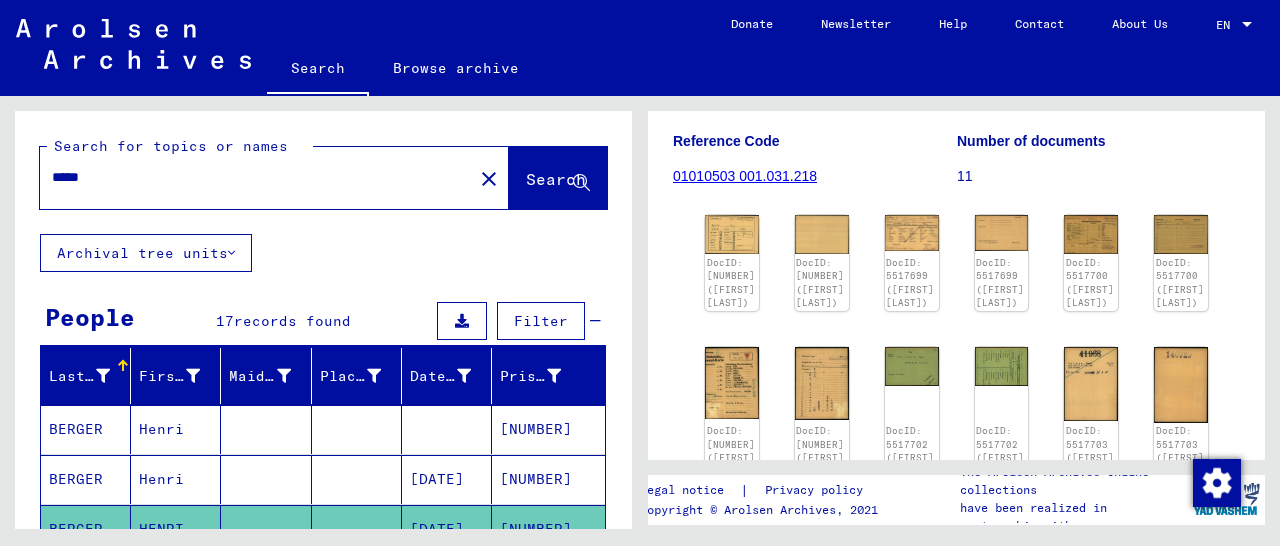 drag, startPoint x: 164, startPoint y: 176, endPoint x: 11, endPoint y: 184, distance: 153.20901 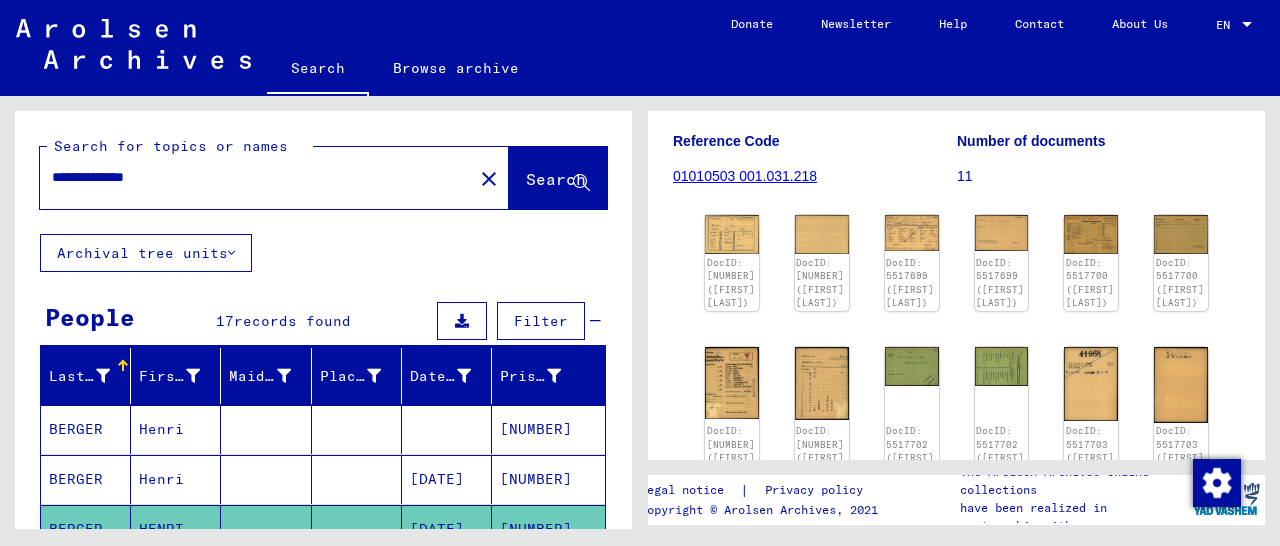 click on "Search" 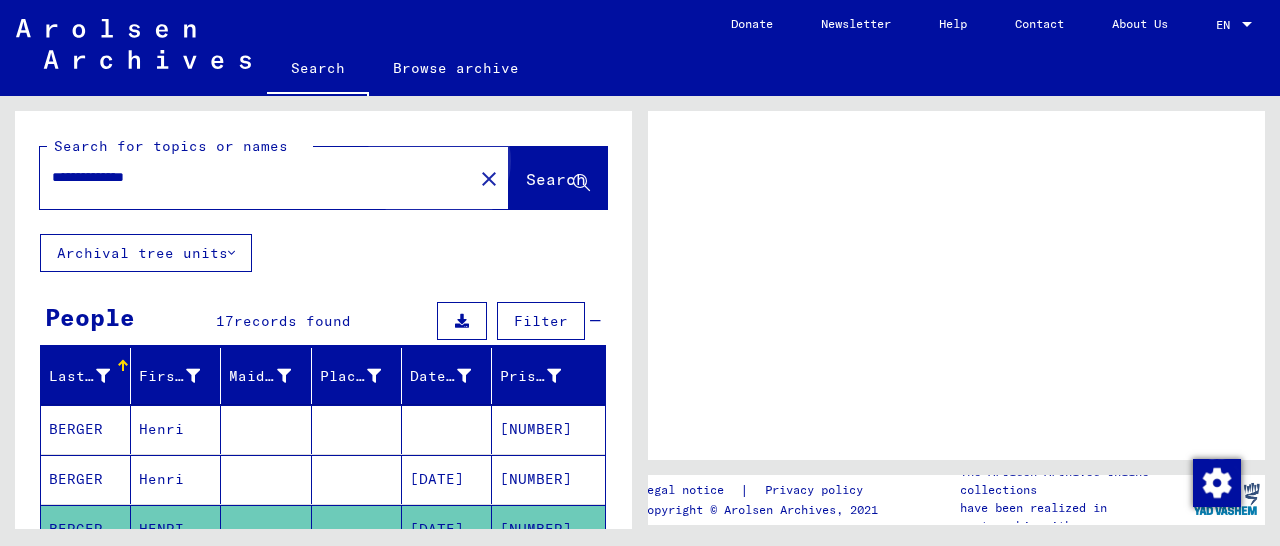 scroll, scrollTop: 0, scrollLeft: 0, axis: both 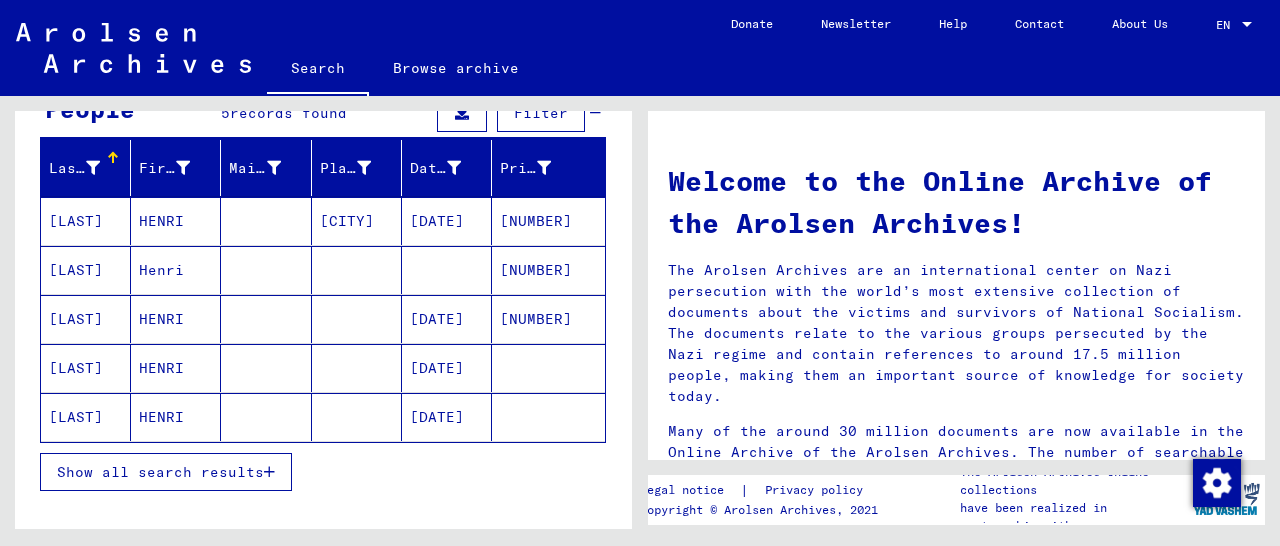 click on "[NUMBER]" at bounding box center [548, 270] 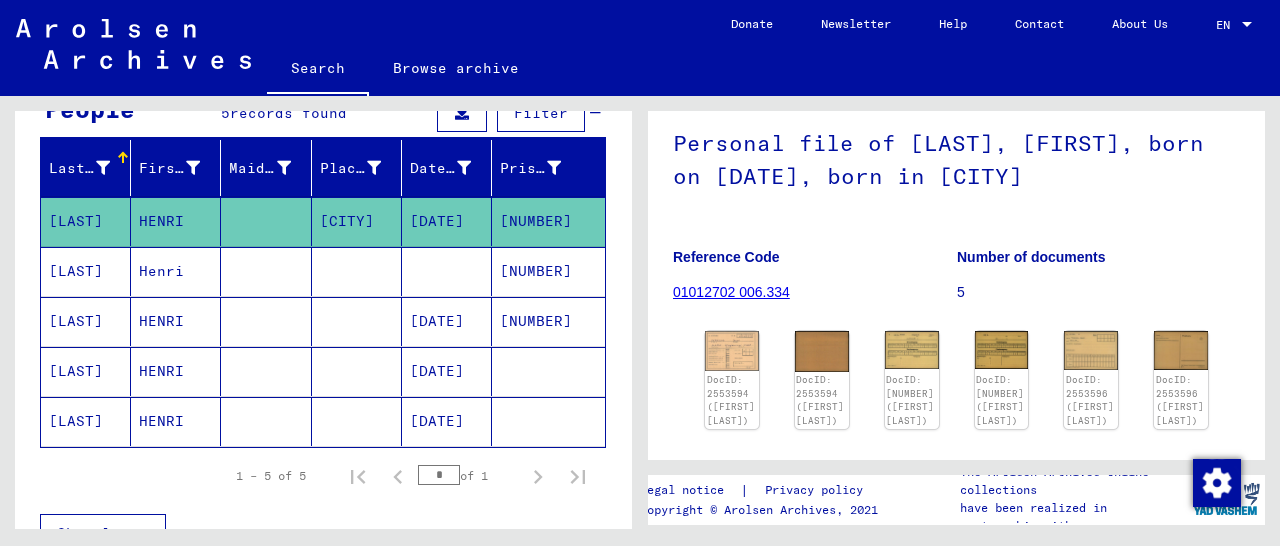 scroll, scrollTop: 312, scrollLeft: 0, axis: vertical 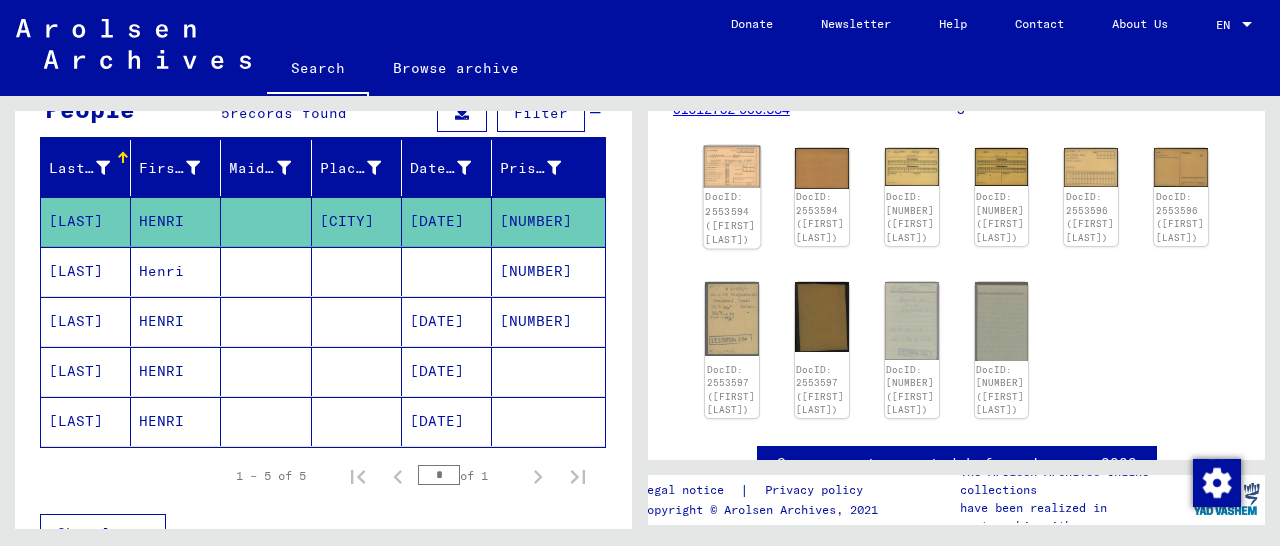 click 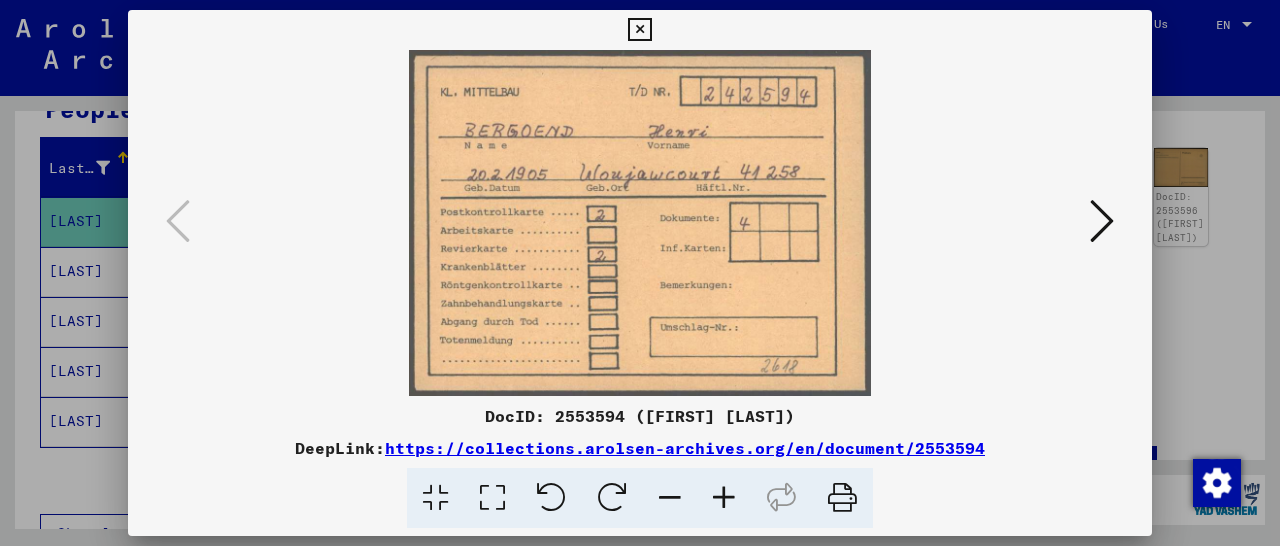 click at bounding box center [1102, 221] 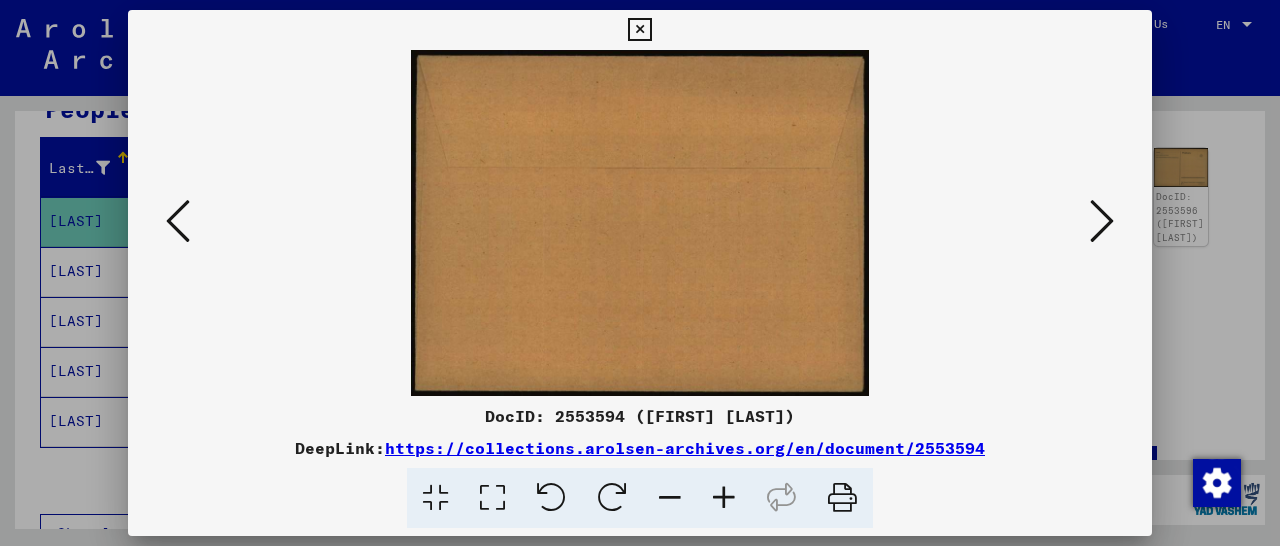click at bounding box center [1102, 221] 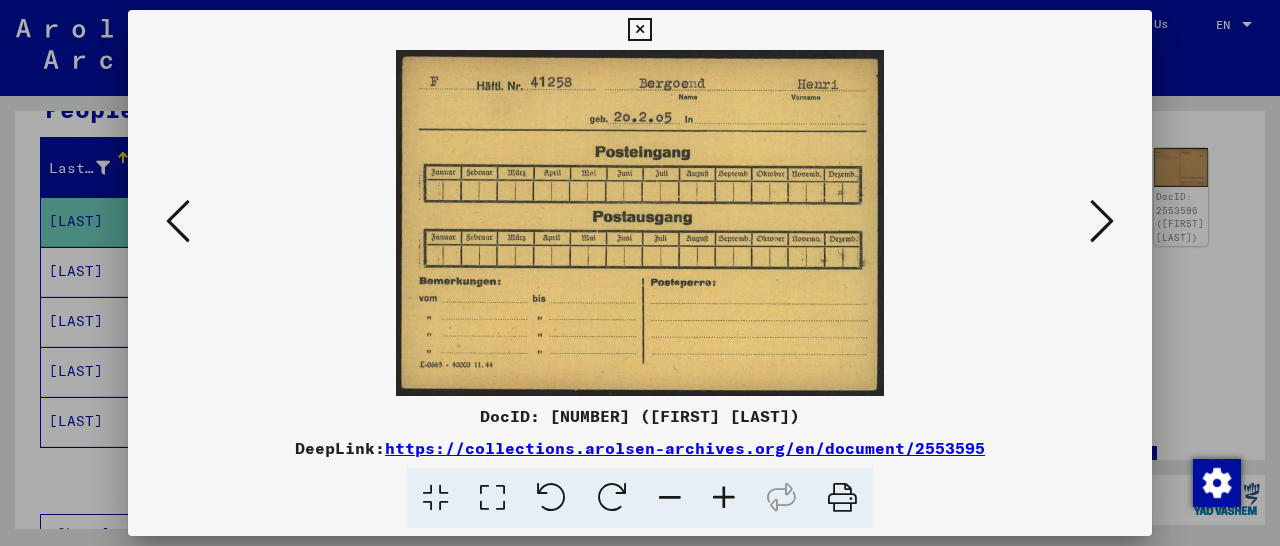 click at bounding box center [1102, 221] 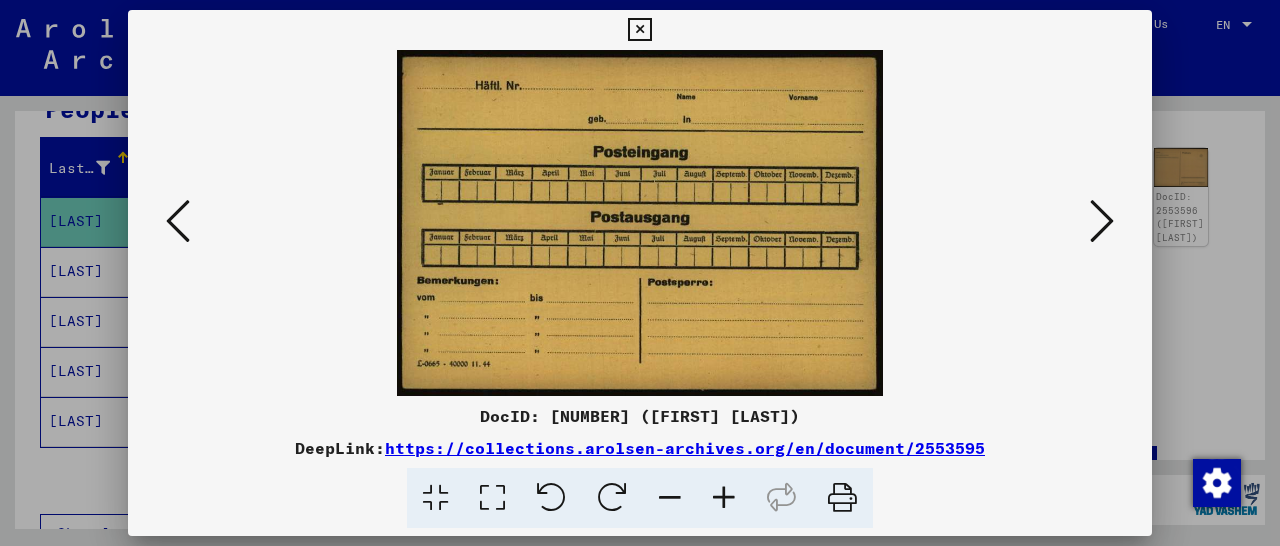 click at bounding box center [1102, 221] 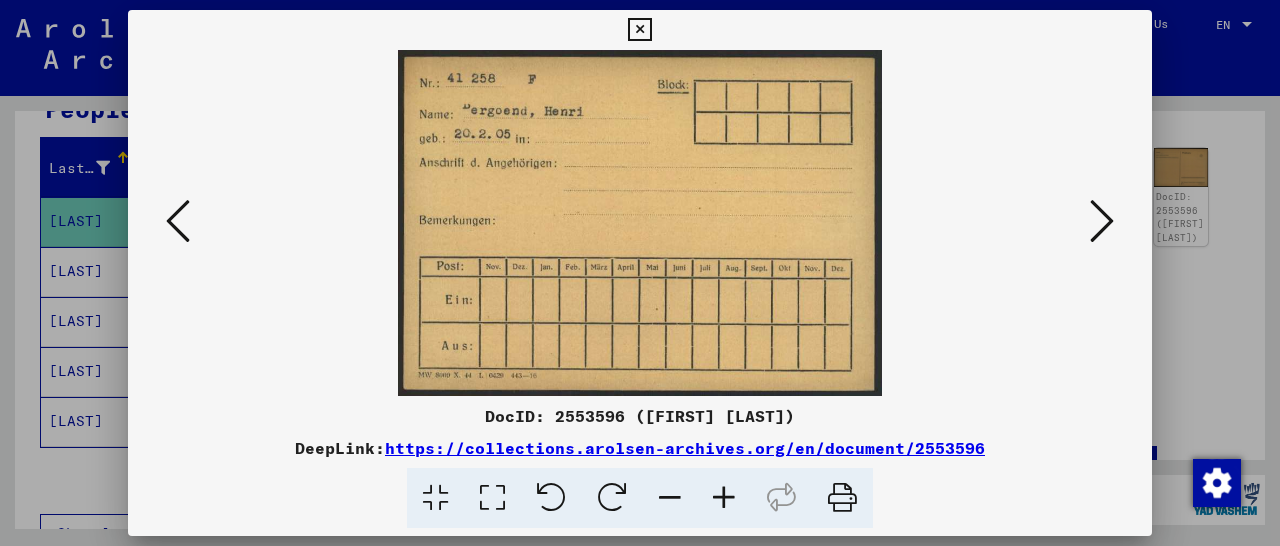 click at bounding box center (1102, 221) 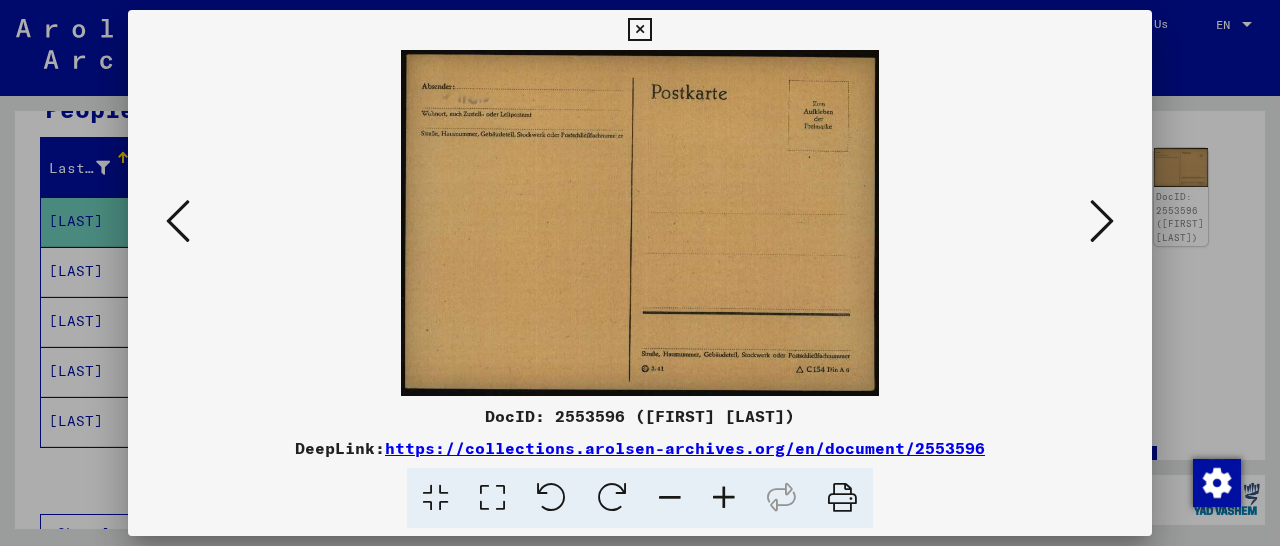click at bounding box center [1102, 221] 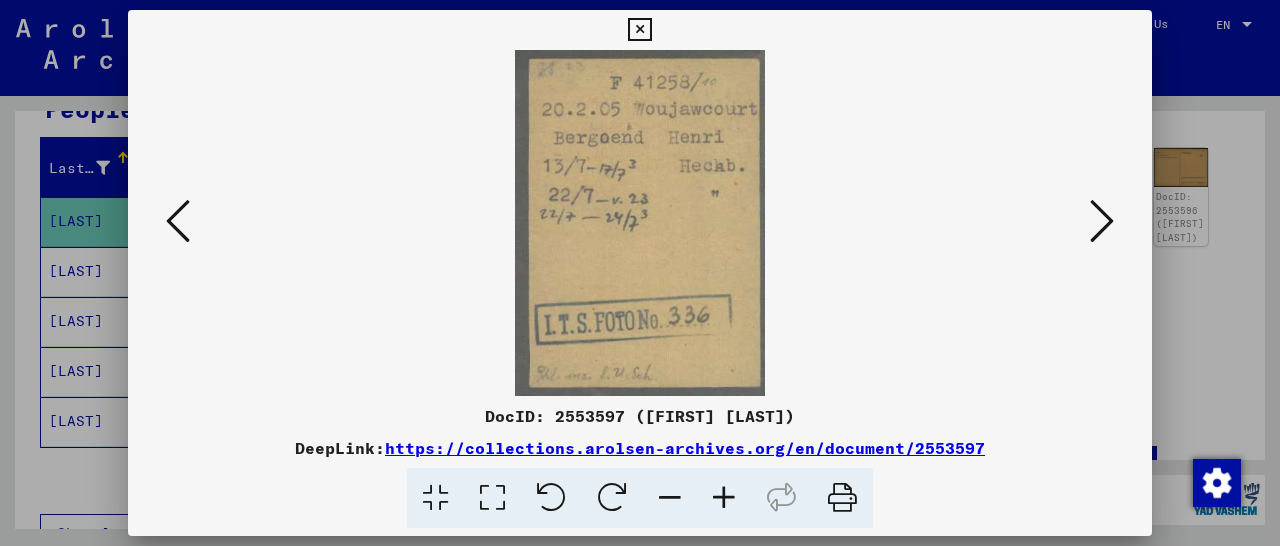 click at bounding box center (1102, 221) 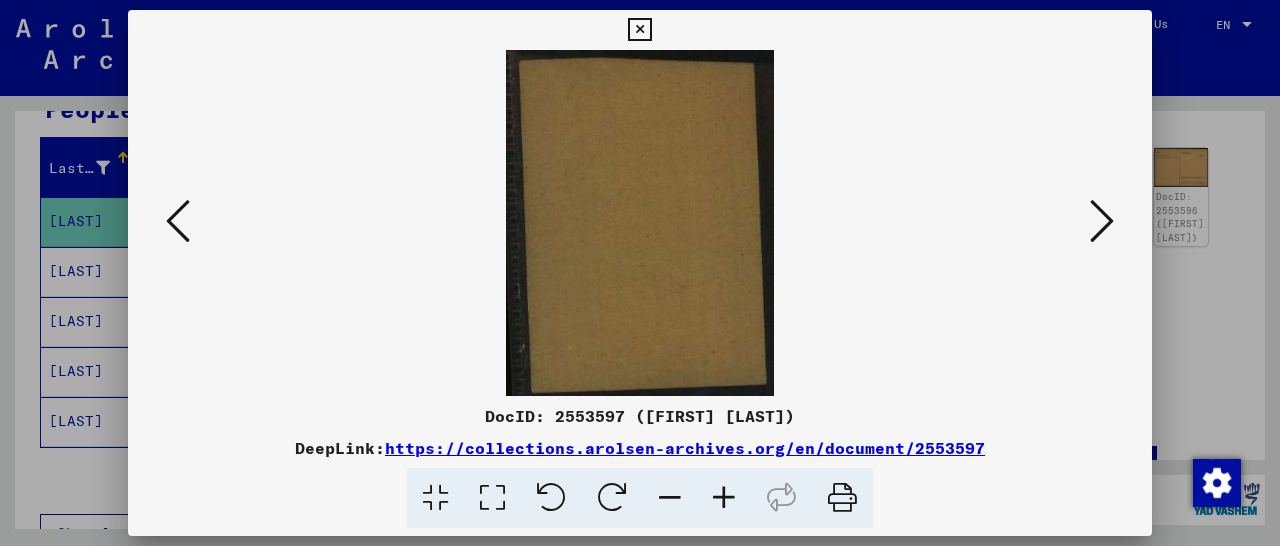 click at bounding box center [1102, 221] 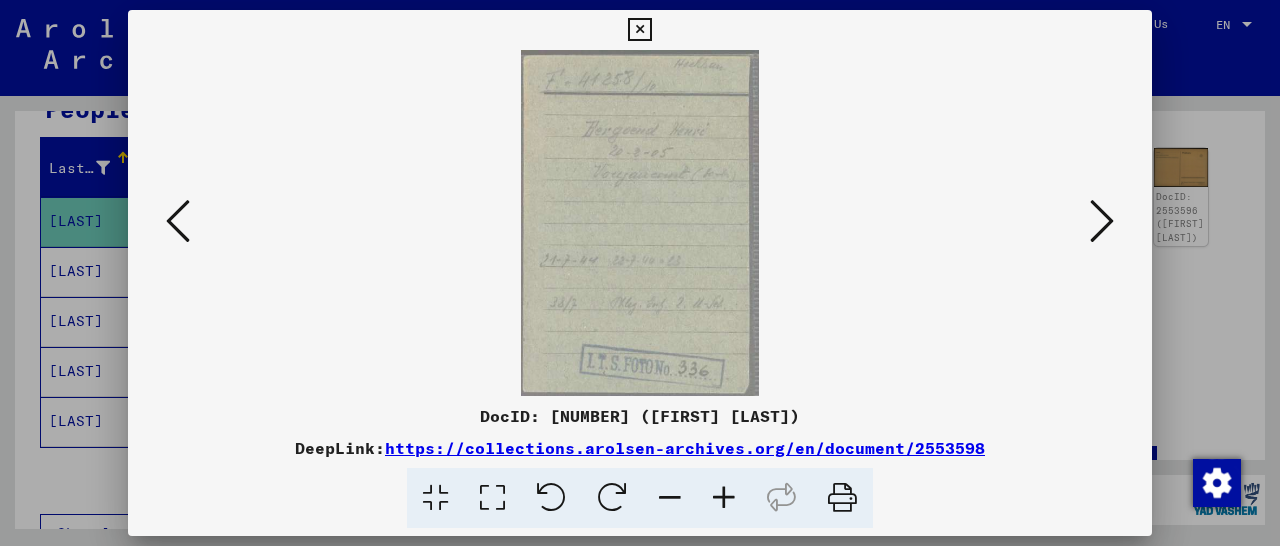 click at bounding box center [724, 498] 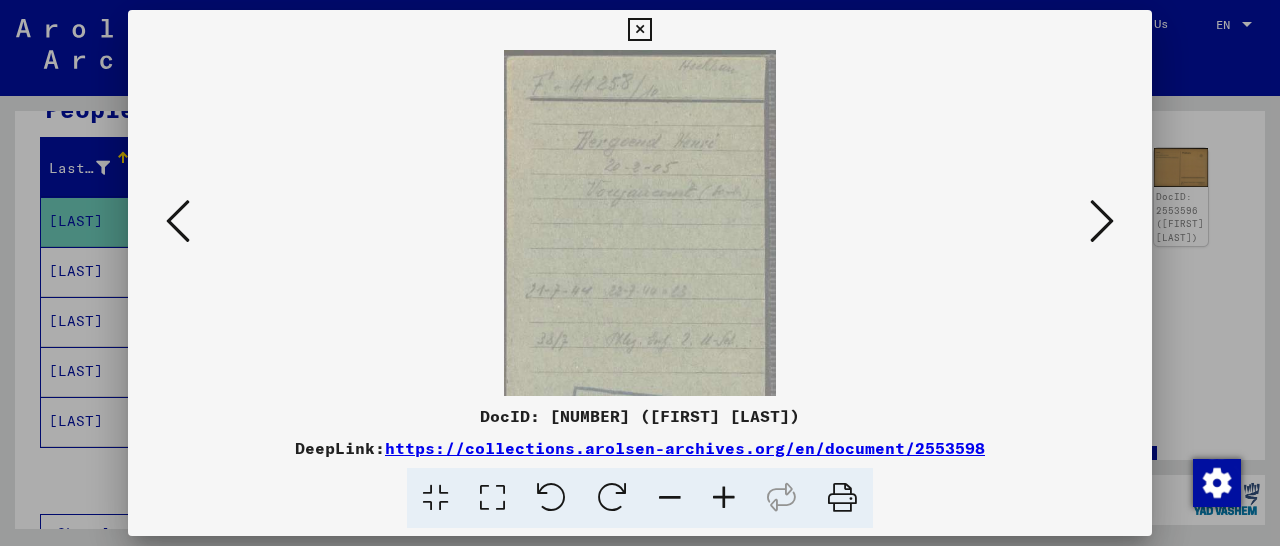 click at bounding box center [724, 498] 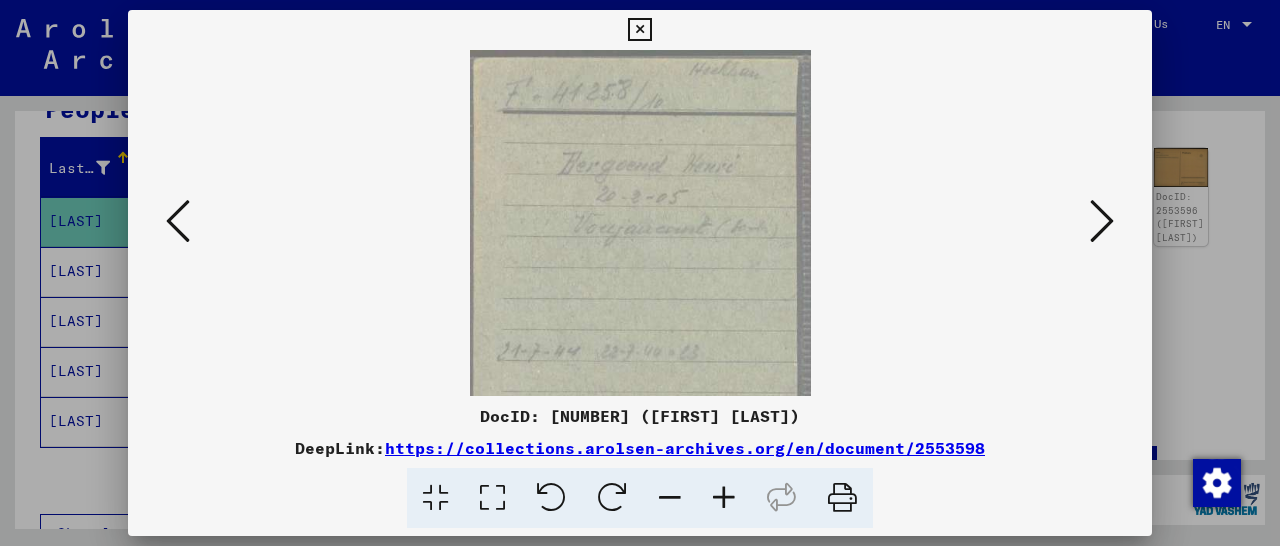 click at bounding box center (724, 498) 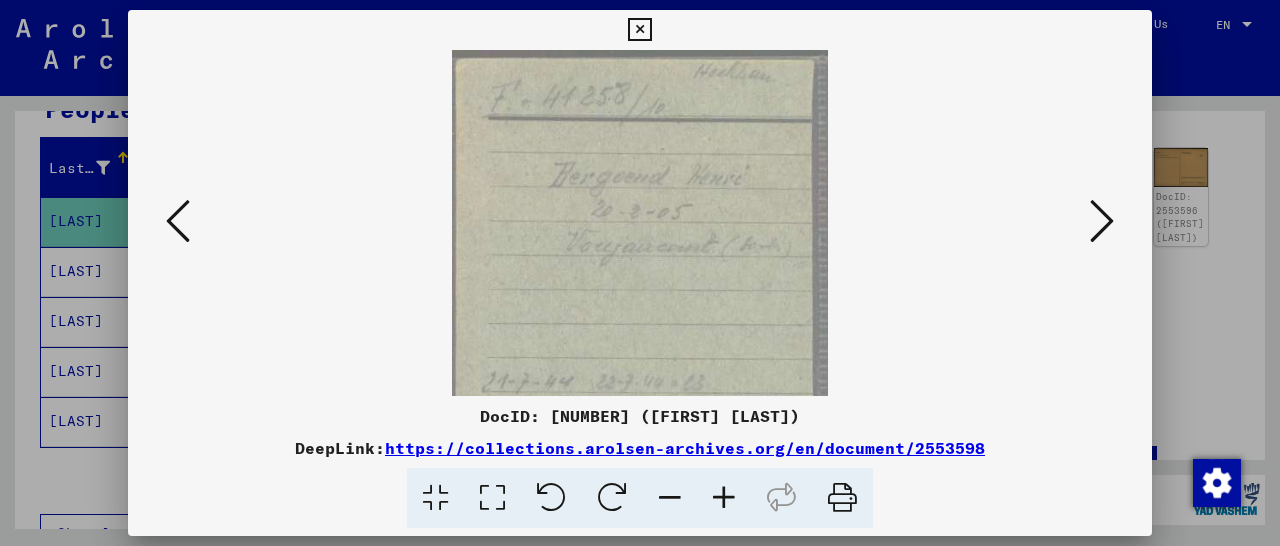 click at bounding box center [724, 498] 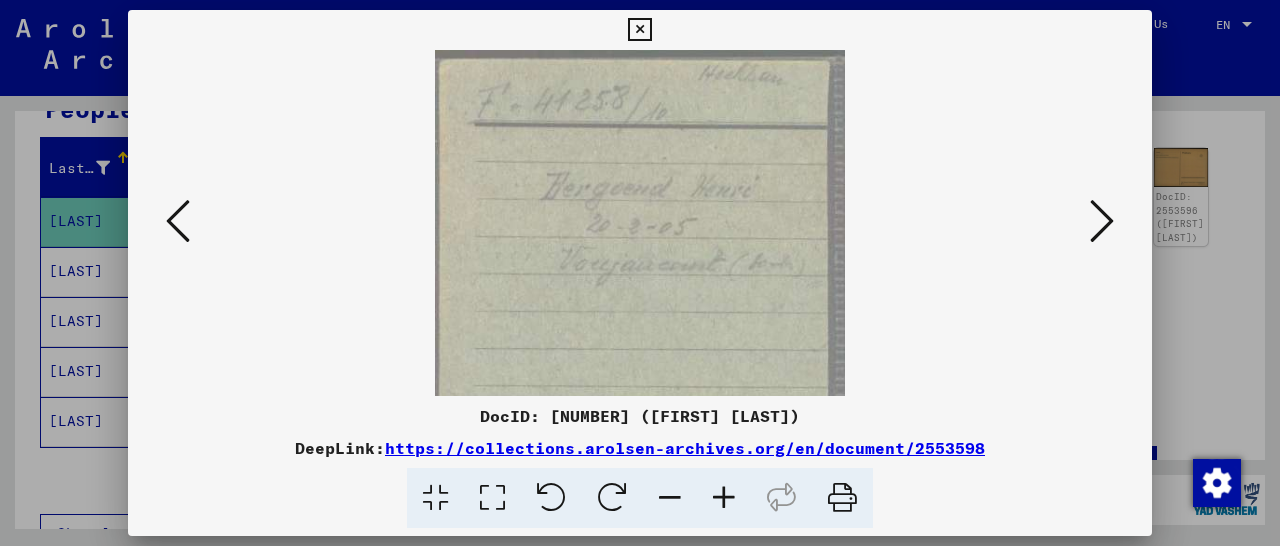 click at bounding box center [724, 498] 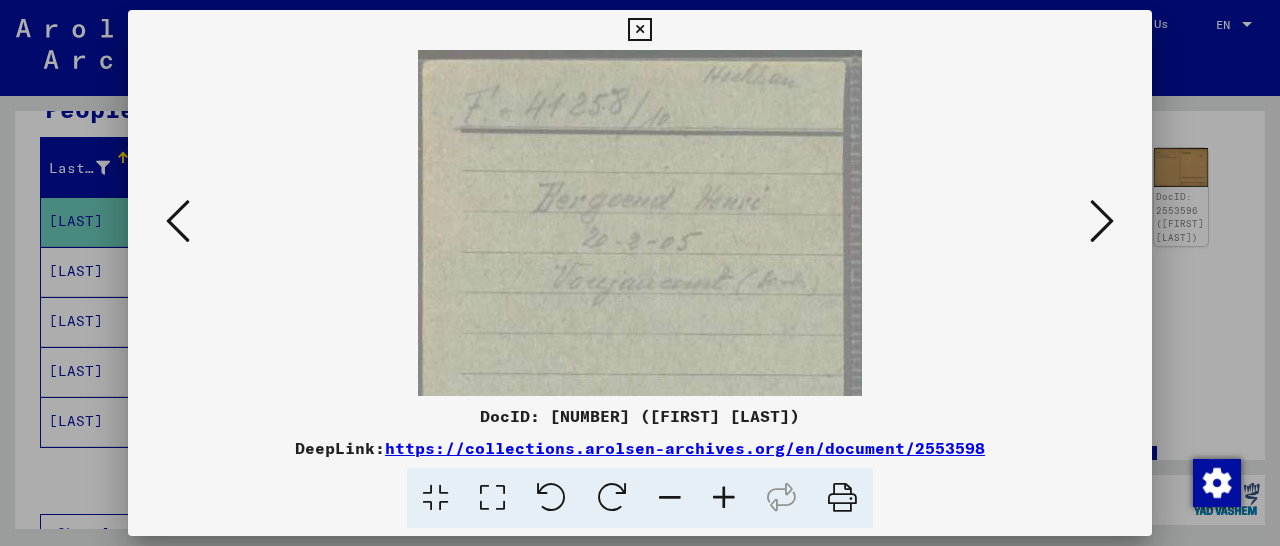 click at bounding box center (724, 498) 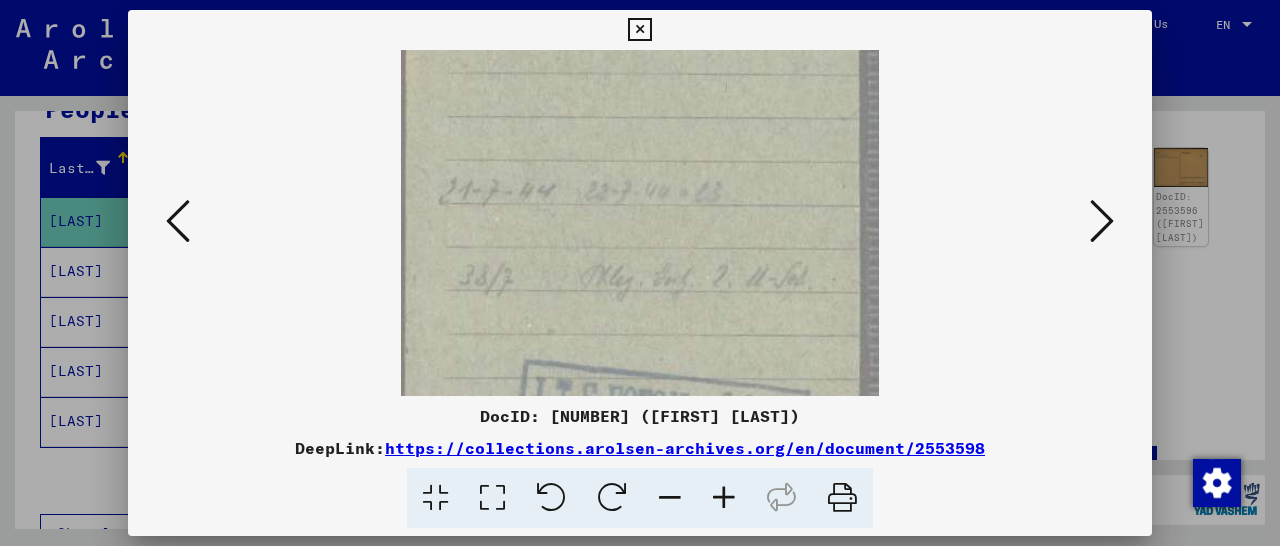 scroll, scrollTop: 272, scrollLeft: 0, axis: vertical 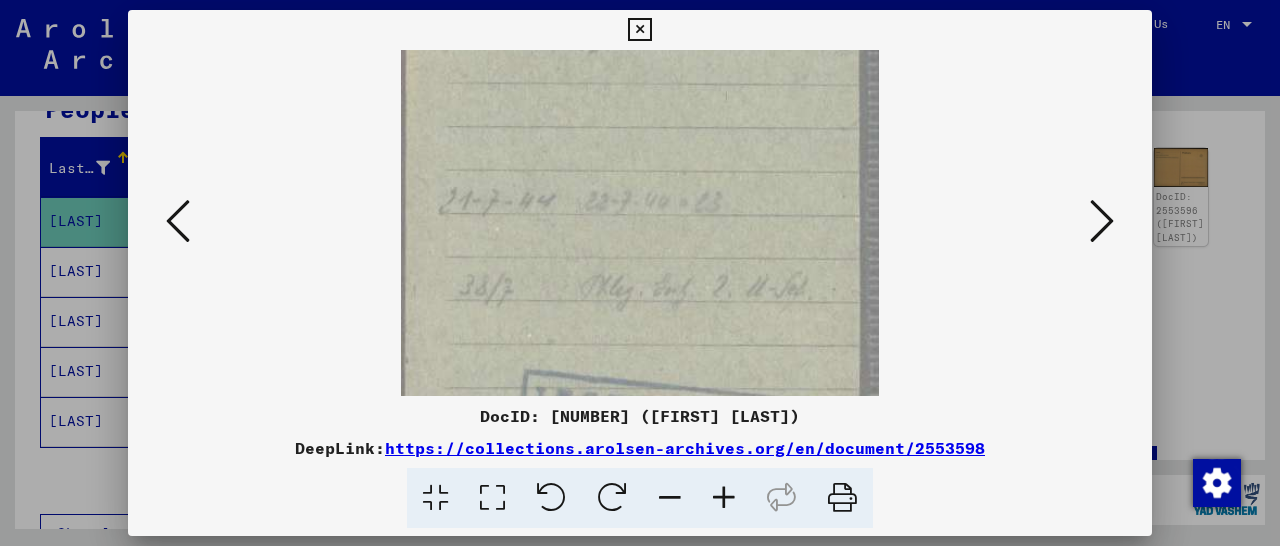 drag, startPoint x: 655, startPoint y: 317, endPoint x: 733, endPoint y: 45, distance: 282.9629 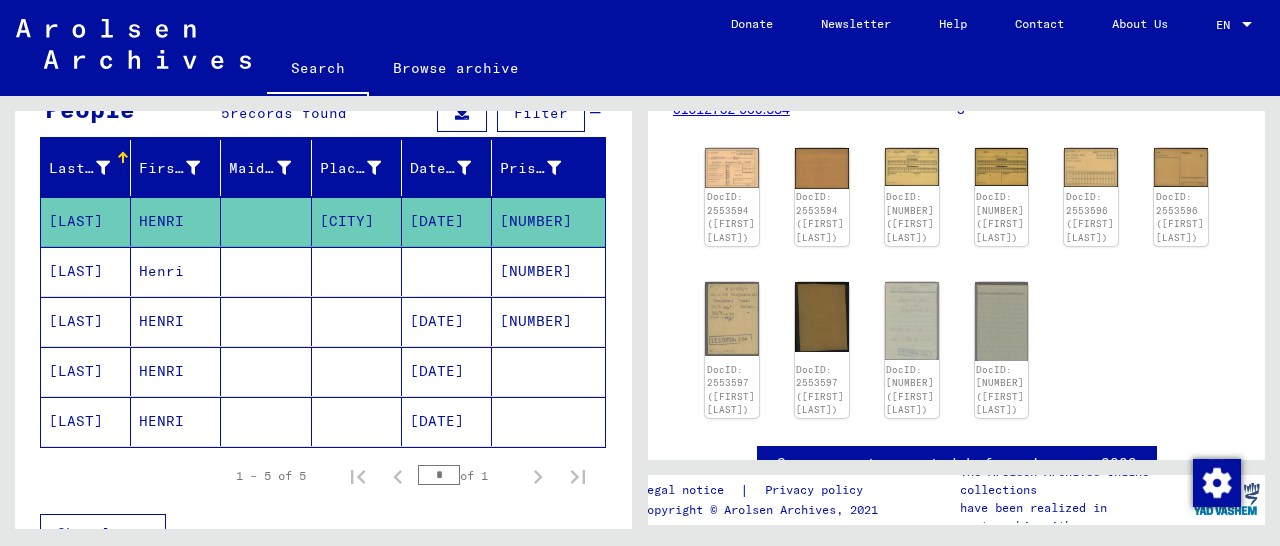 click on "[NUMBER]" at bounding box center (548, 371) 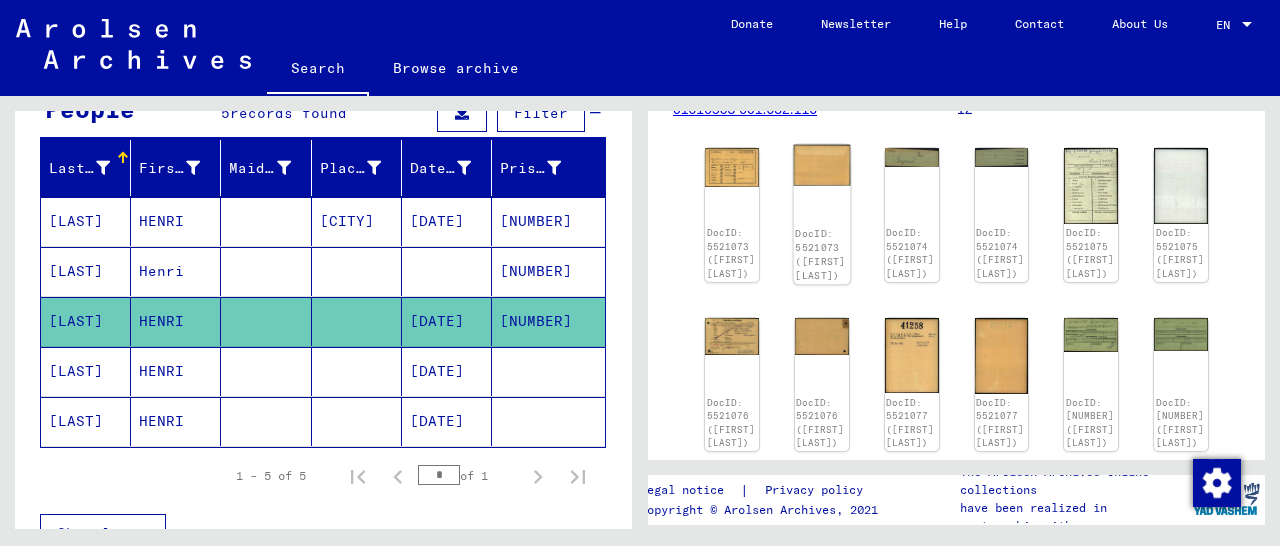 scroll, scrollTop: 624, scrollLeft: 0, axis: vertical 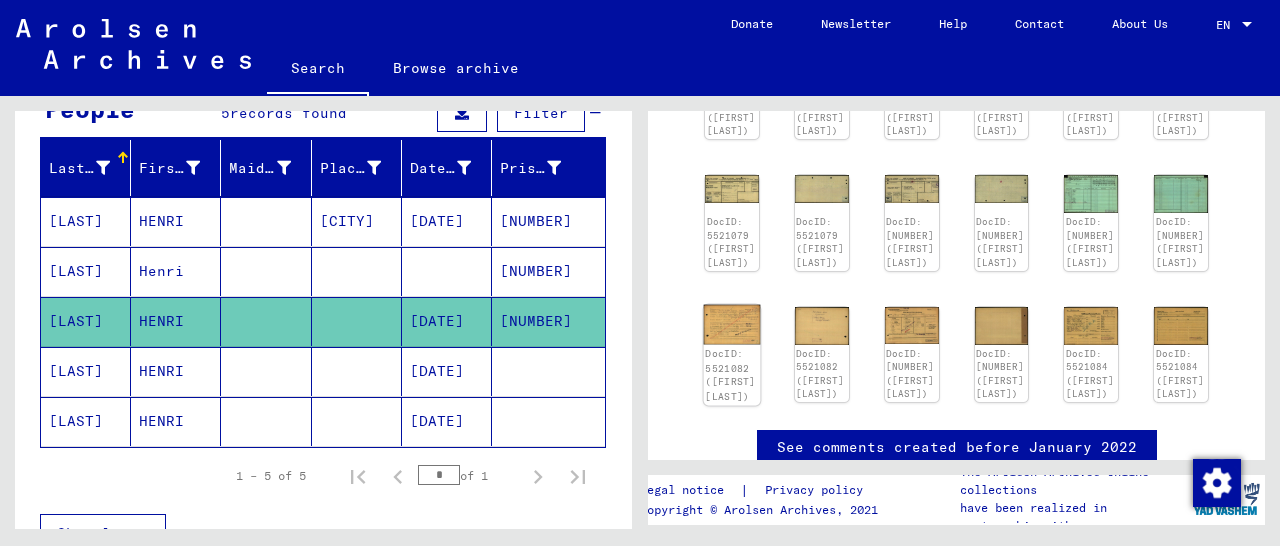 click 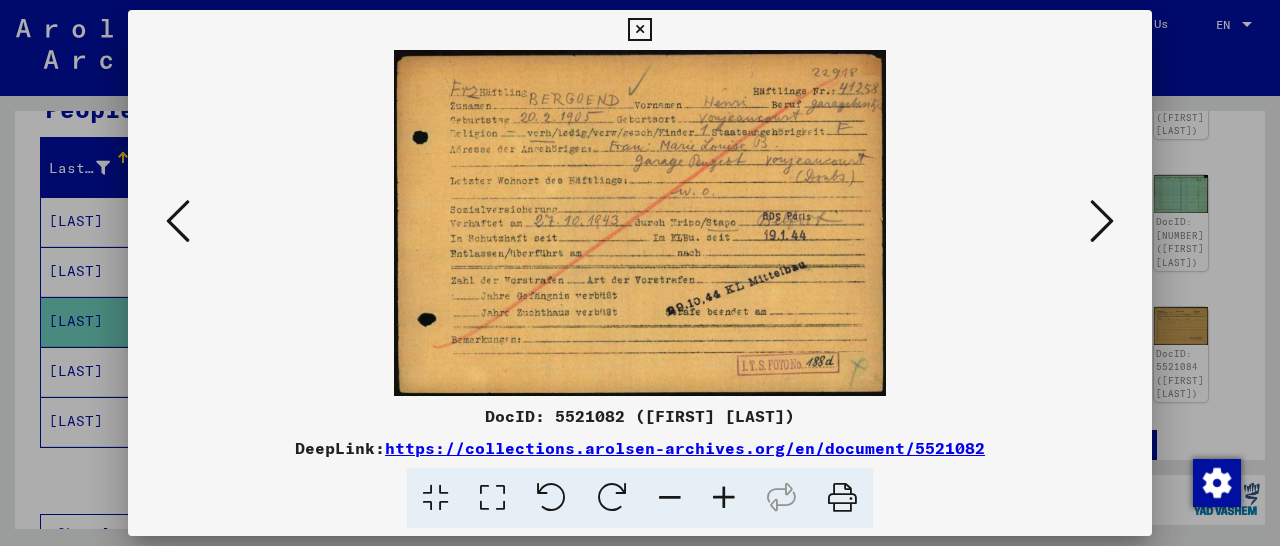 click at bounding box center [724, 498] 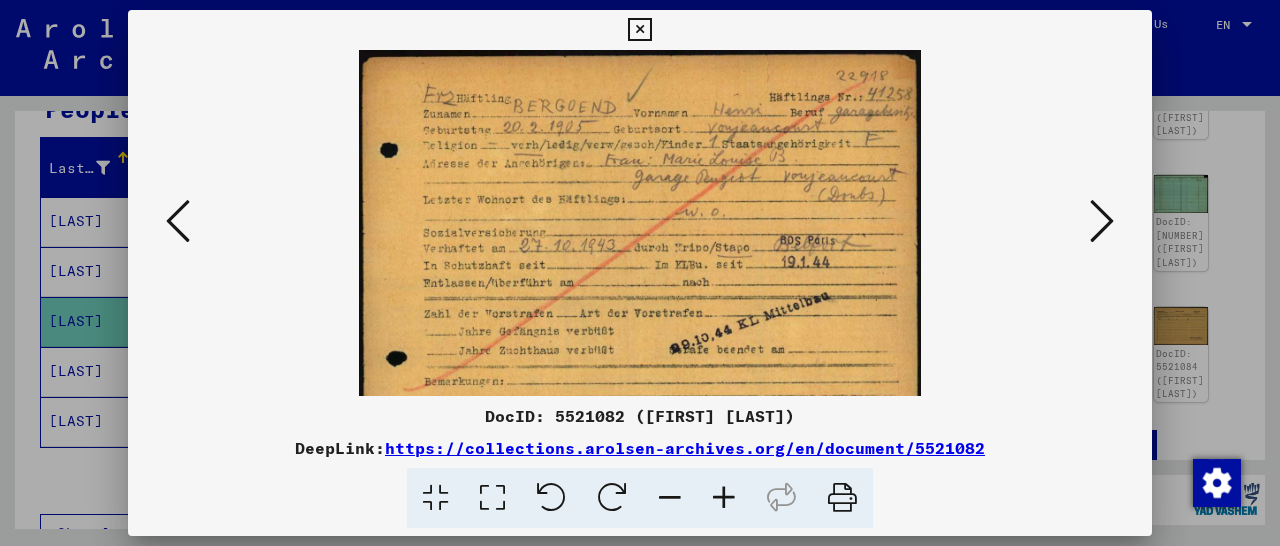 click at bounding box center [724, 498] 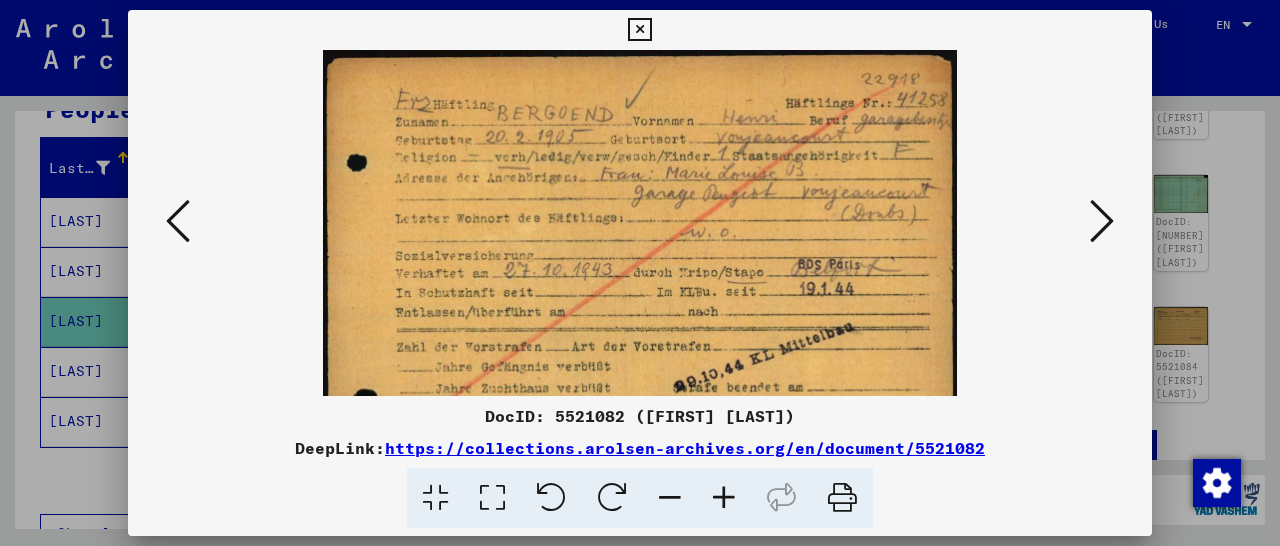 click at bounding box center (724, 498) 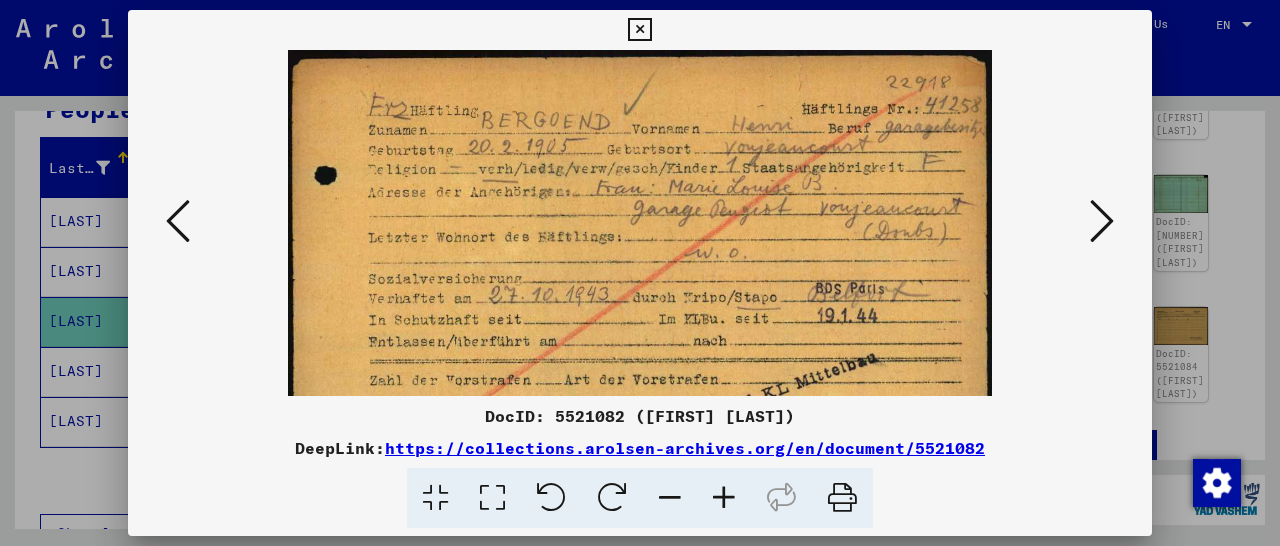 click at bounding box center (724, 498) 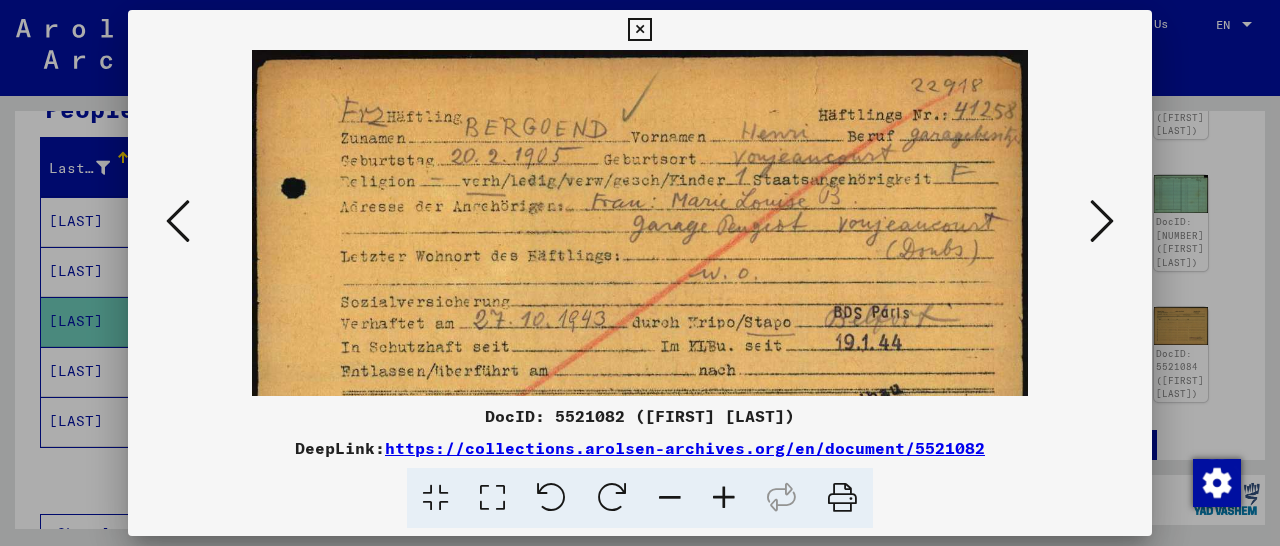 click at bounding box center [724, 498] 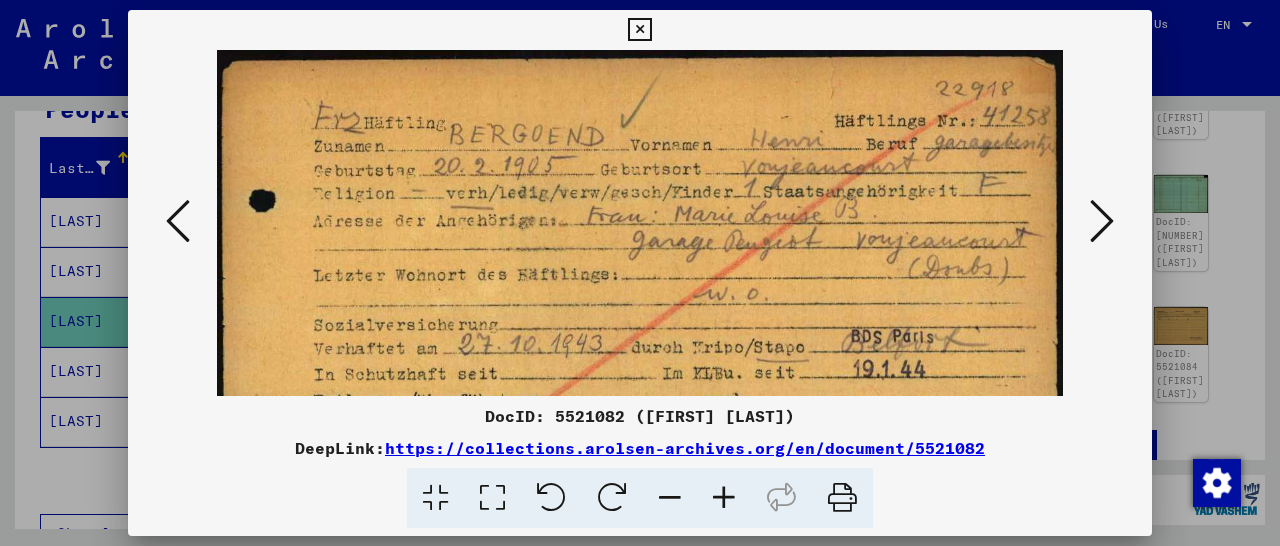 click at bounding box center (724, 498) 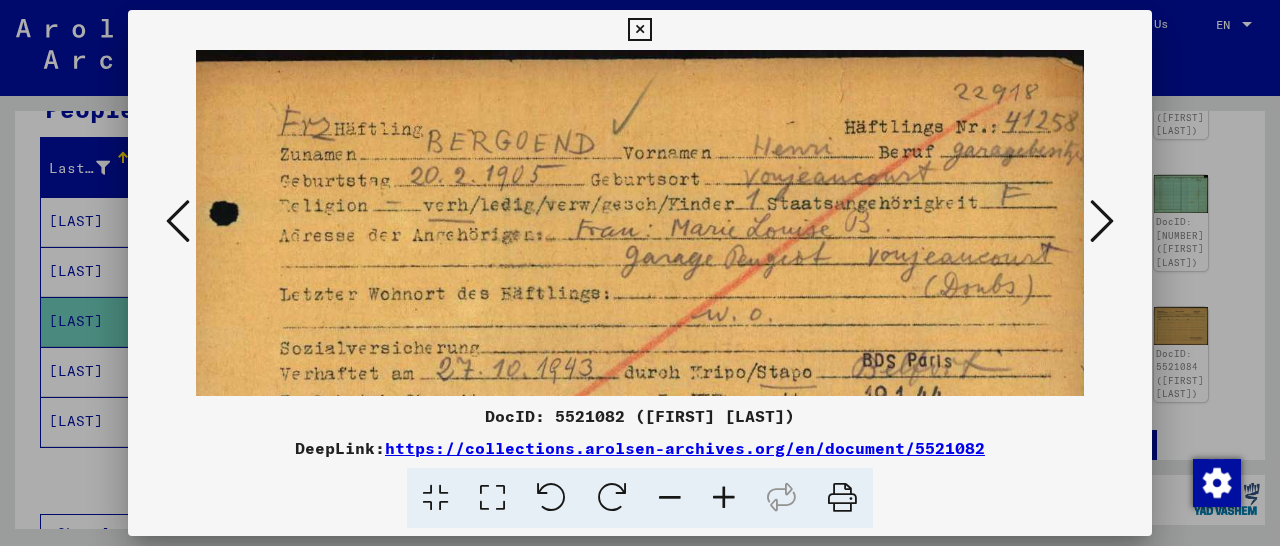scroll, scrollTop: 12, scrollLeft: 8, axis: both 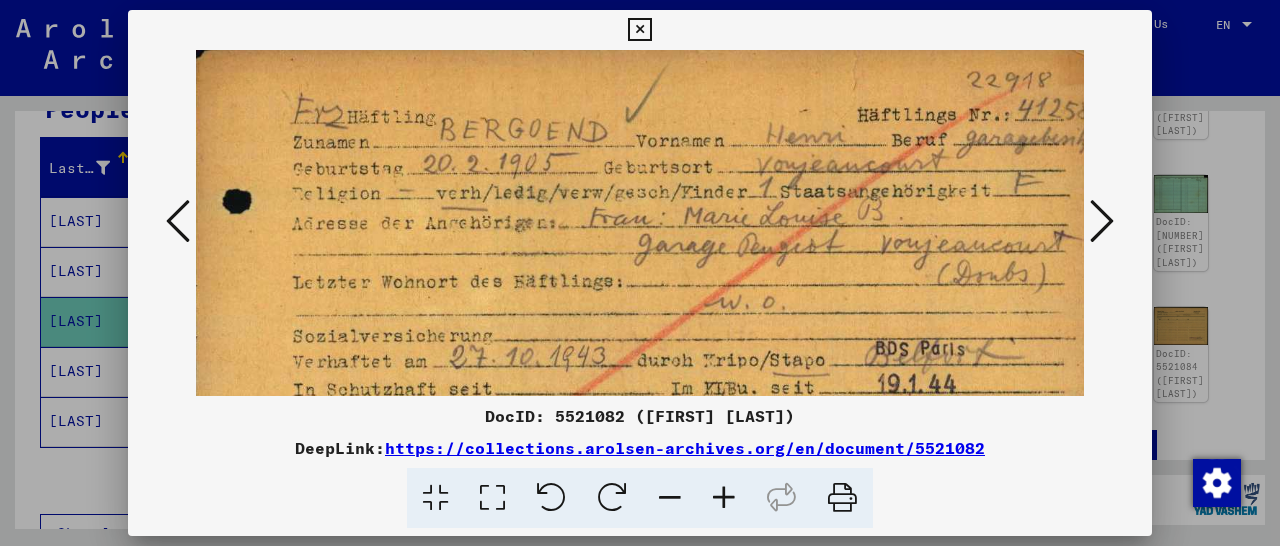 drag, startPoint x: 751, startPoint y: 283, endPoint x: 730, endPoint y: 273, distance: 23.259407 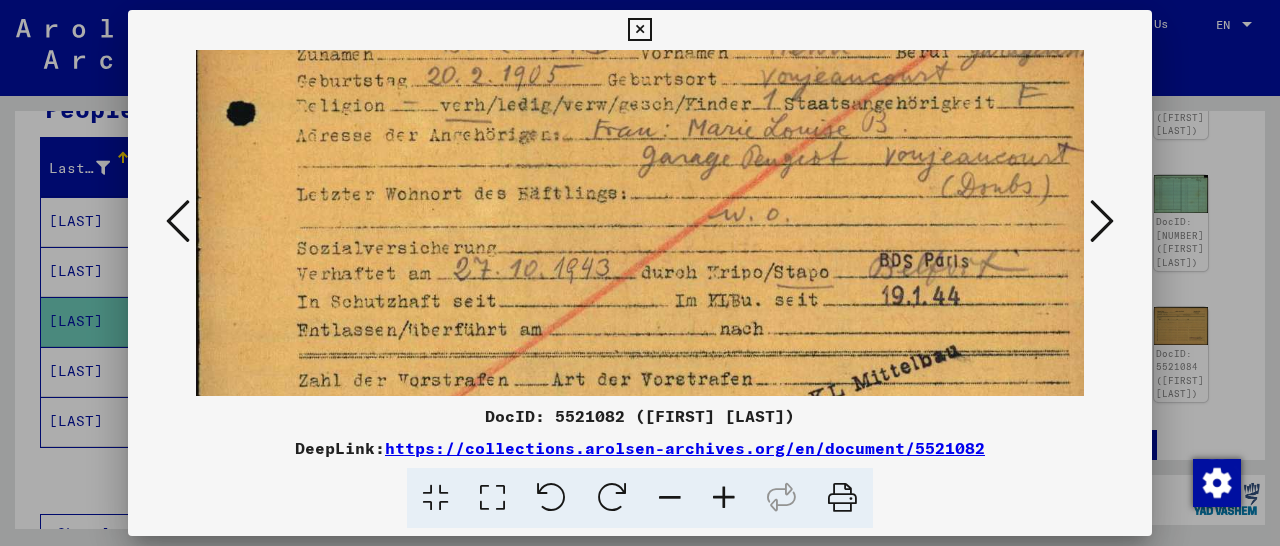 scroll, scrollTop: 118, scrollLeft: 1, axis: both 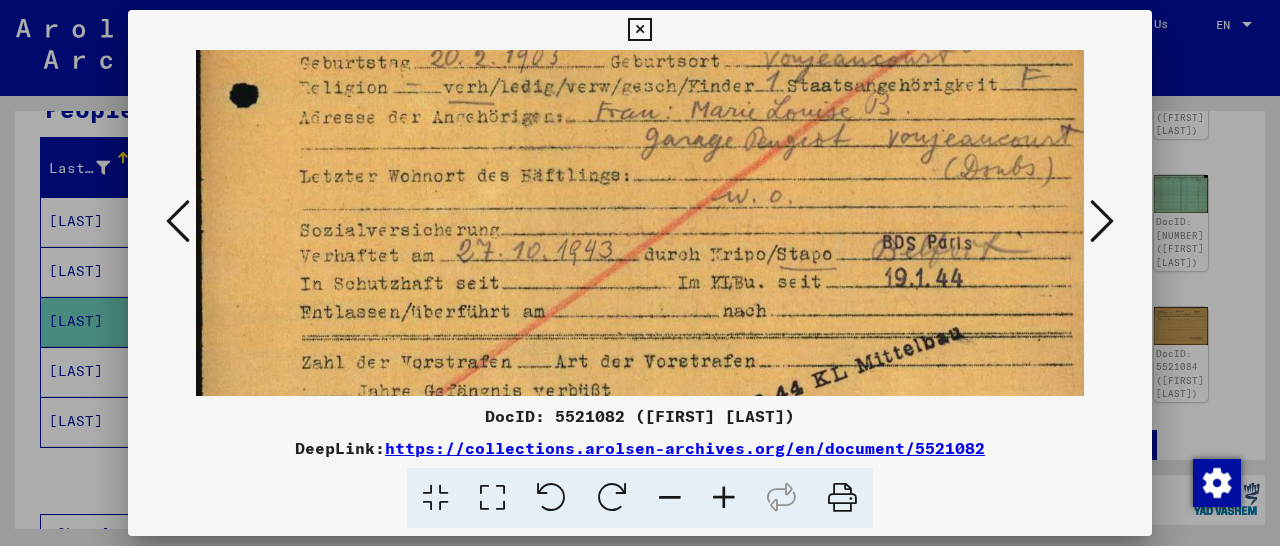 drag, startPoint x: 601, startPoint y: 265, endPoint x: 620, endPoint y: 159, distance: 107.68937 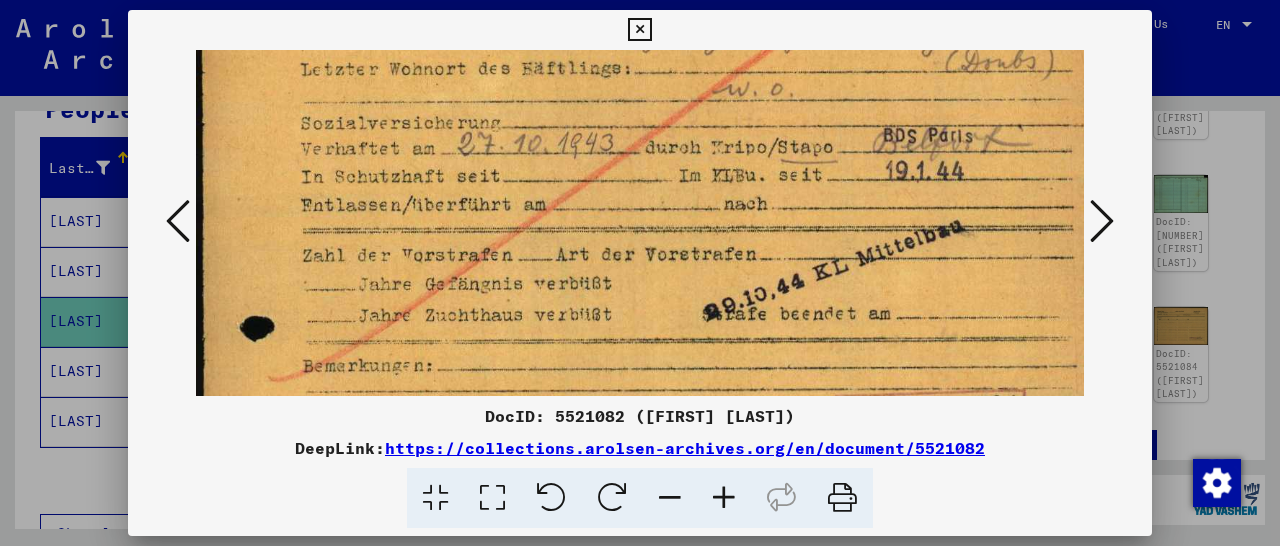 scroll, scrollTop: 240, scrollLeft: 0, axis: vertical 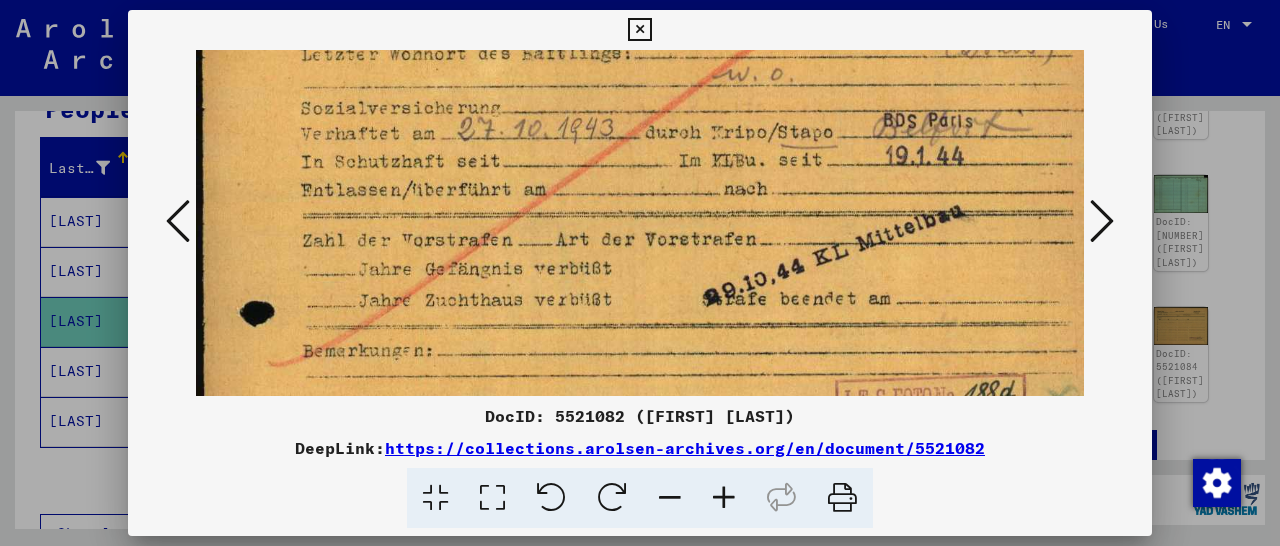 drag, startPoint x: 625, startPoint y: 299, endPoint x: 643, endPoint y: 177, distance: 123.32072 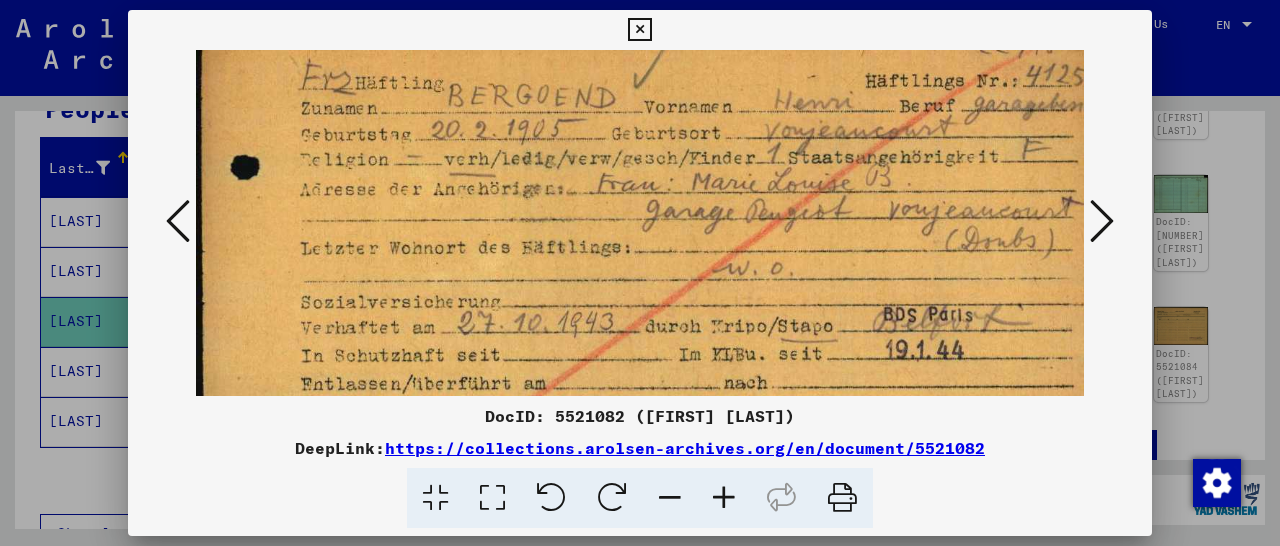 scroll, scrollTop: 28, scrollLeft: 0, axis: vertical 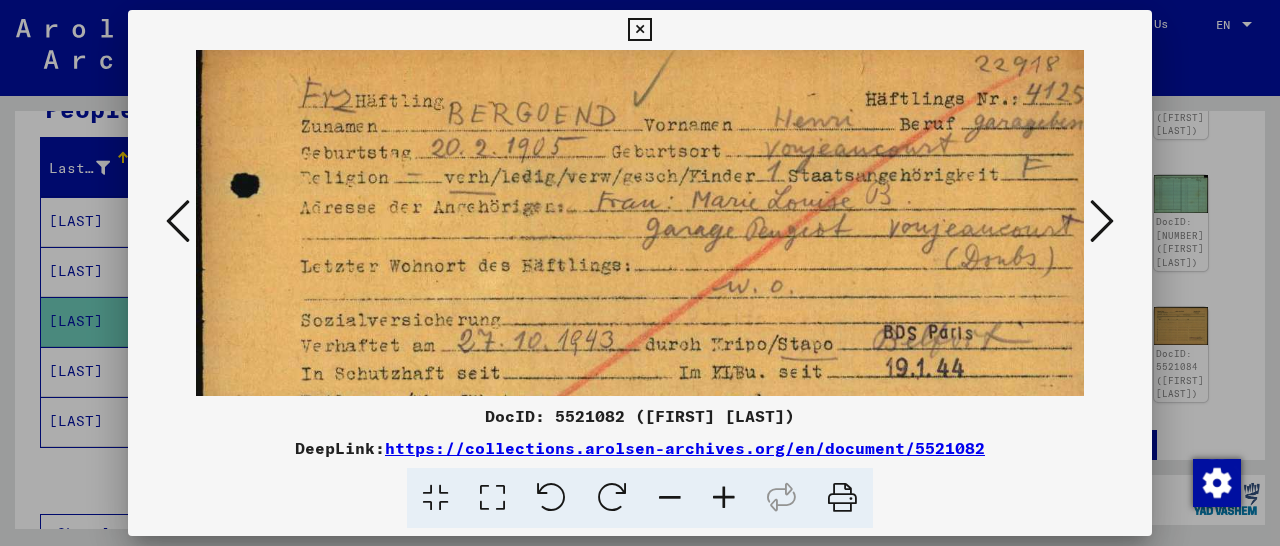 drag, startPoint x: 1019, startPoint y: 280, endPoint x: 1045, endPoint y: 421, distance: 143.37712 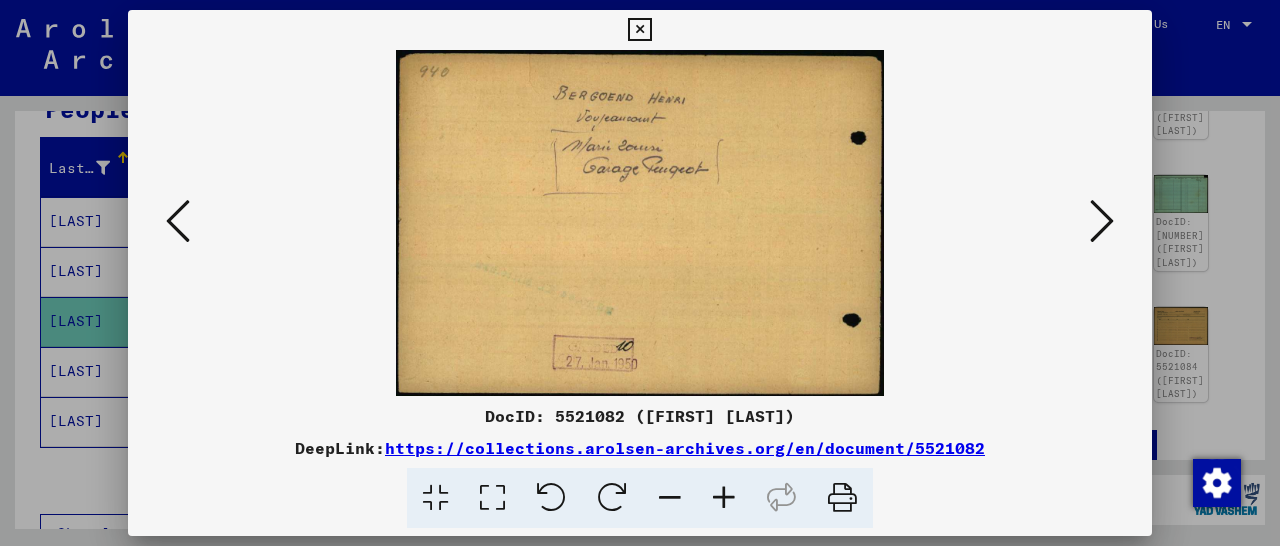 scroll, scrollTop: 0, scrollLeft: 0, axis: both 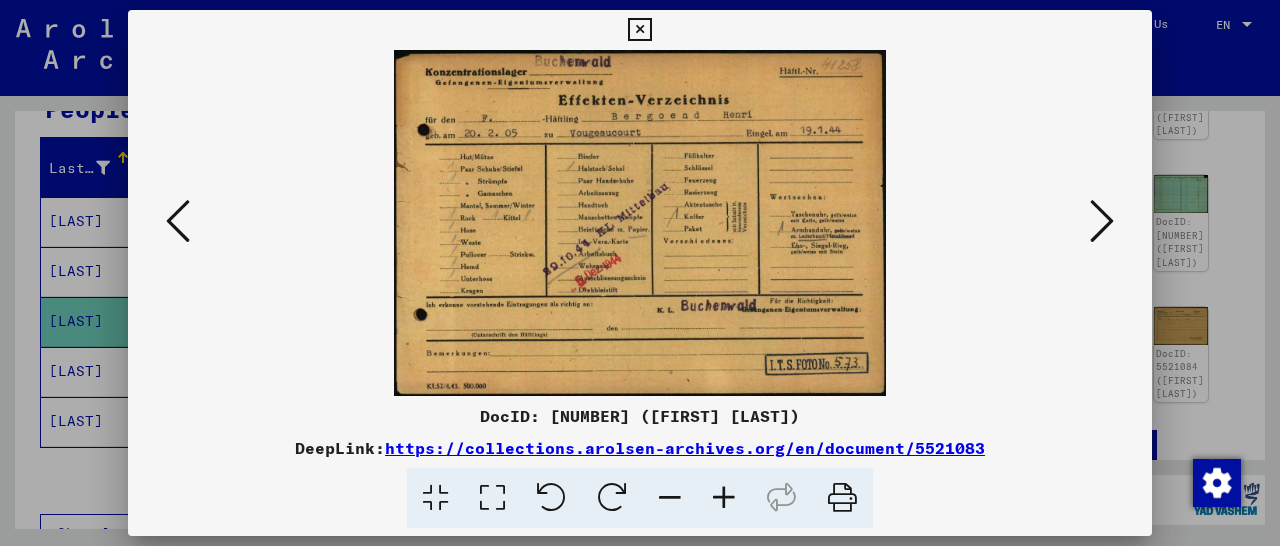 click at bounding box center (1102, 221) 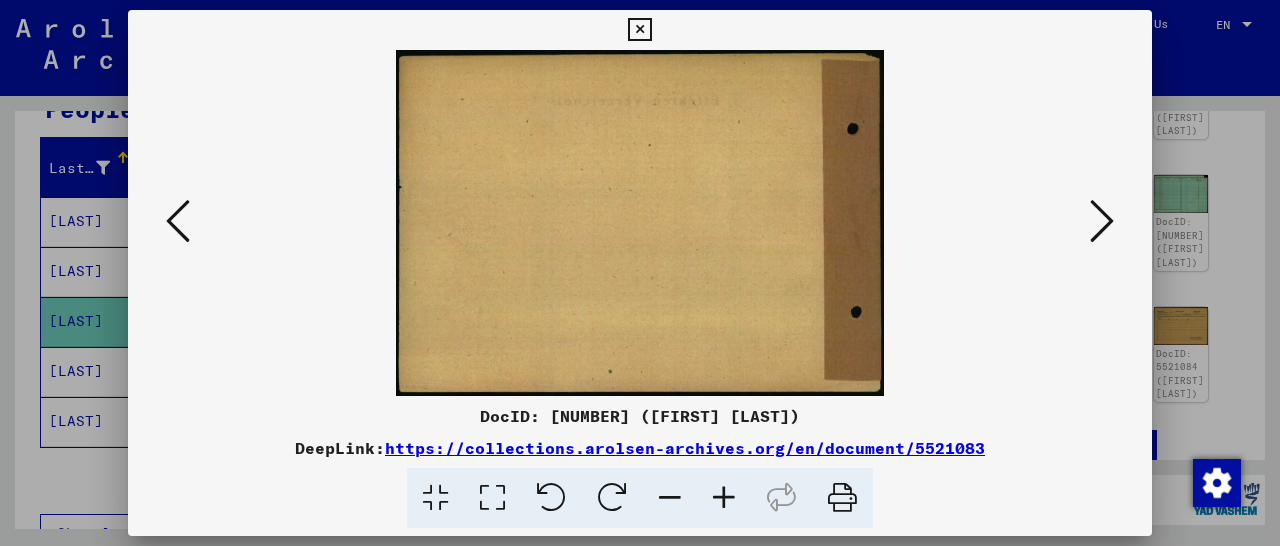 click at bounding box center [1102, 221] 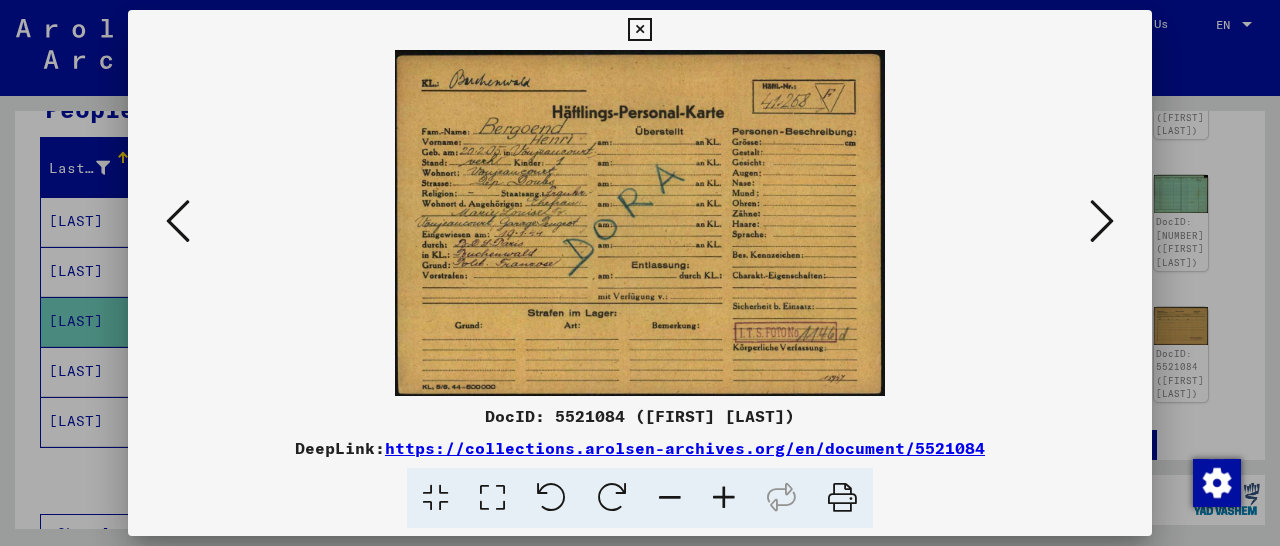 click at bounding box center [1102, 221] 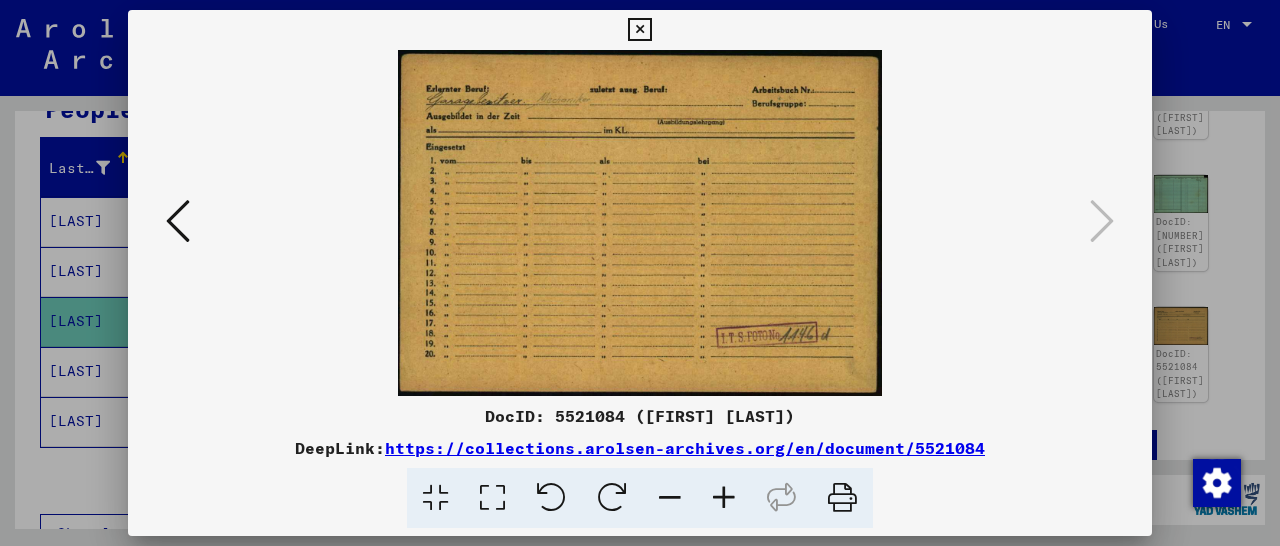 click at bounding box center [639, 30] 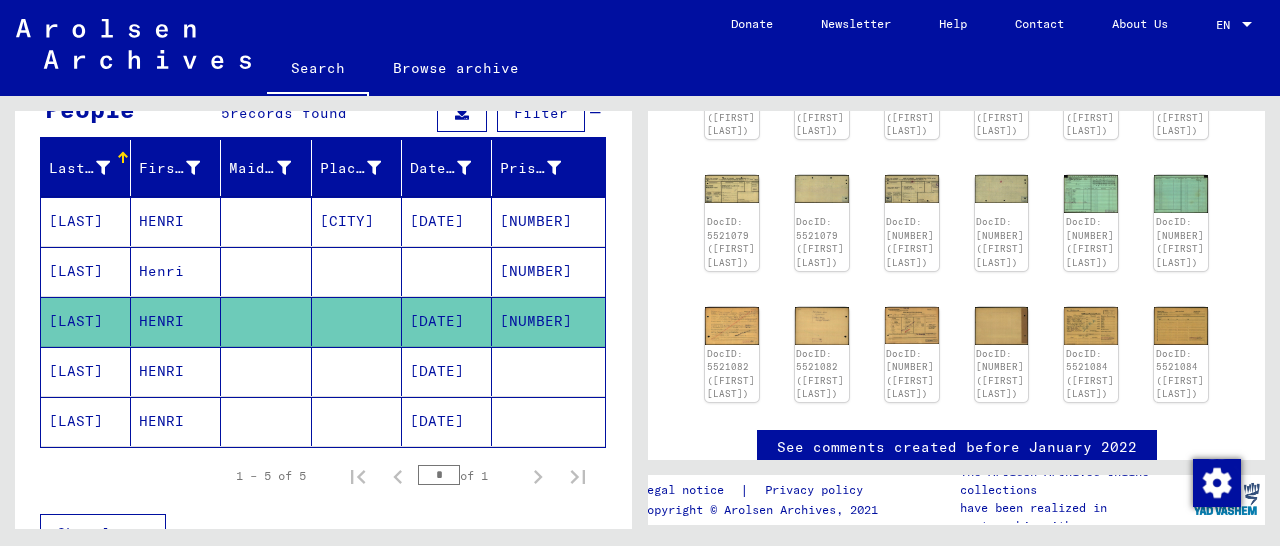 click on "[NUMBER]" at bounding box center [548, 271] 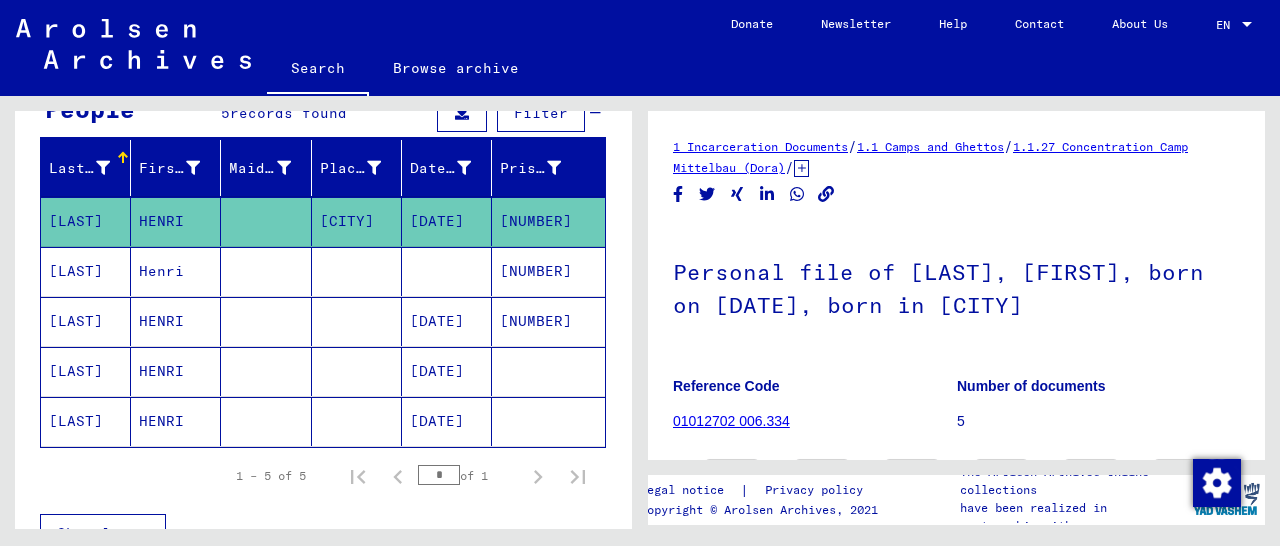 scroll, scrollTop: 312, scrollLeft: 0, axis: vertical 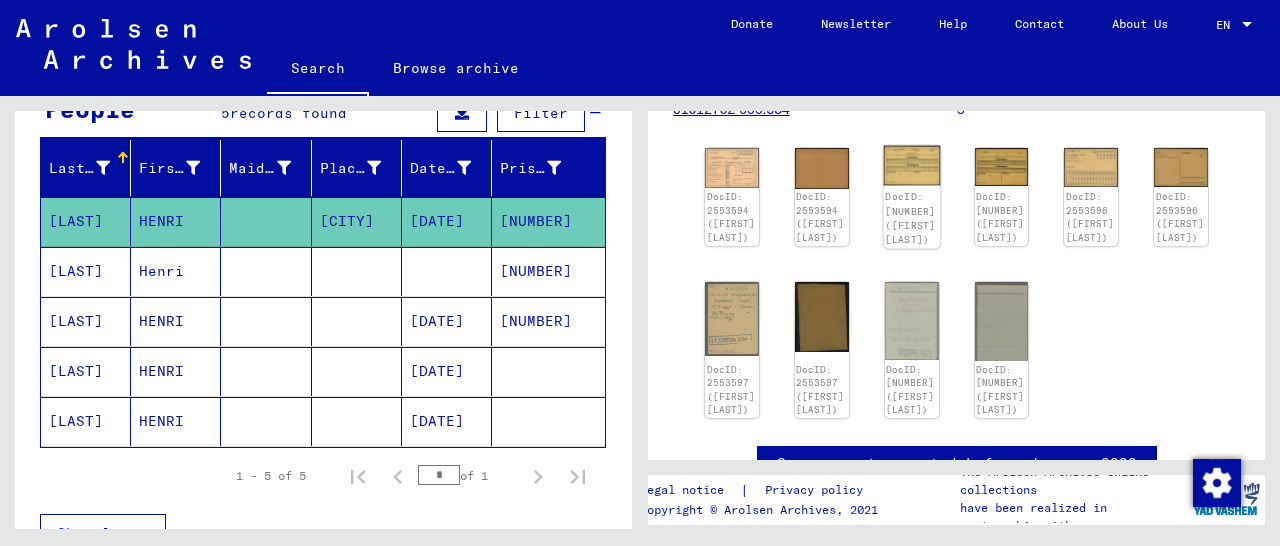 click 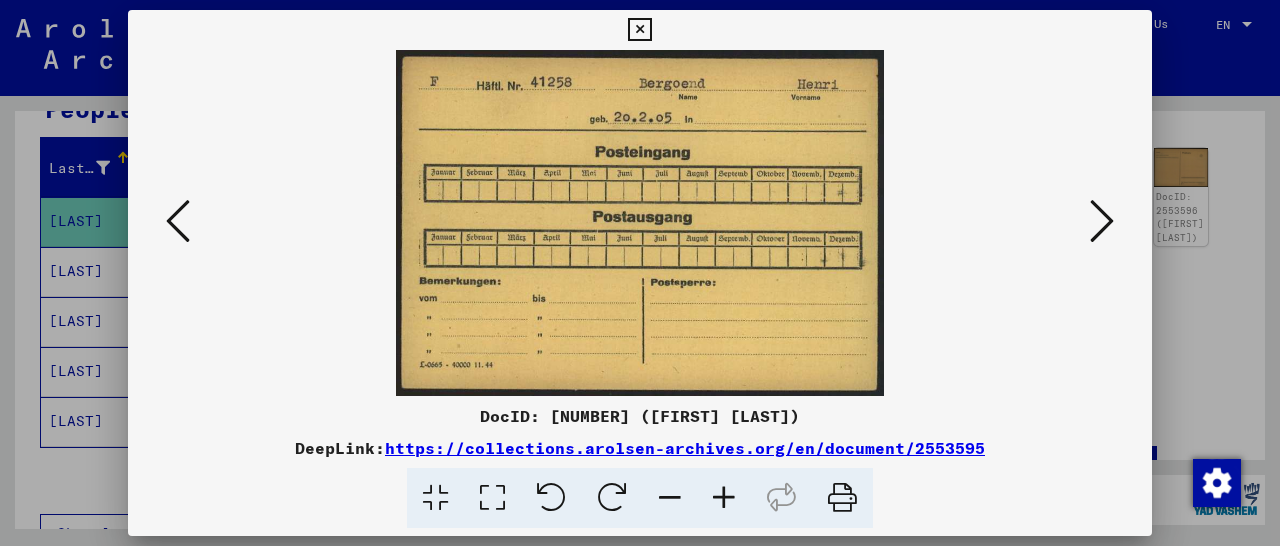 click at bounding box center [1102, 221] 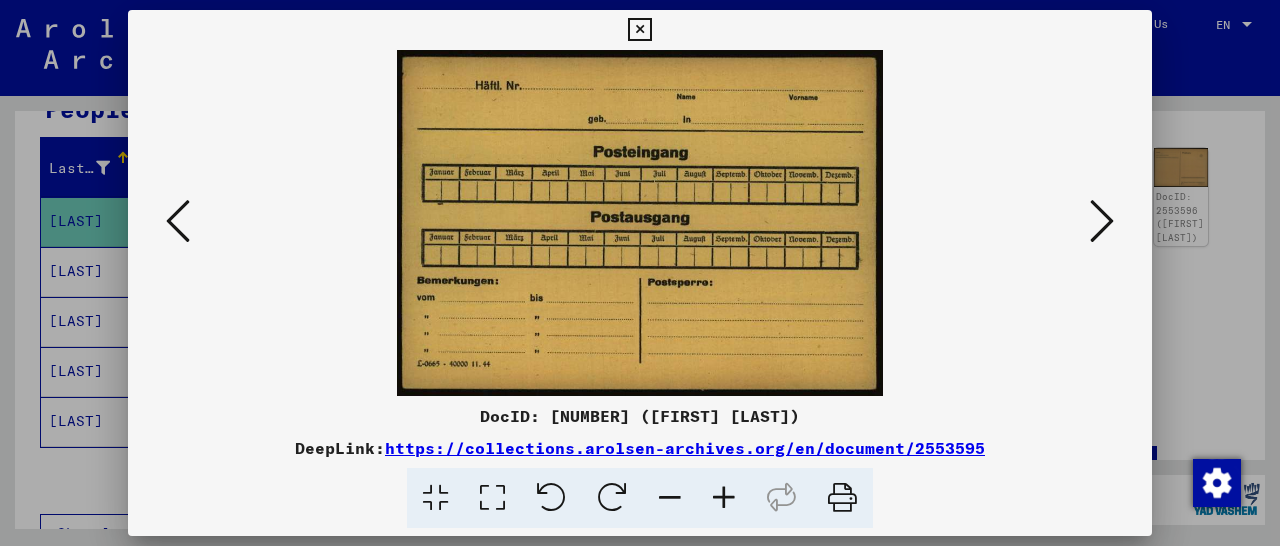 click at bounding box center (1102, 221) 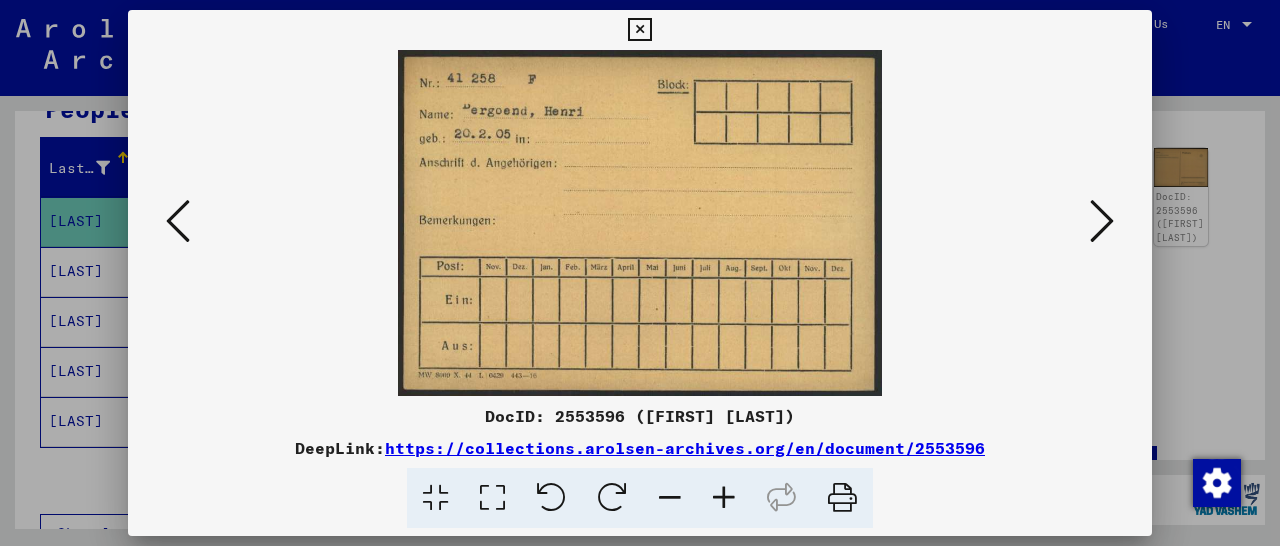 click at bounding box center (1102, 221) 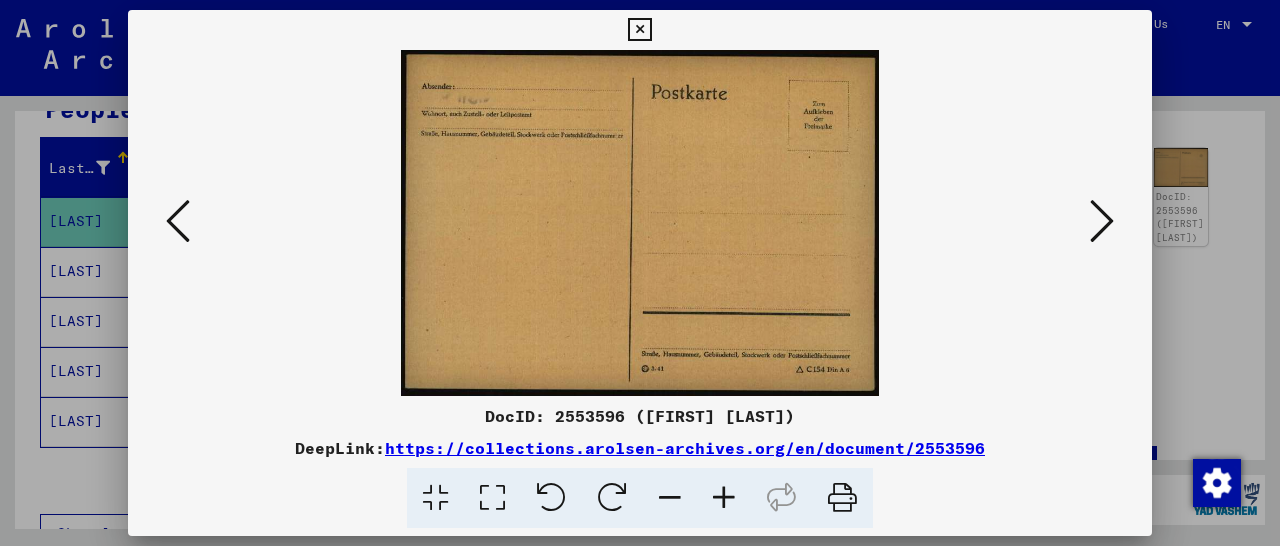 click at bounding box center [1102, 221] 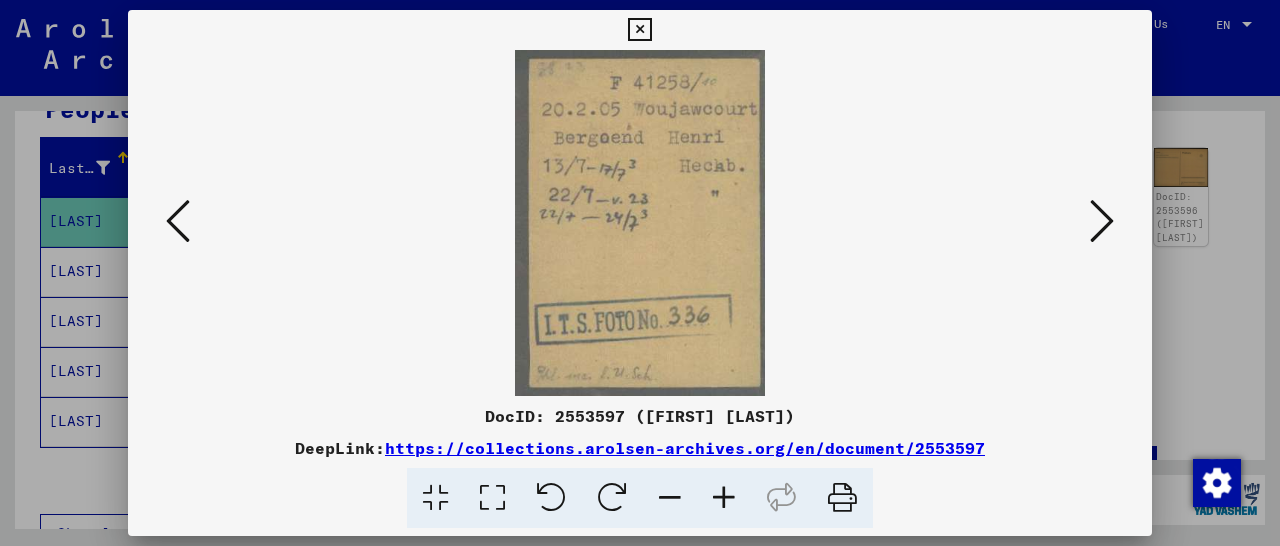 click at bounding box center (1102, 221) 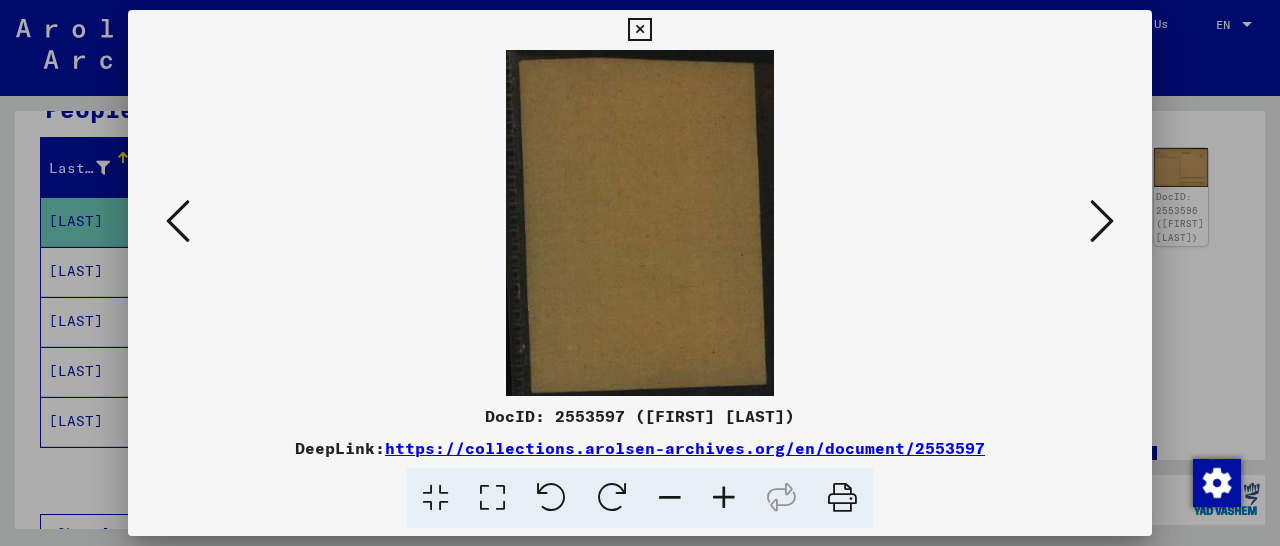 click at bounding box center [1102, 221] 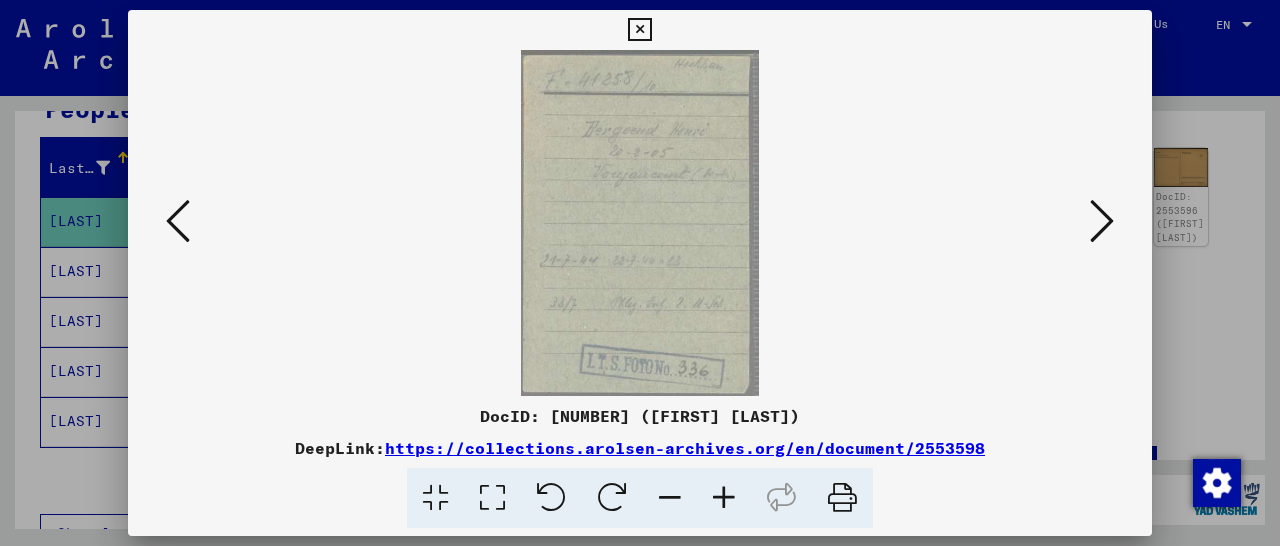 click at bounding box center (724, 498) 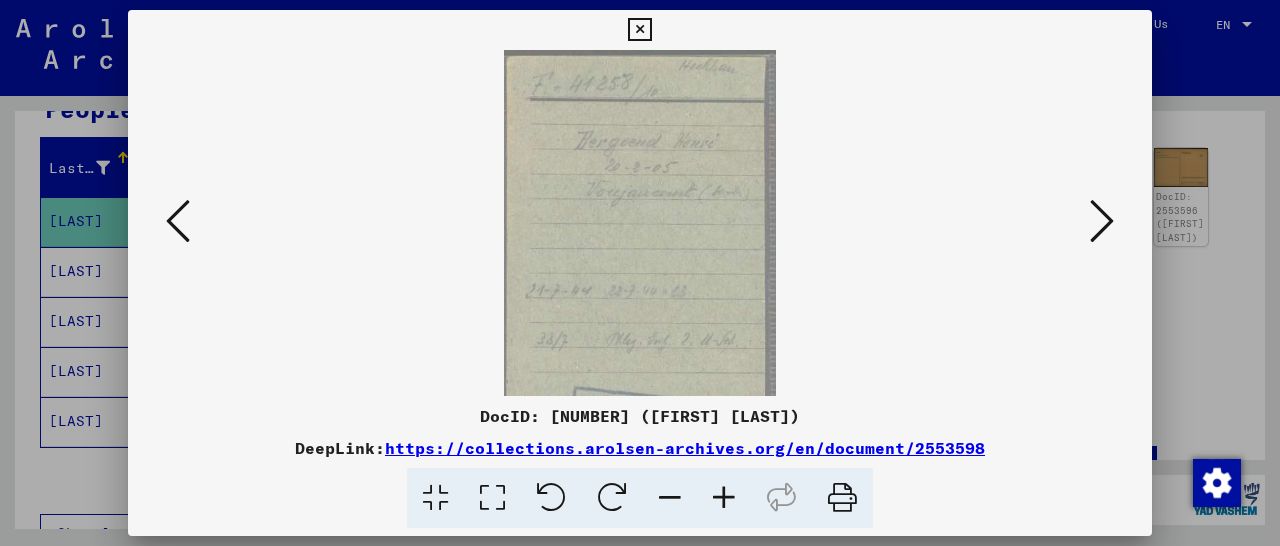 click at bounding box center (724, 498) 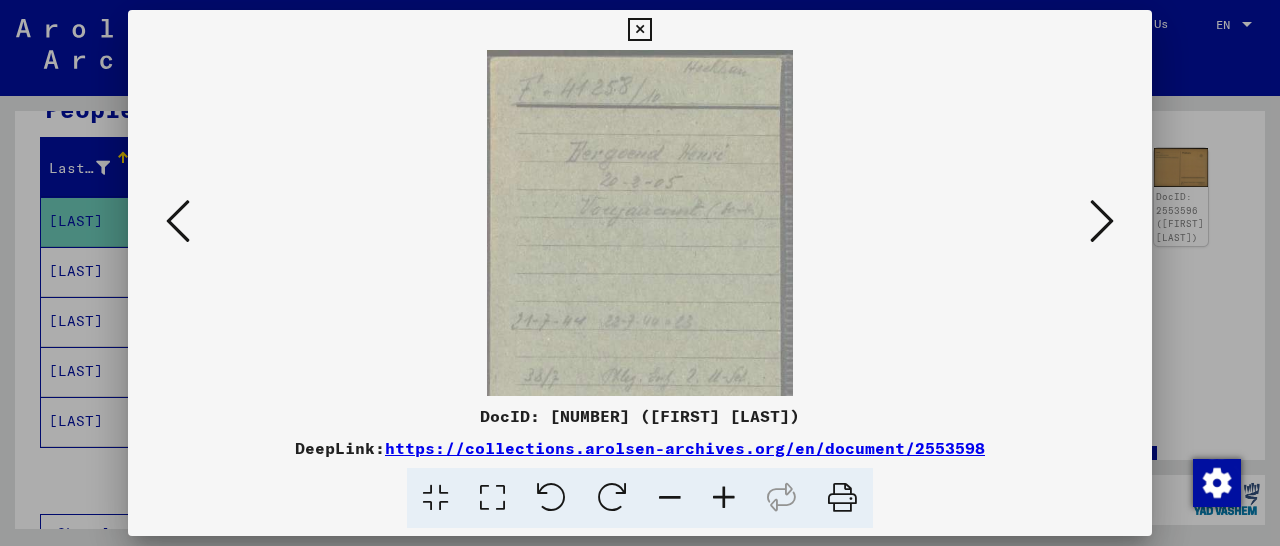 click at bounding box center [724, 498] 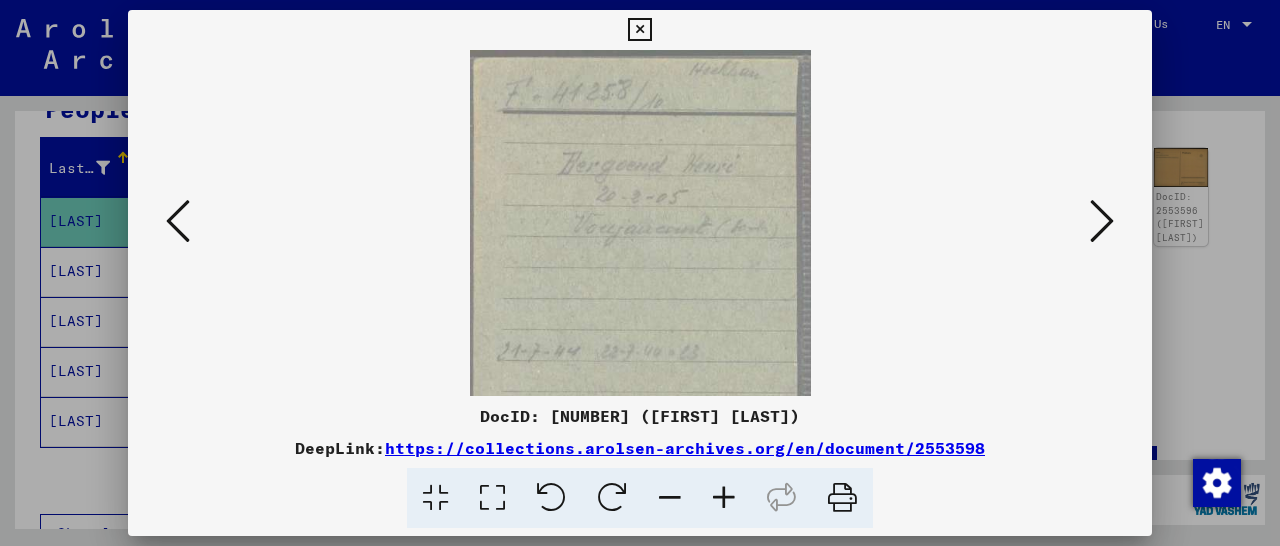 click at bounding box center (724, 498) 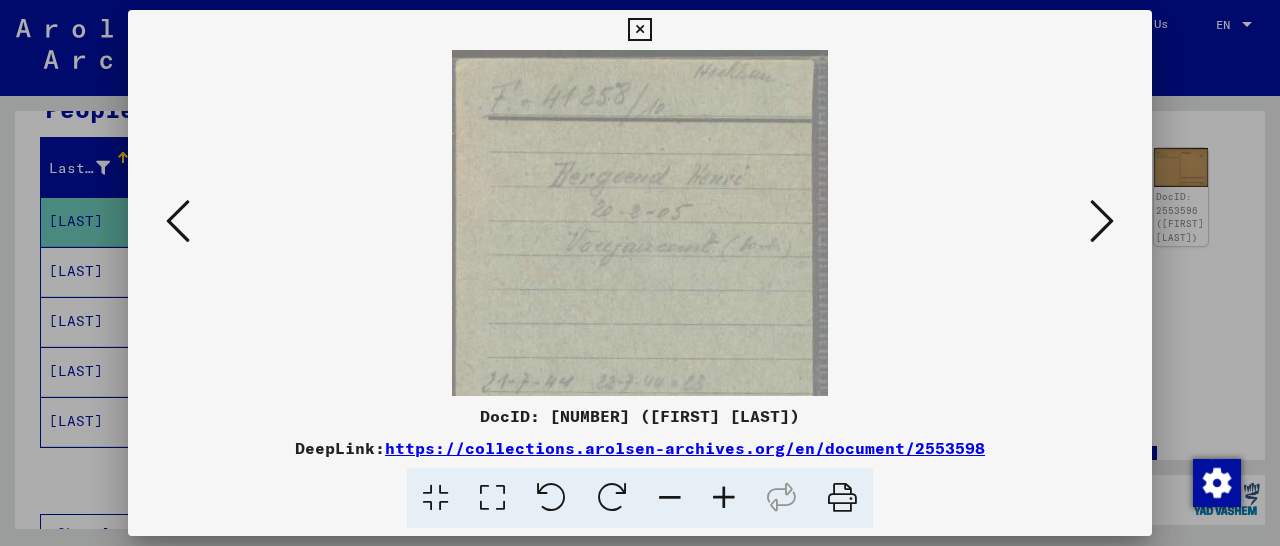 click at bounding box center (724, 498) 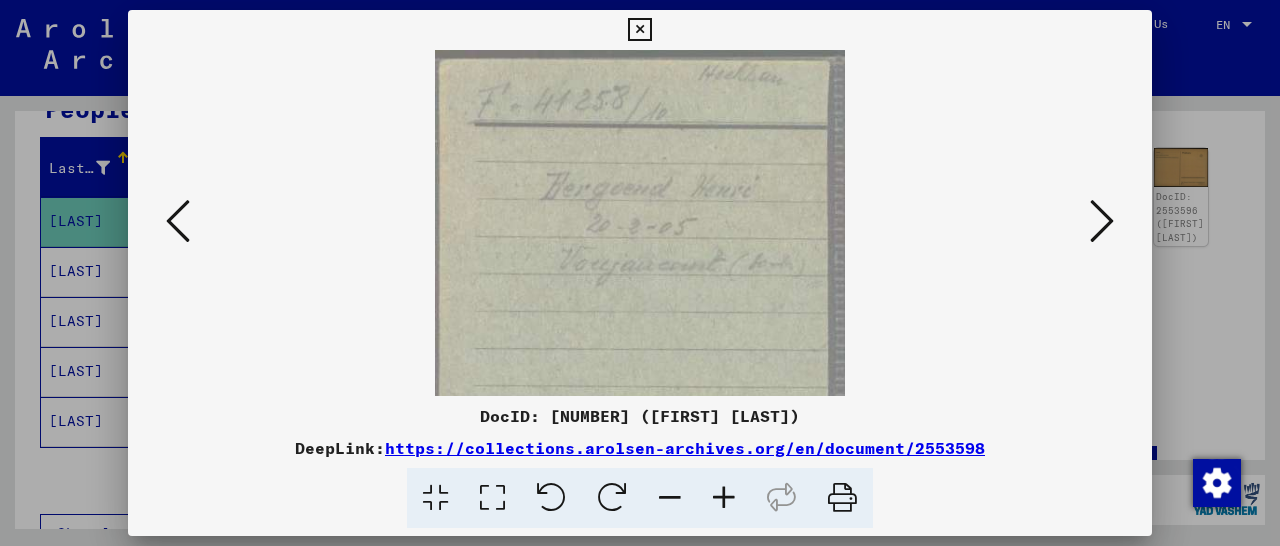 click at bounding box center (724, 498) 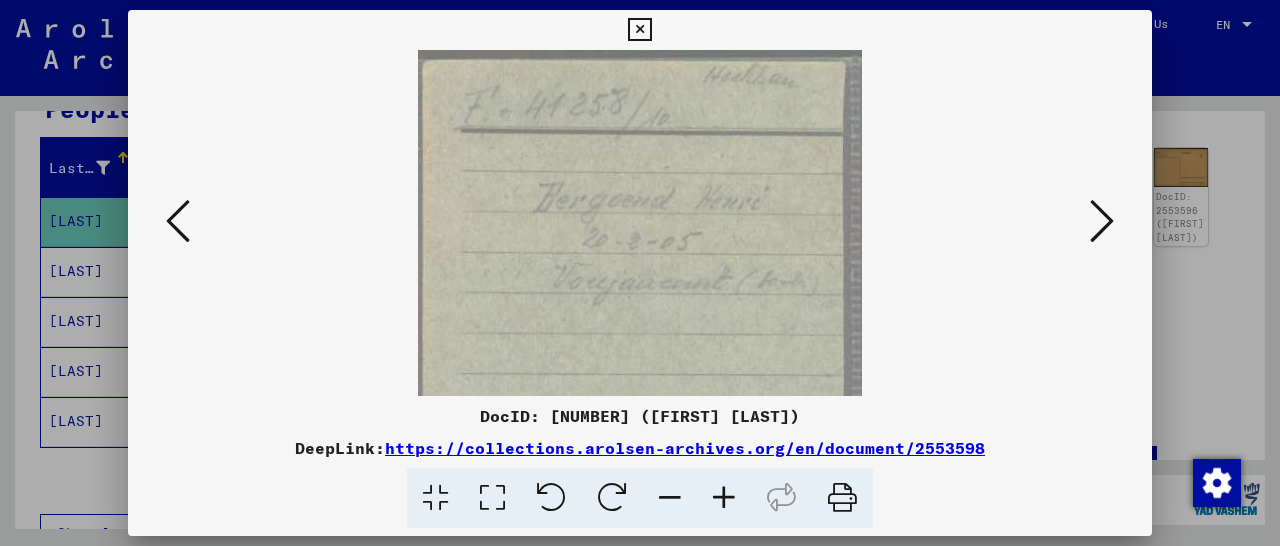 click at bounding box center (724, 498) 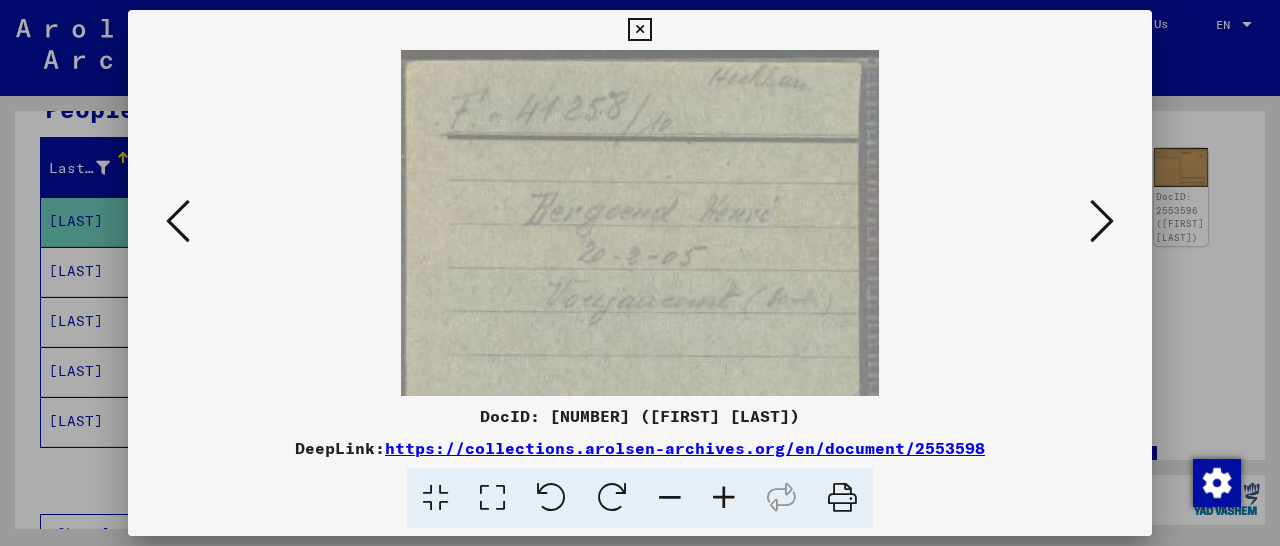 click at bounding box center (724, 498) 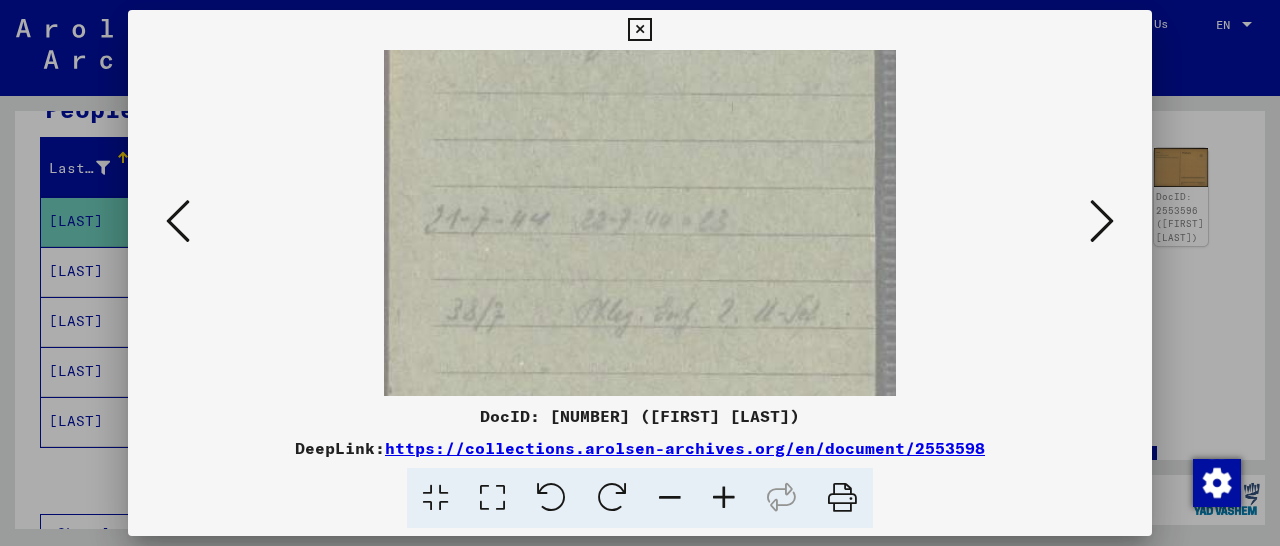 scroll, scrollTop: 326, scrollLeft: 0, axis: vertical 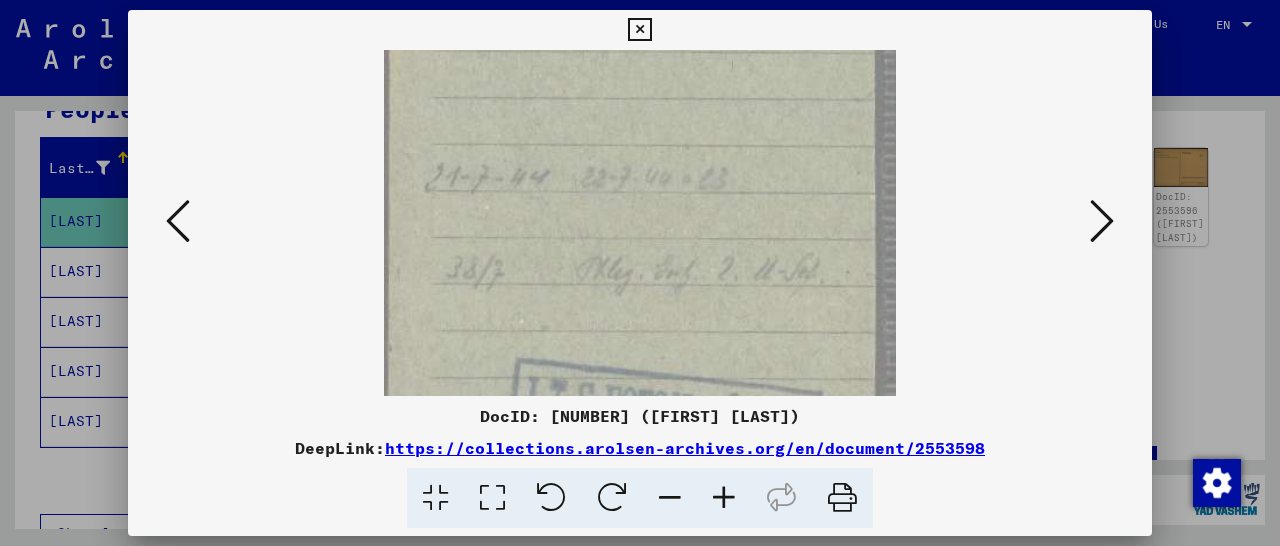 drag, startPoint x: 715, startPoint y: 353, endPoint x: 761, endPoint y: 27, distance: 329.2294 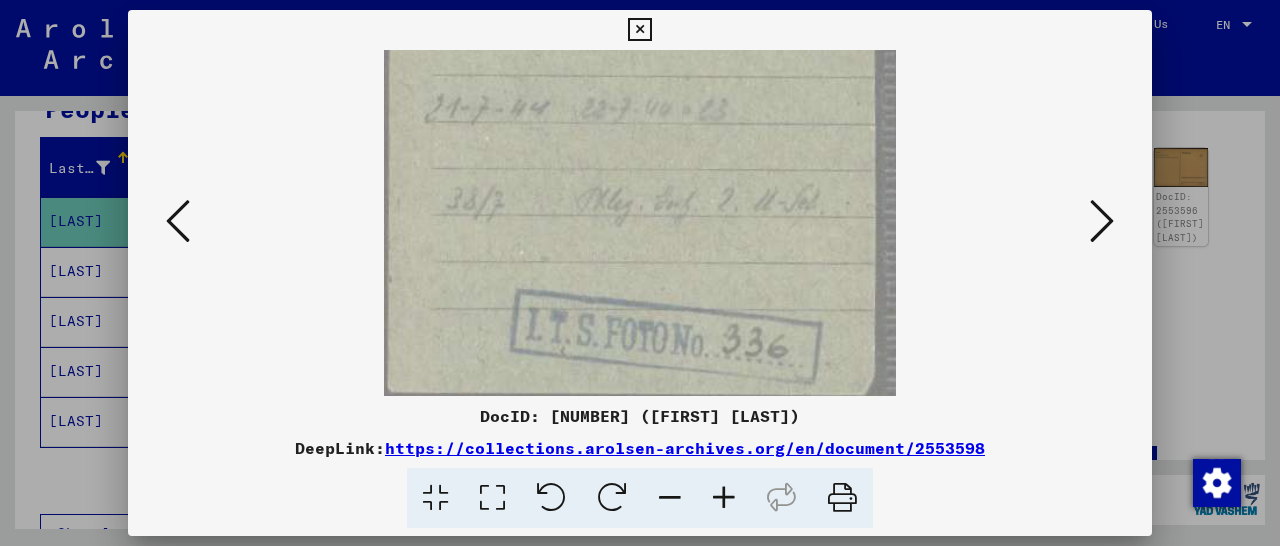 scroll, scrollTop: 400, scrollLeft: 0, axis: vertical 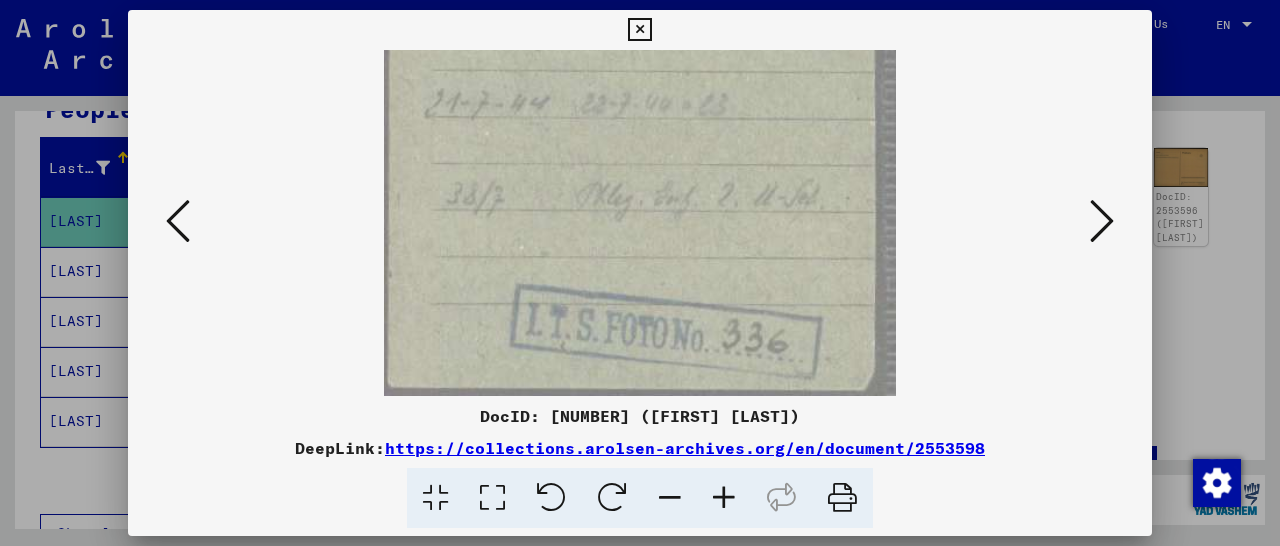 drag, startPoint x: 665, startPoint y: 305, endPoint x: 655, endPoint y: 187, distance: 118.42297 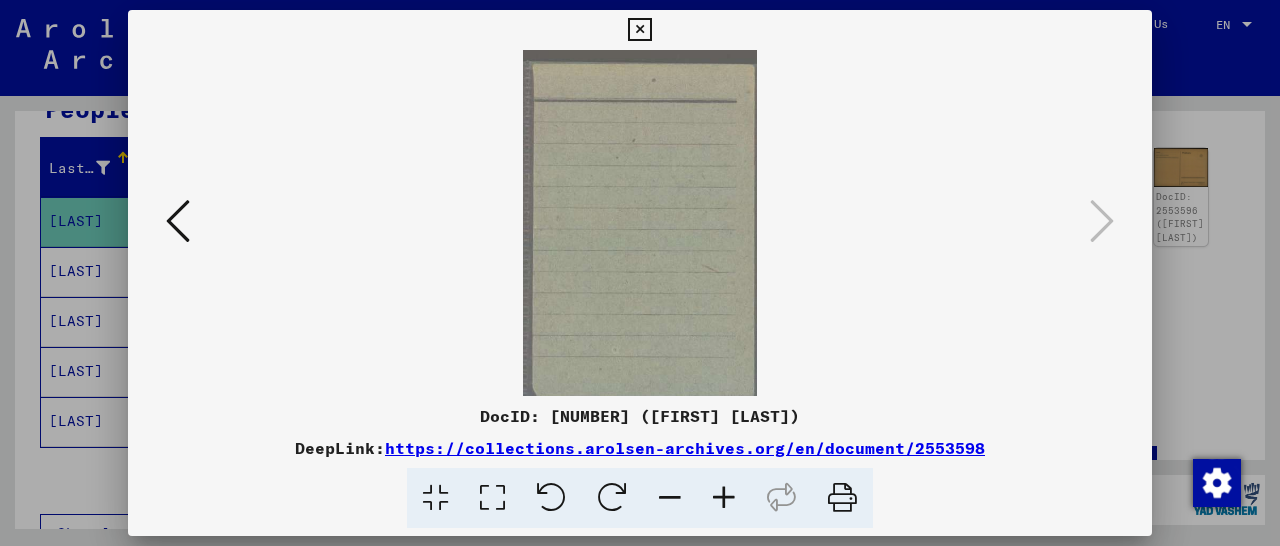 scroll, scrollTop: 0, scrollLeft: 0, axis: both 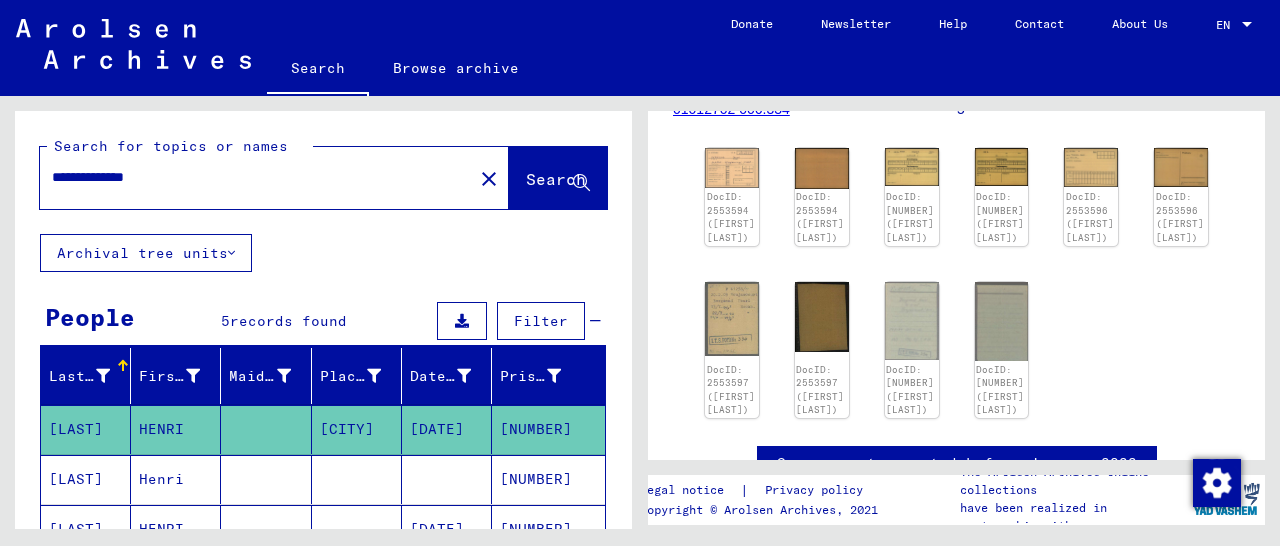 drag, startPoint x: 197, startPoint y: 178, endPoint x: 0, endPoint y: 190, distance: 197.36514 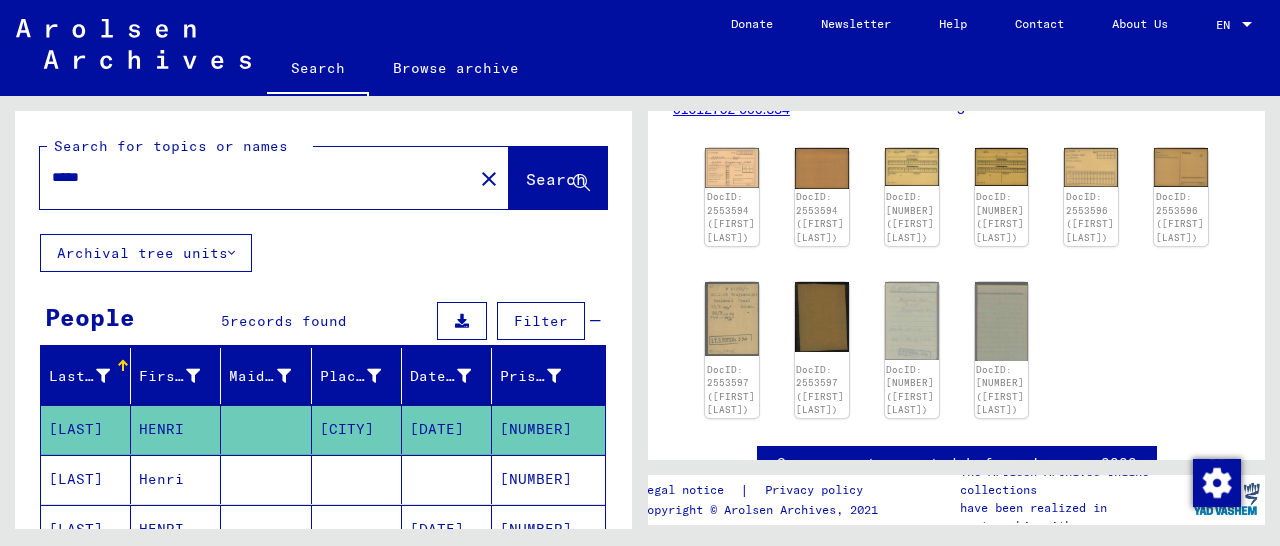 scroll, scrollTop: 0, scrollLeft: 0, axis: both 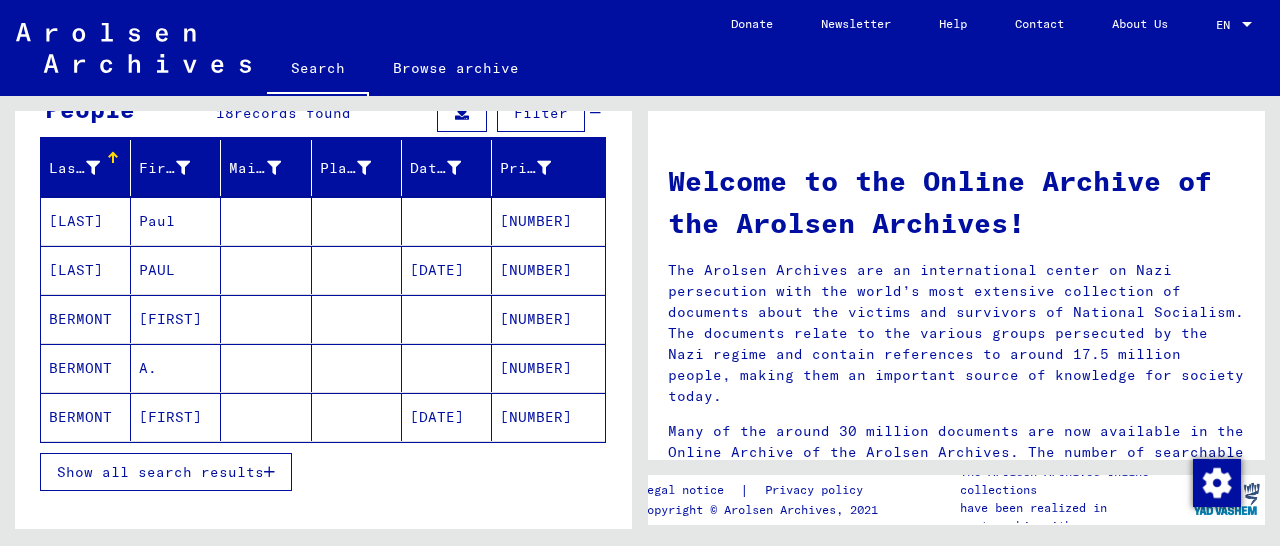 click on "[NUMBER]" at bounding box center (548, 368) 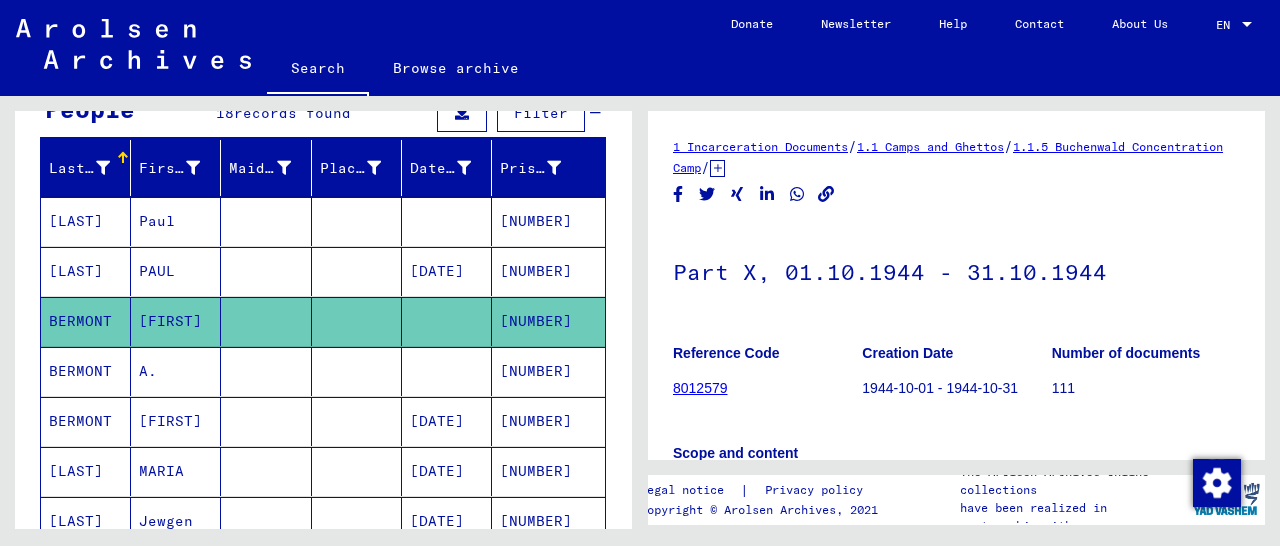 scroll, scrollTop: 208, scrollLeft: 0, axis: vertical 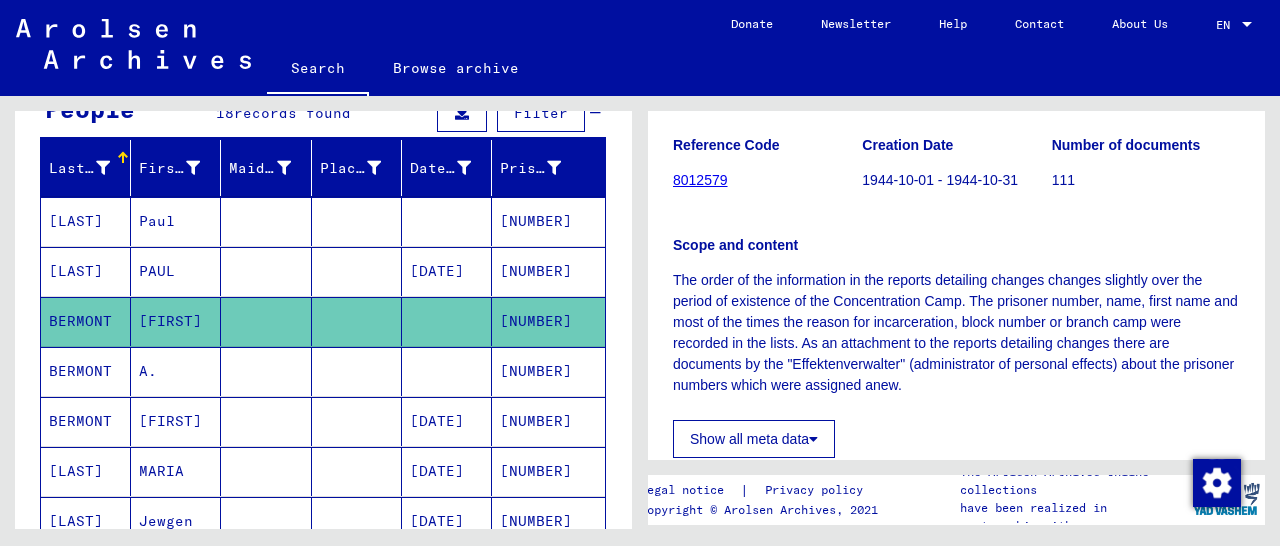 click on "[NUMBER]" at bounding box center [548, 471] 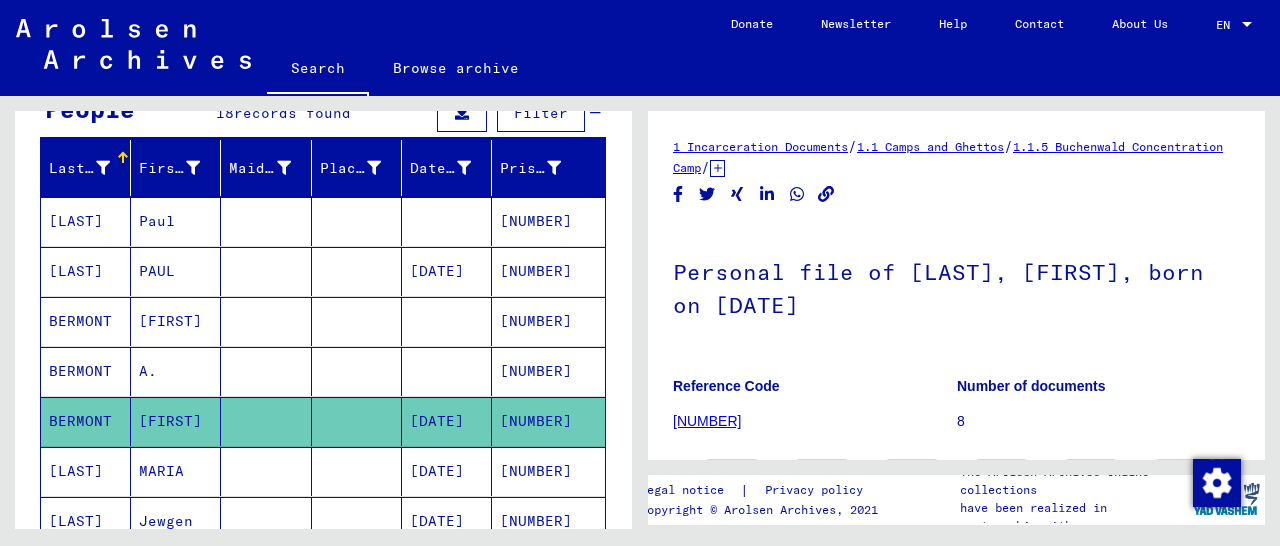 scroll, scrollTop: 312, scrollLeft: 0, axis: vertical 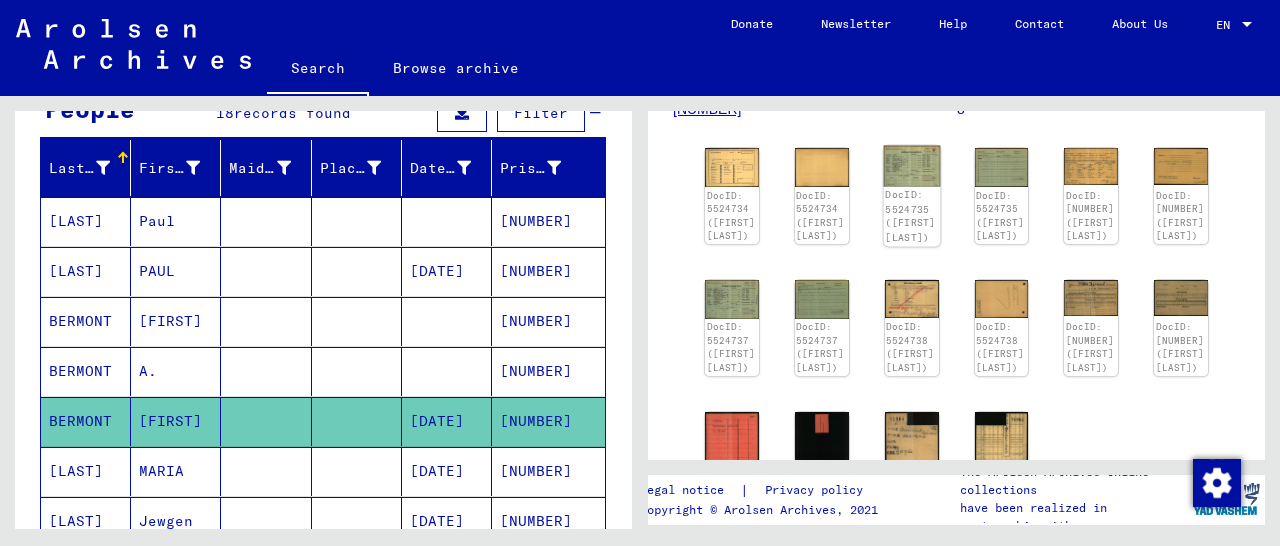 click 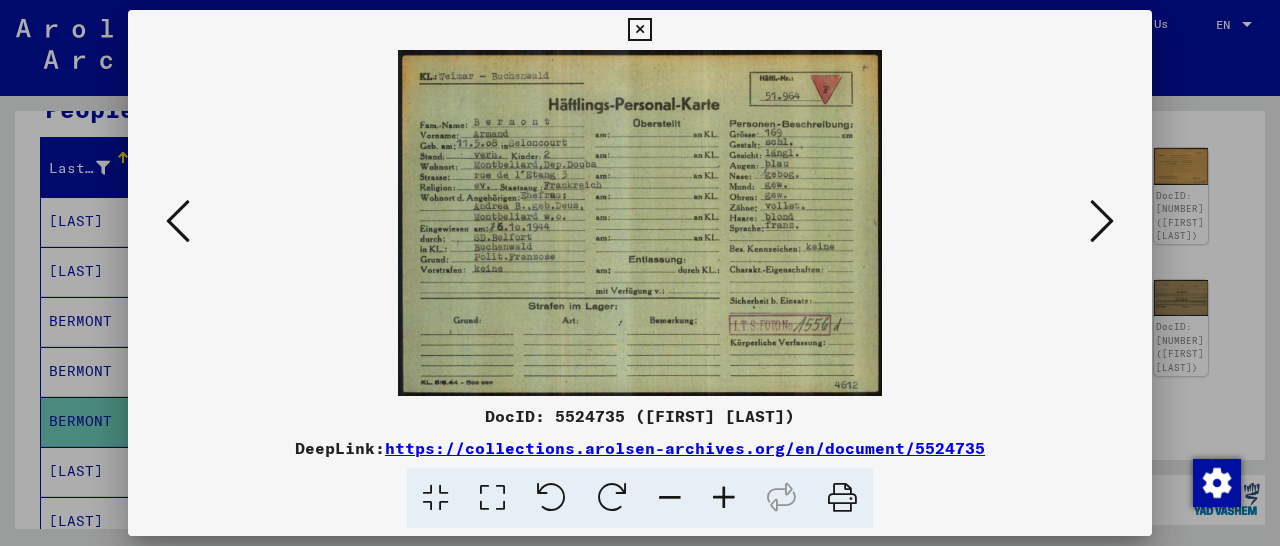 click at bounding box center [639, 30] 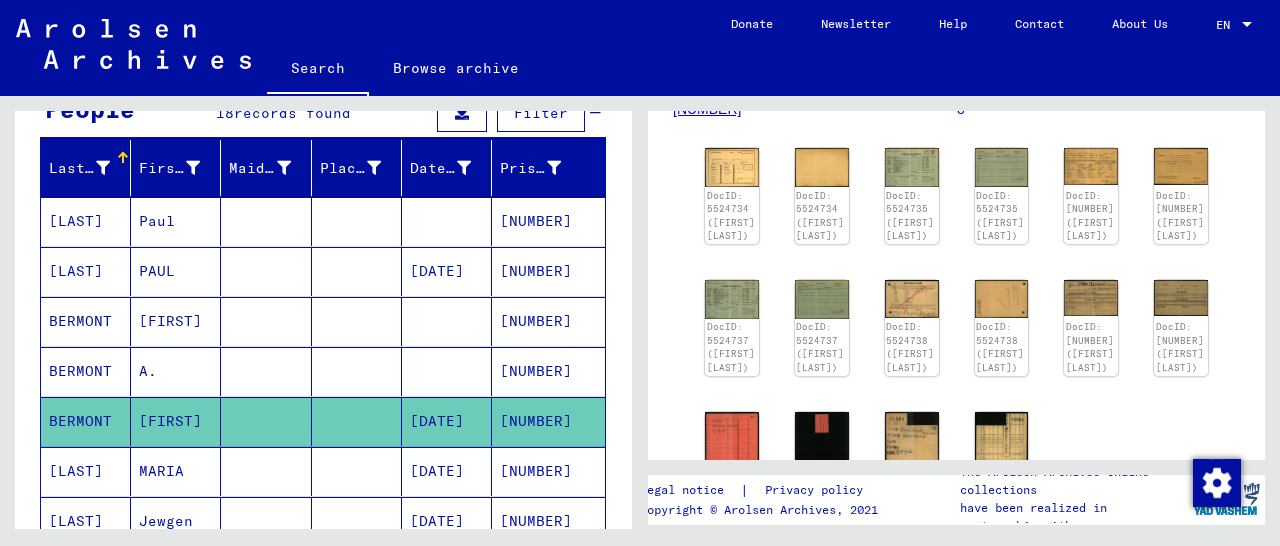 scroll, scrollTop: 0, scrollLeft: 0, axis: both 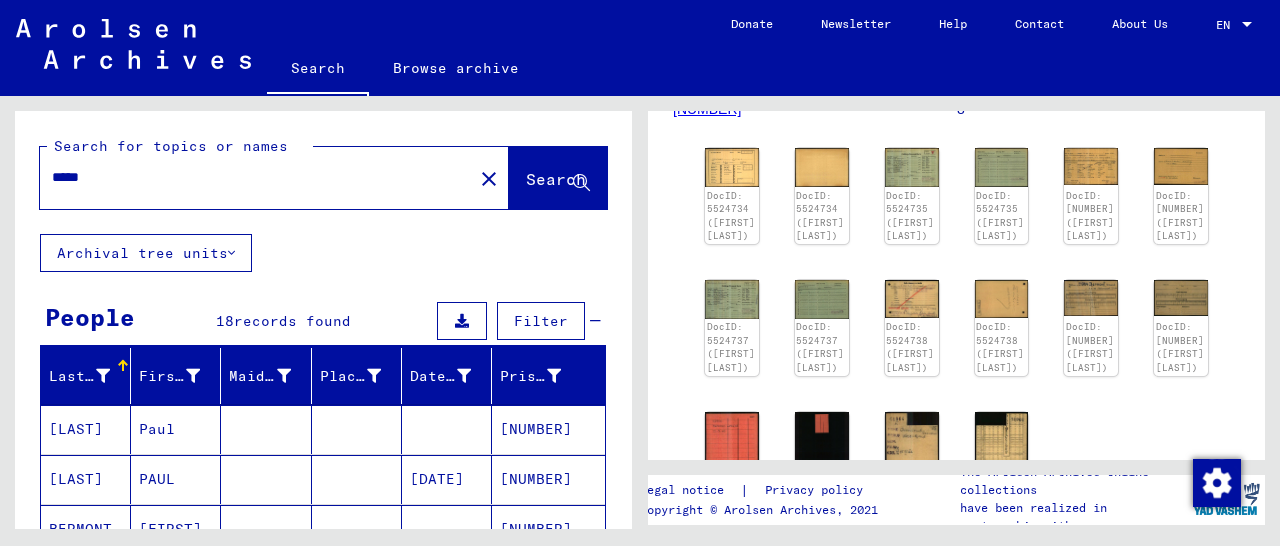 drag, startPoint x: 101, startPoint y: 169, endPoint x: 0, endPoint y: 181, distance: 101.71037 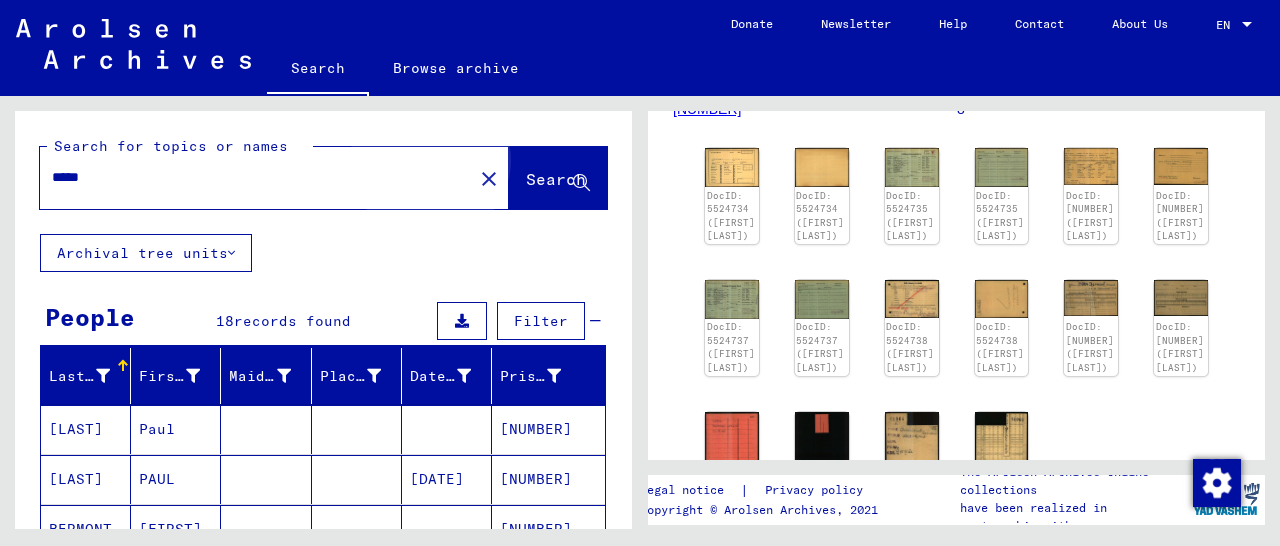 click on "Search" 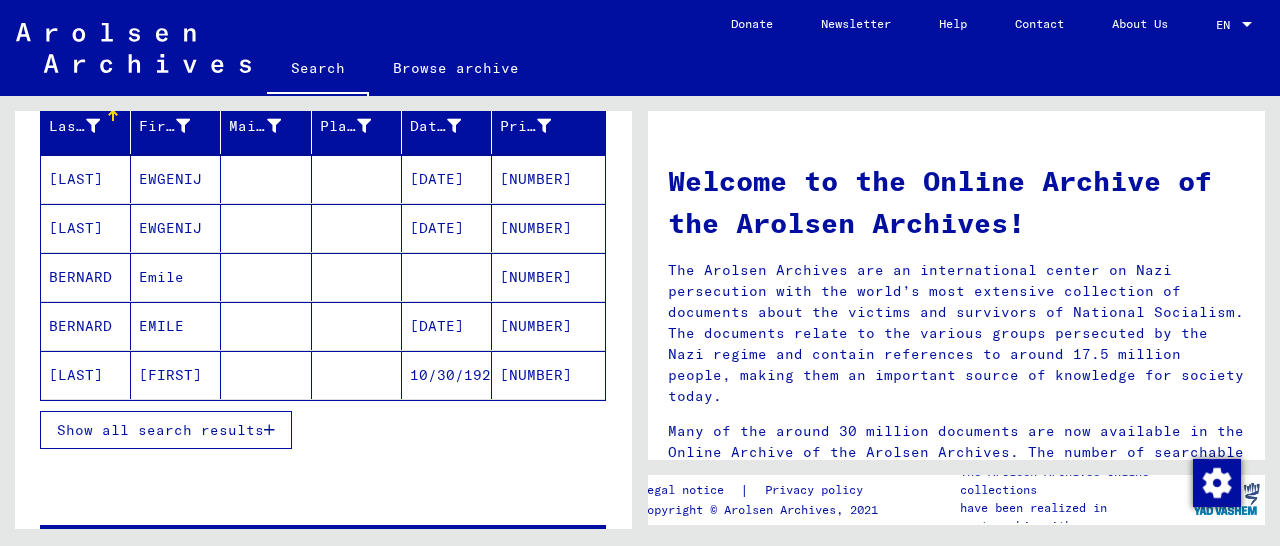 scroll, scrollTop: 208, scrollLeft: 0, axis: vertical 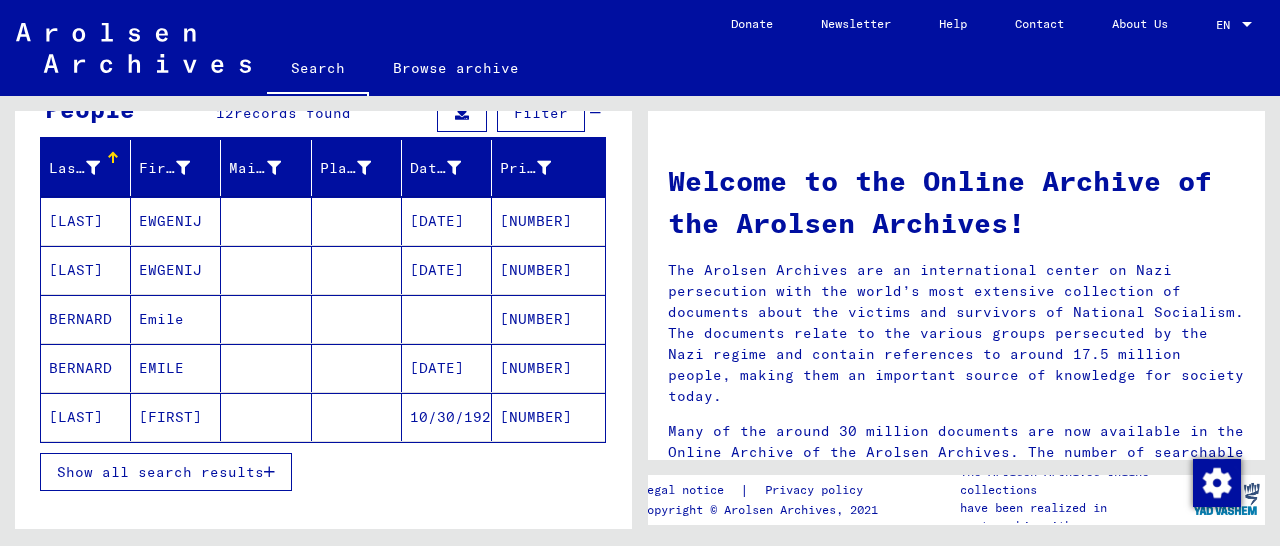 click at bounding box center (269, 472) 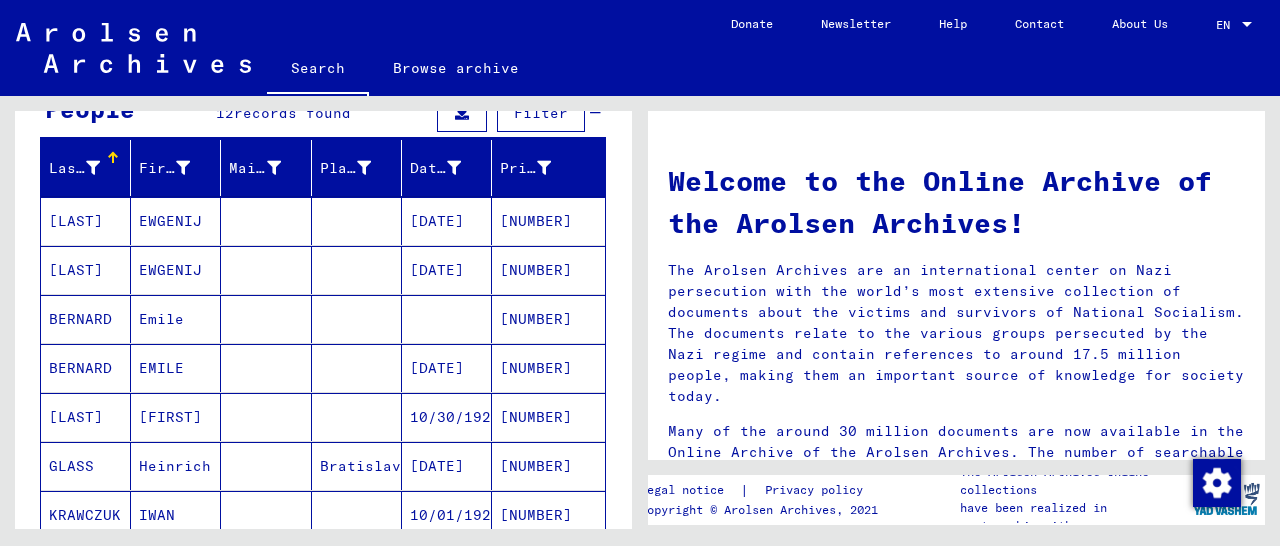 click on "[NUMBER]" at bounding box center [548, 417] 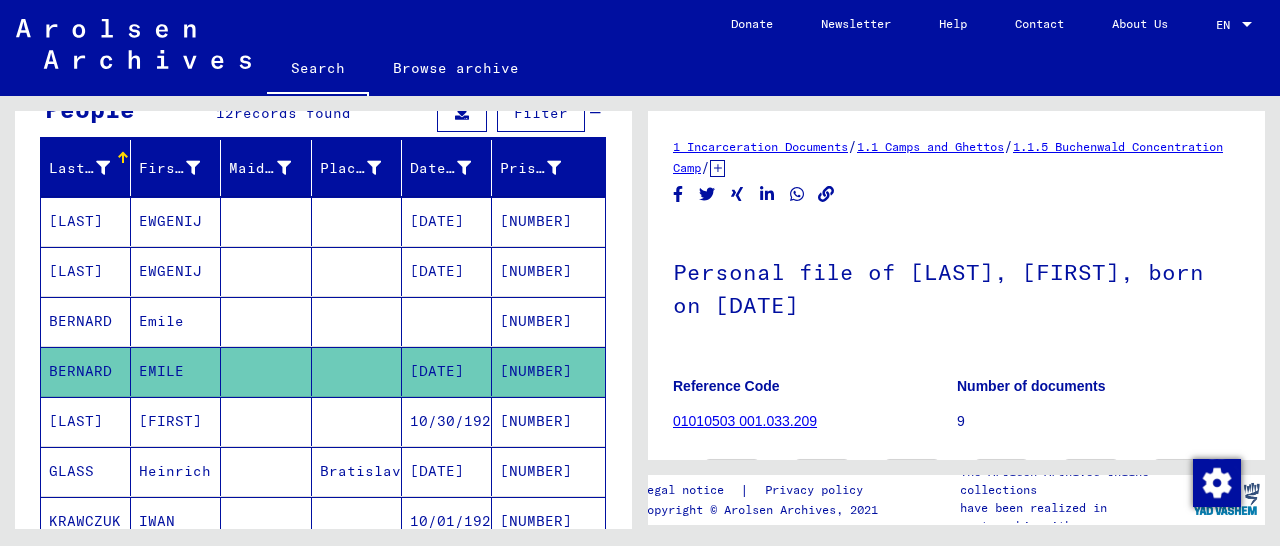 scroll, scrollTop: 312, scrollLeft: 0, axis: vertical 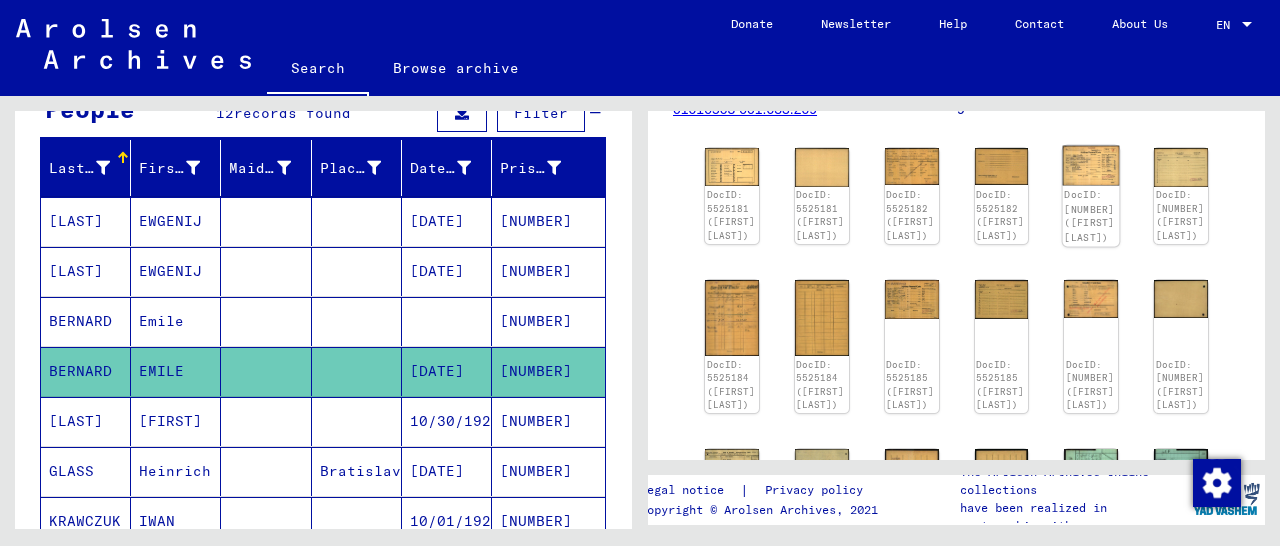 click 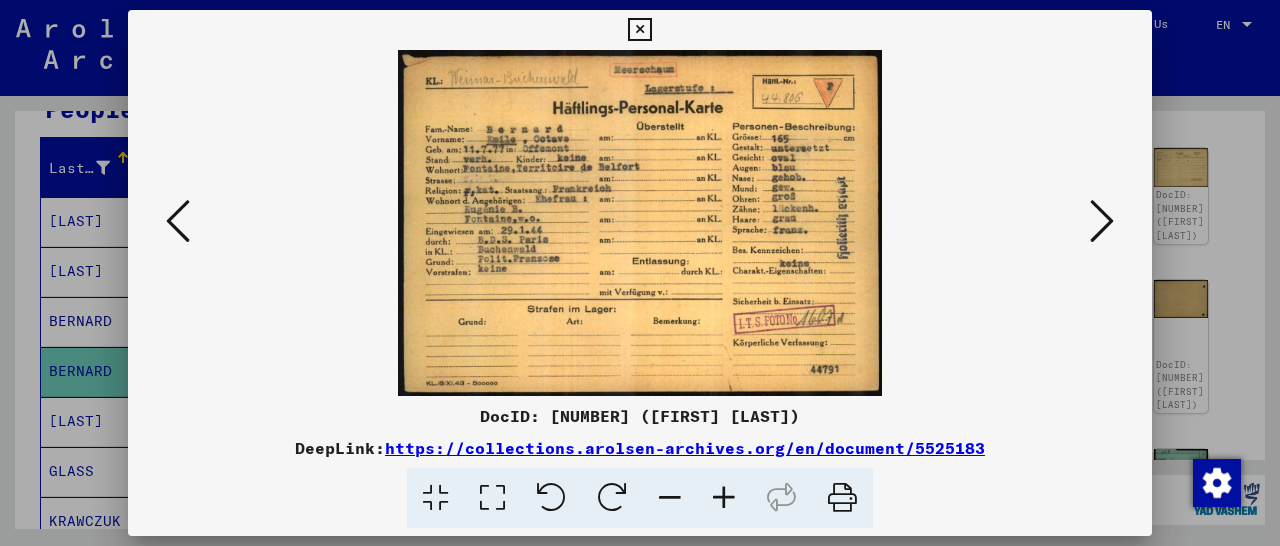 click at bounding box center (639, 30) 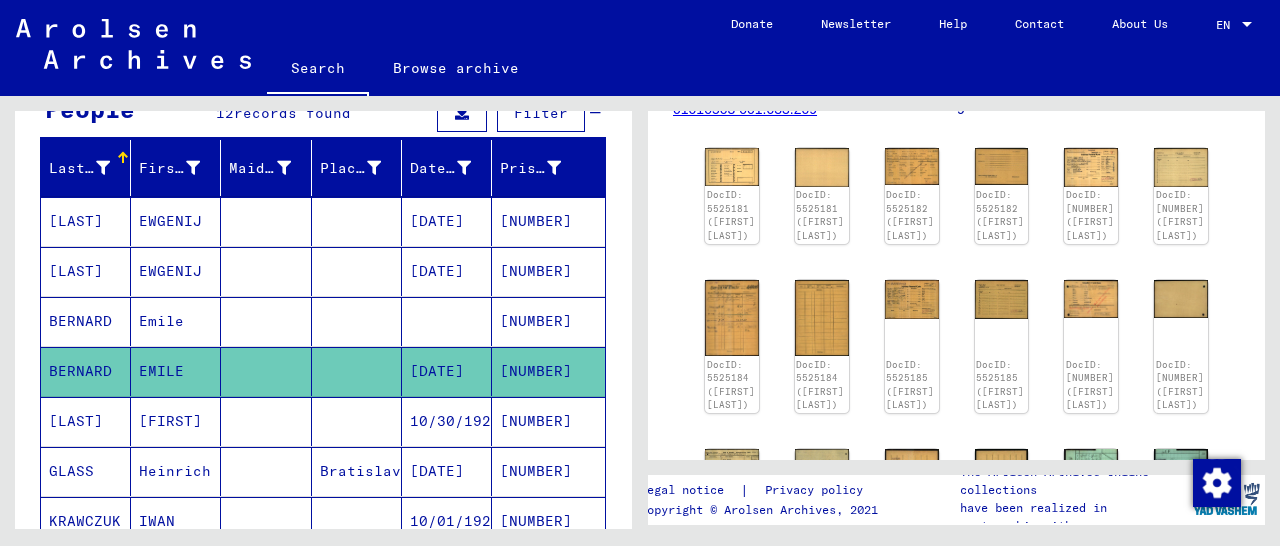 scroll, scrollTop: 0, scrollLeft: 0, axis: both 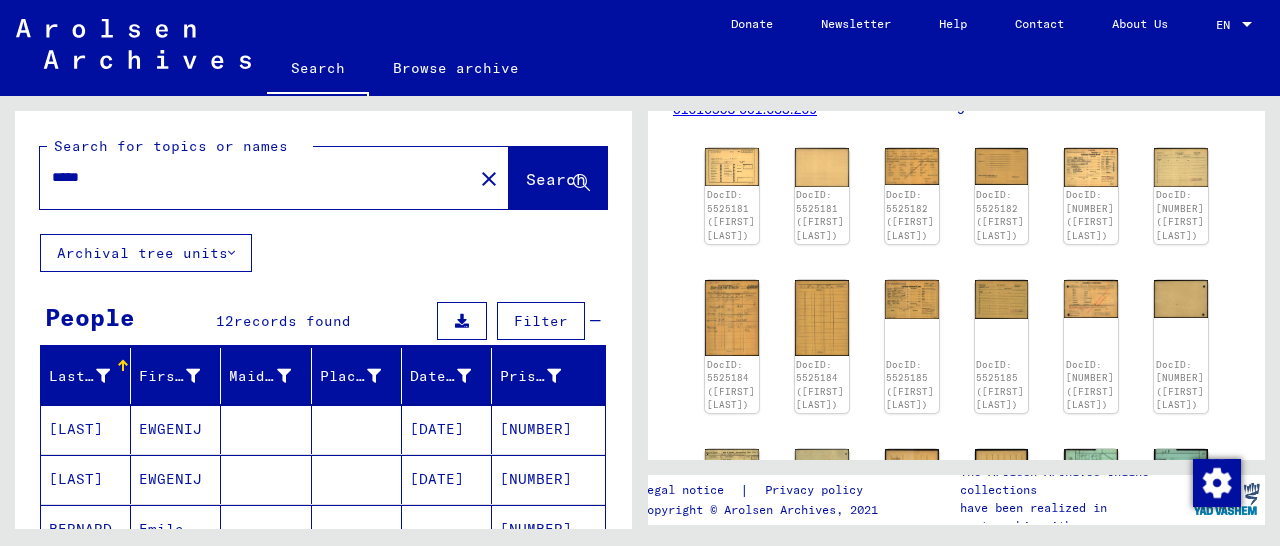 drag, startPoint x: 131, startPoint y: 182, endPoint x: 0, endPoint y: 197, distance: 131.85599 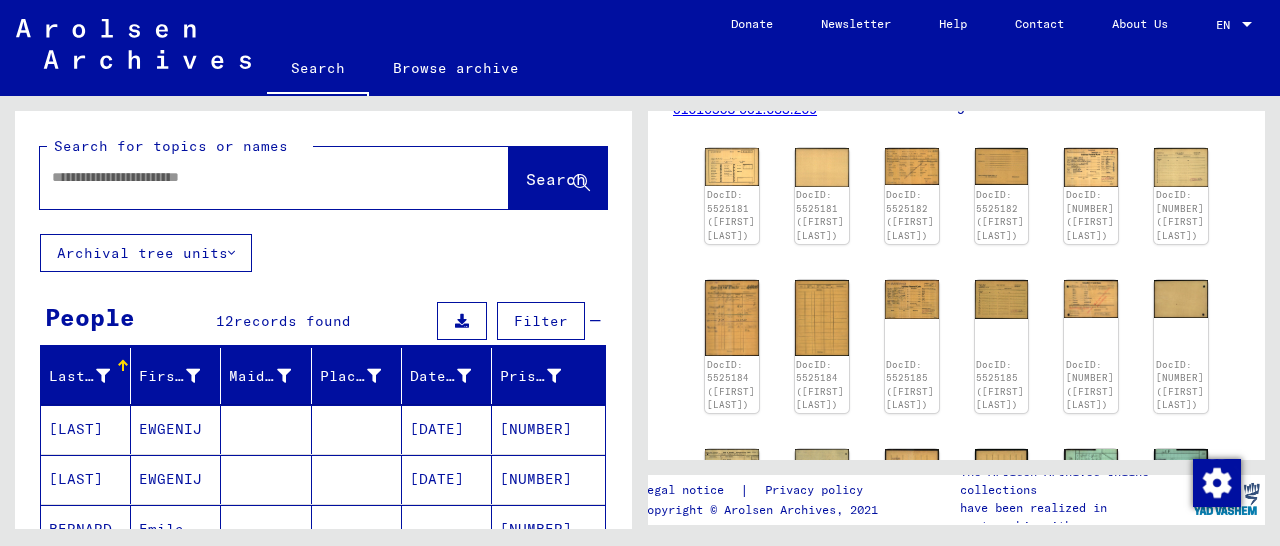 paste on "*****" 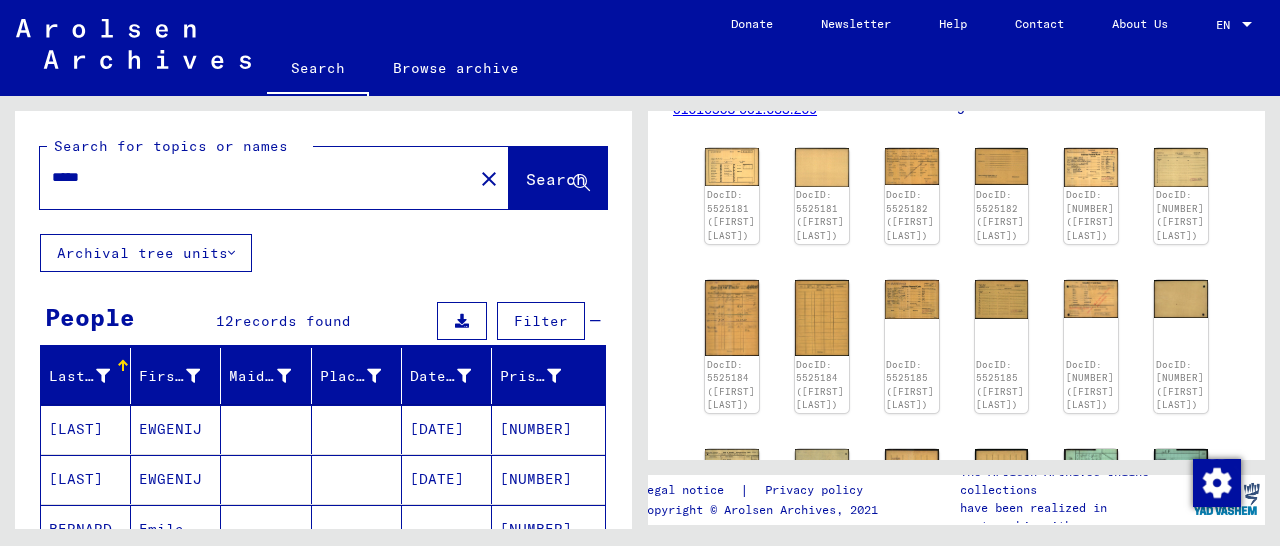 scroll, scrollTop: 0, scrollLeft: 0, axis: both 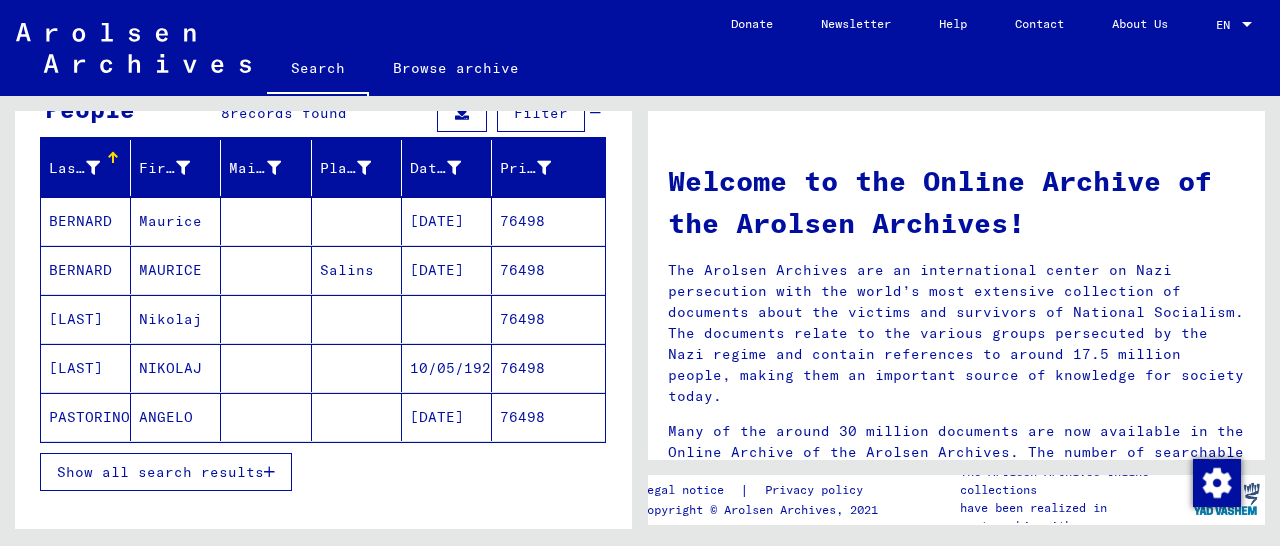 click on "76498" at bounding box center [548, 319] 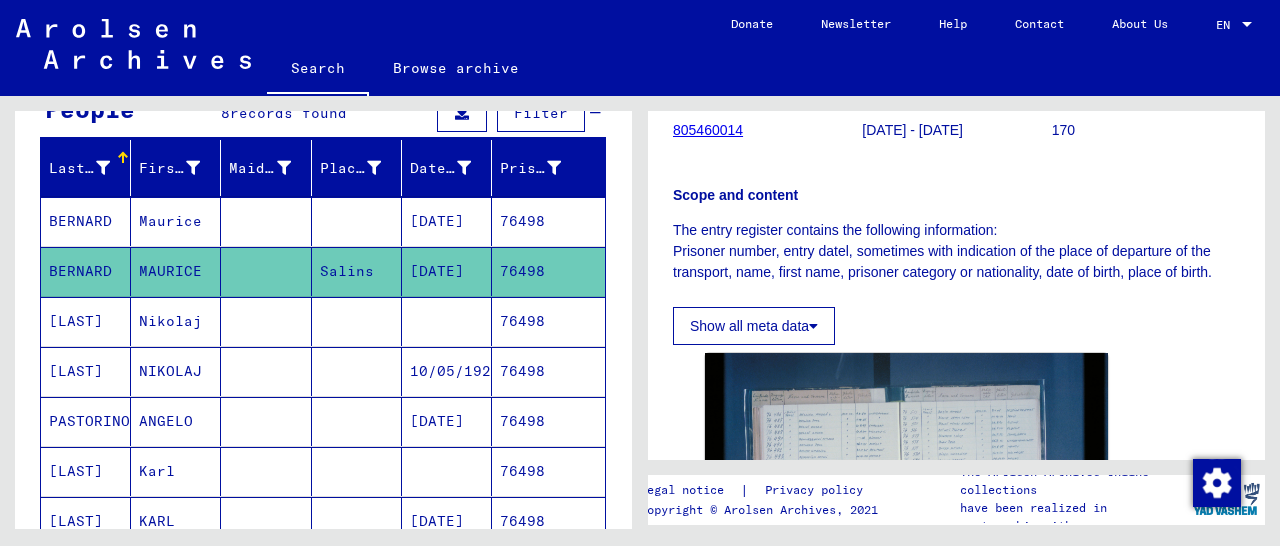 scroll, scrollTop: 312, scrollLeft: 0, axis: vertical 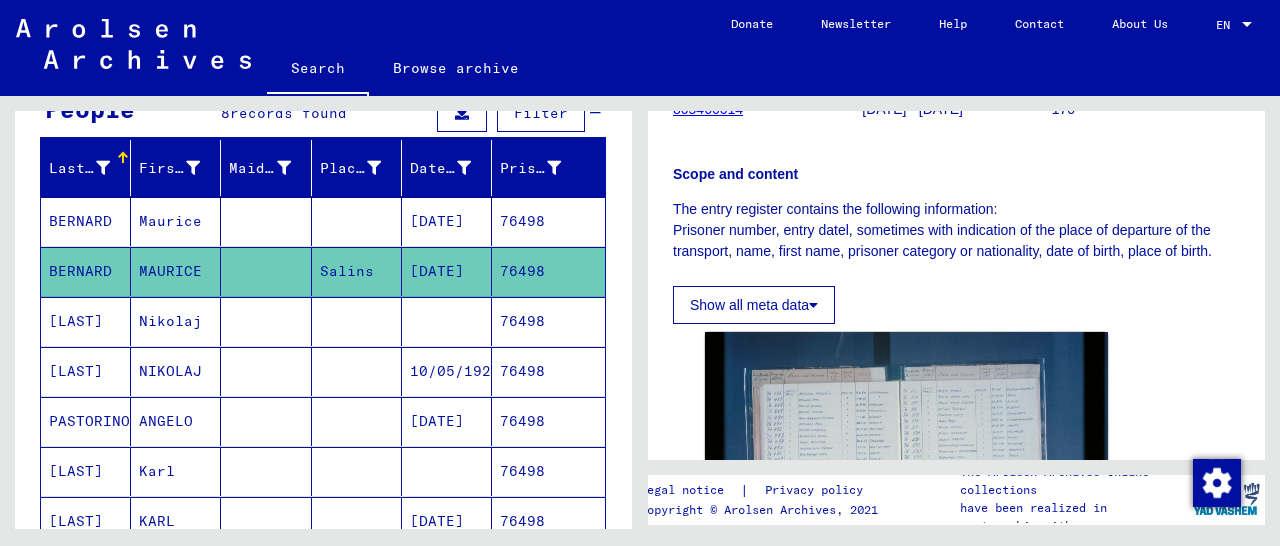 click on "76498" at bounding box center (548, 271) 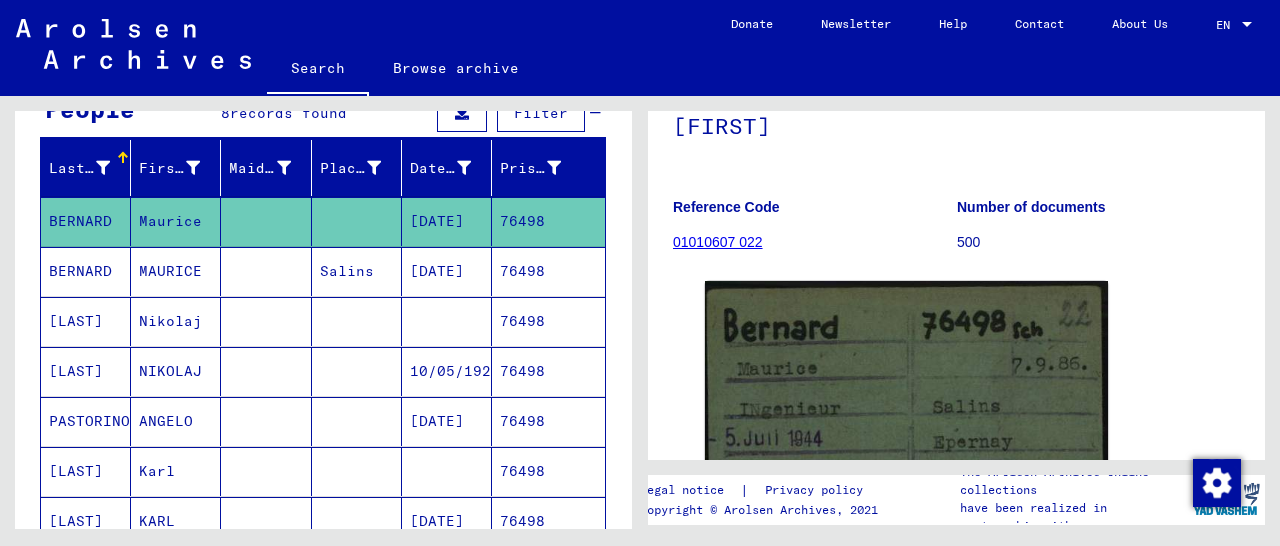 scroll, scrollTop: 283, scrollLeft: 0, axis: vertical 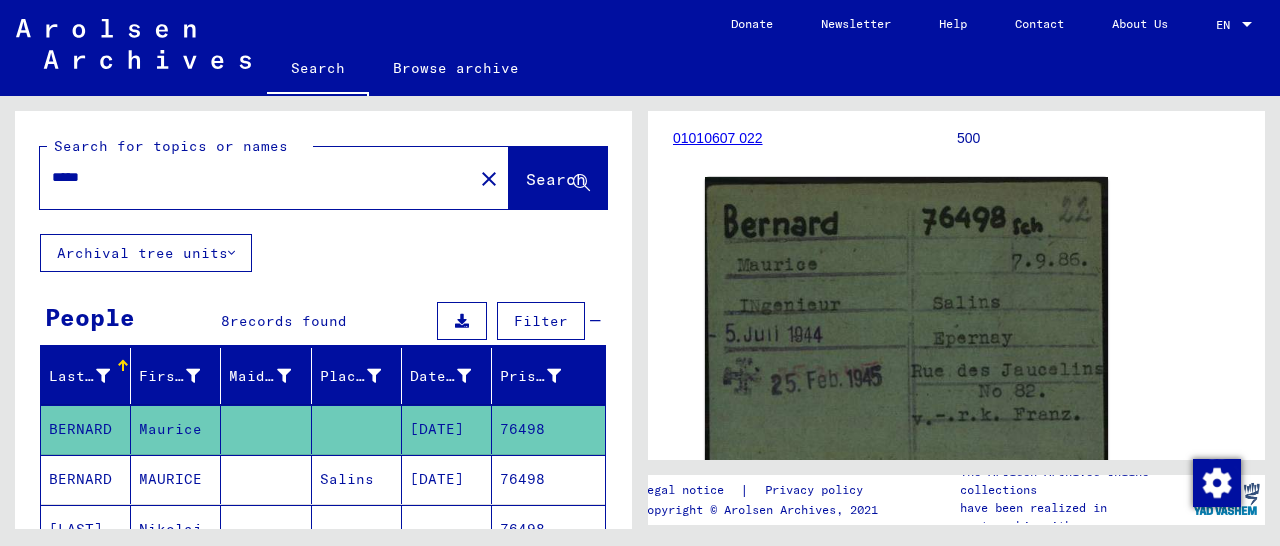 drag, startPoint x: 175, startPoint y: 178, endPoint x: 0, endPoint y: 173, distance: 175.07141 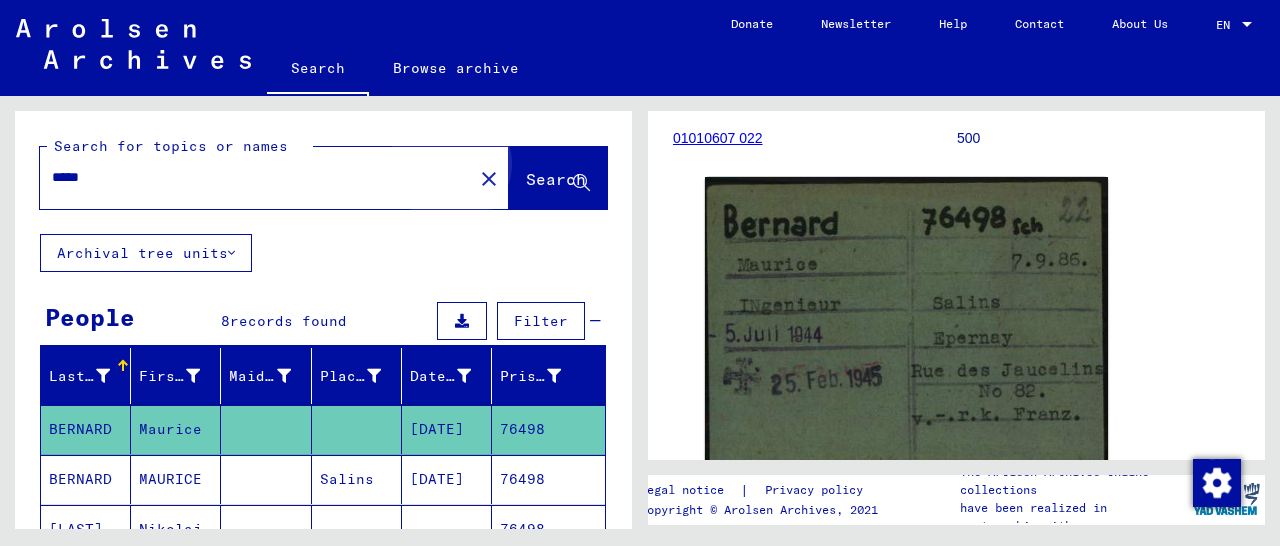 click on "Search" 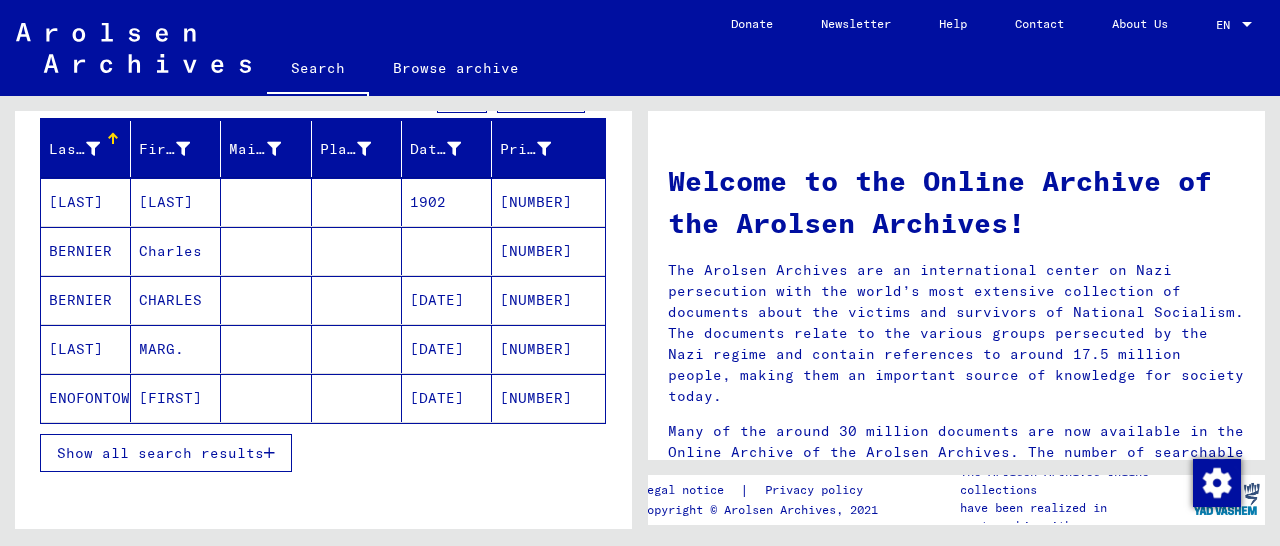scroll, scrollTop: 416, scrollLeft: 0, axis: vertical 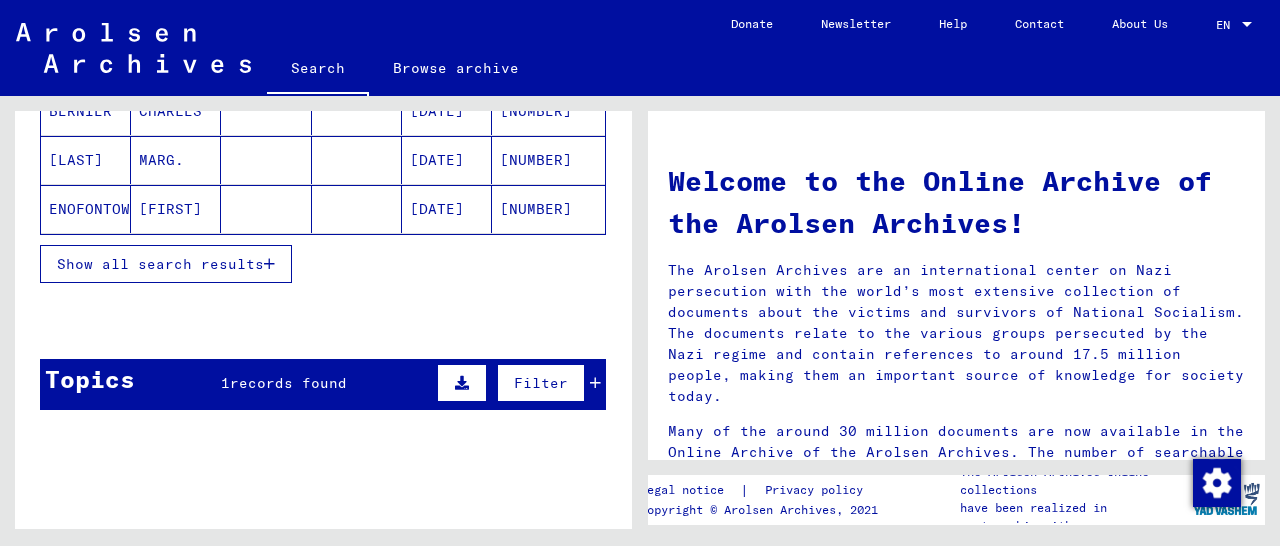 click at bounding box center [269, 264] 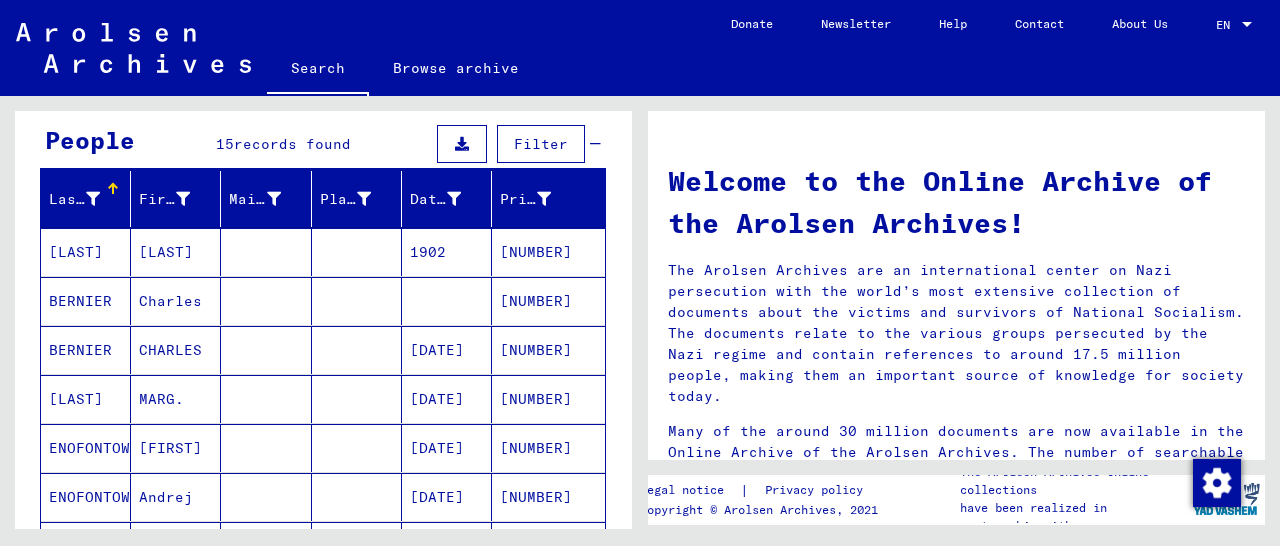 scroll, scrollTop: 208, scrollLeft: 0, axis: vertical 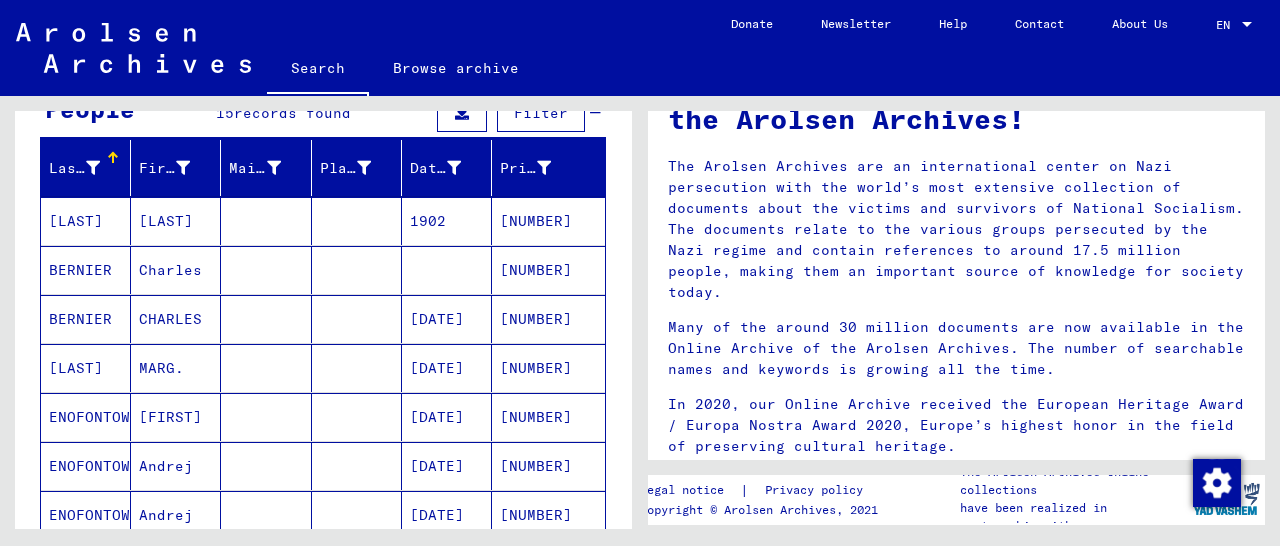 click on "[NUMBER]" at bounding box center [548, 368] 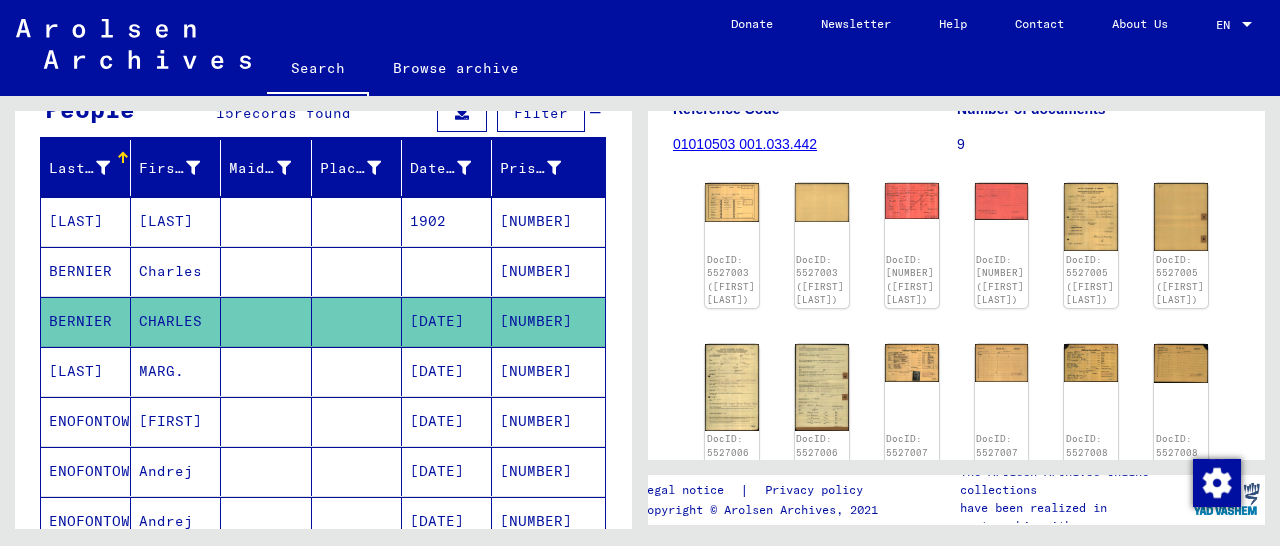 scroll, scrollTop: 312, scrollLeft: 0, axis: vertical 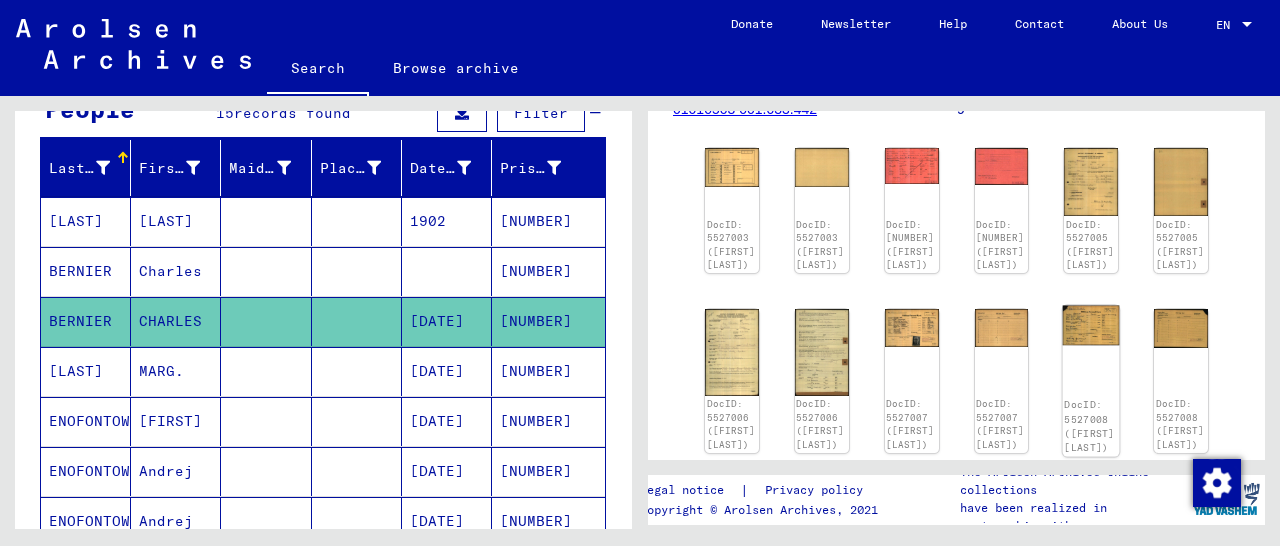 click 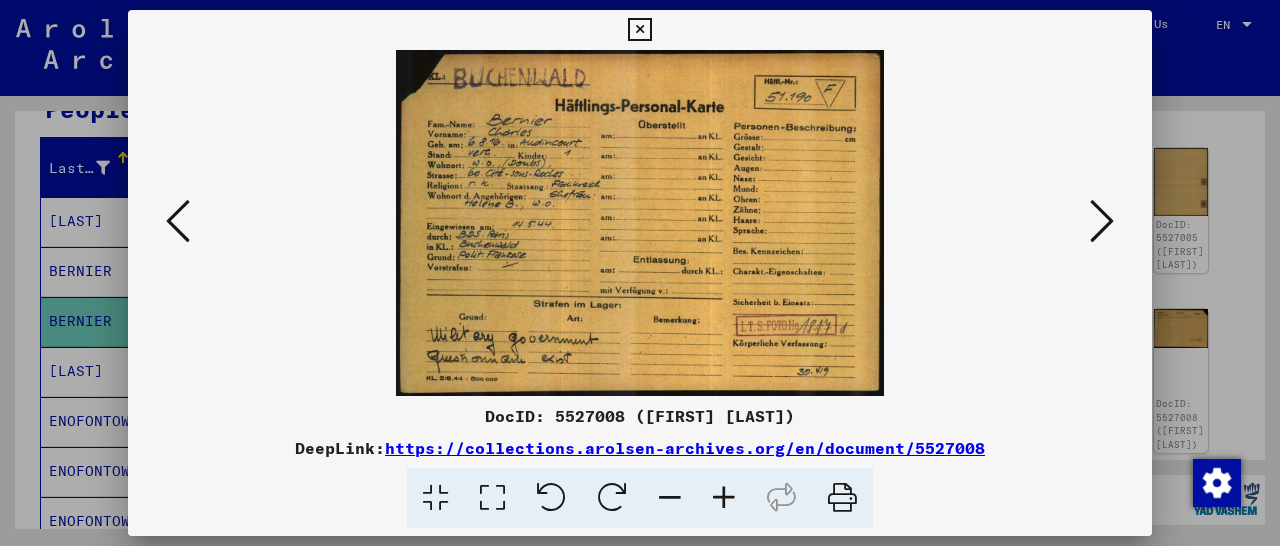 click at bounding box center [639, 30] 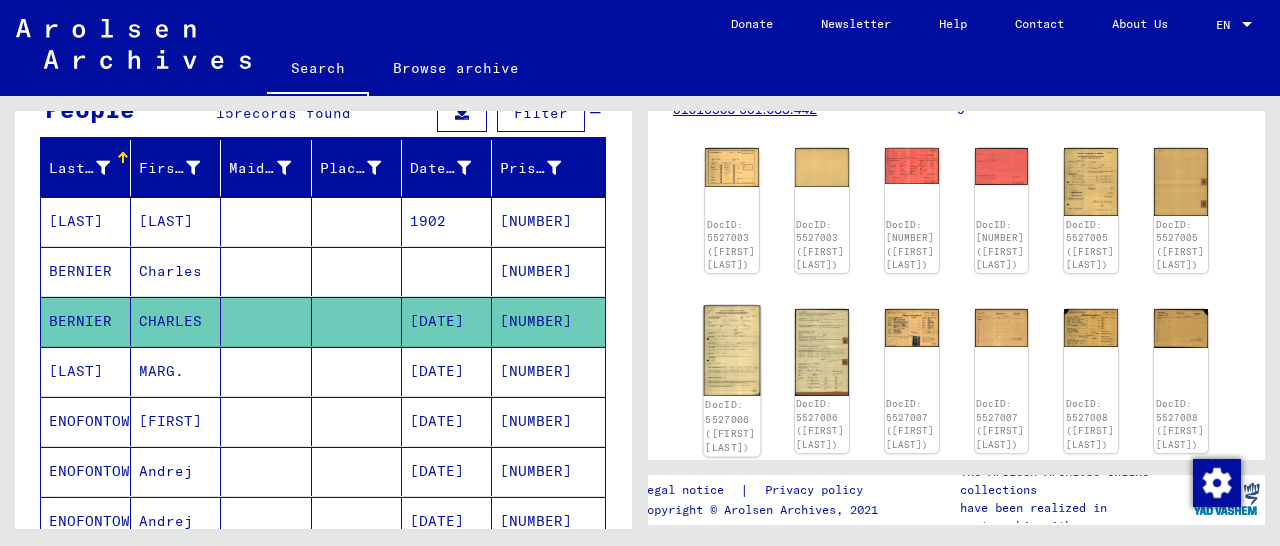 click 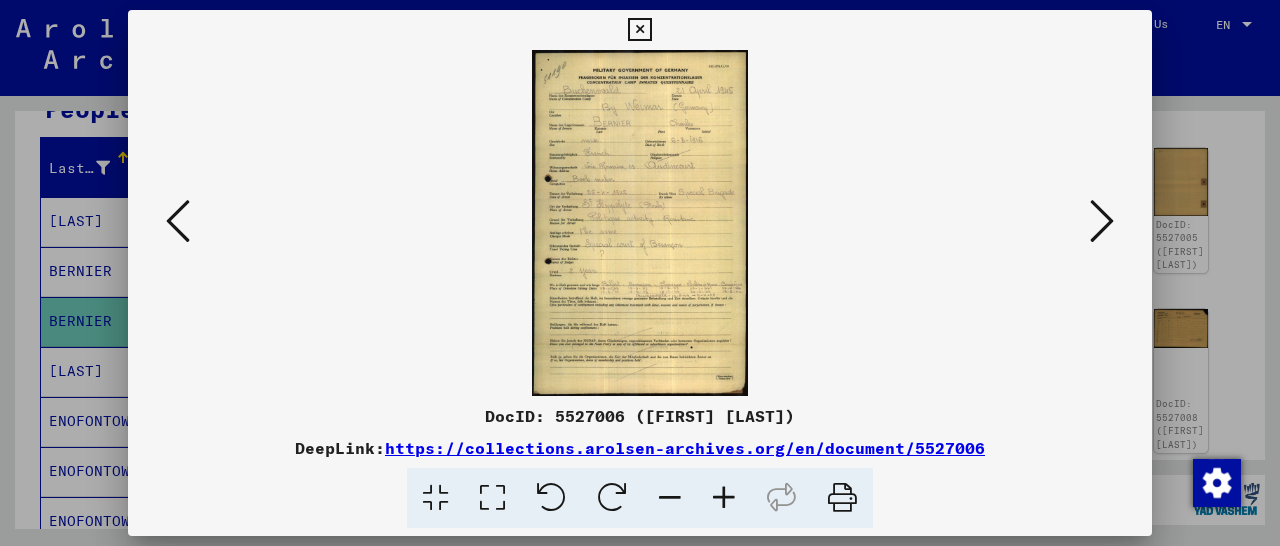 click at bounding box center (724, 498) 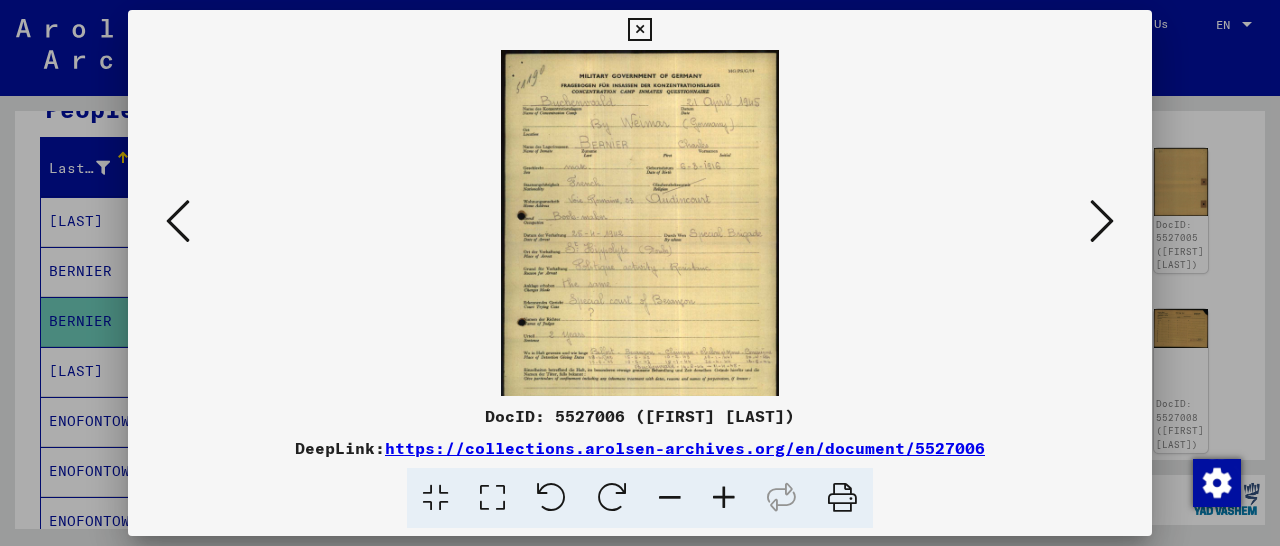 click at bounding box center (724, 498) 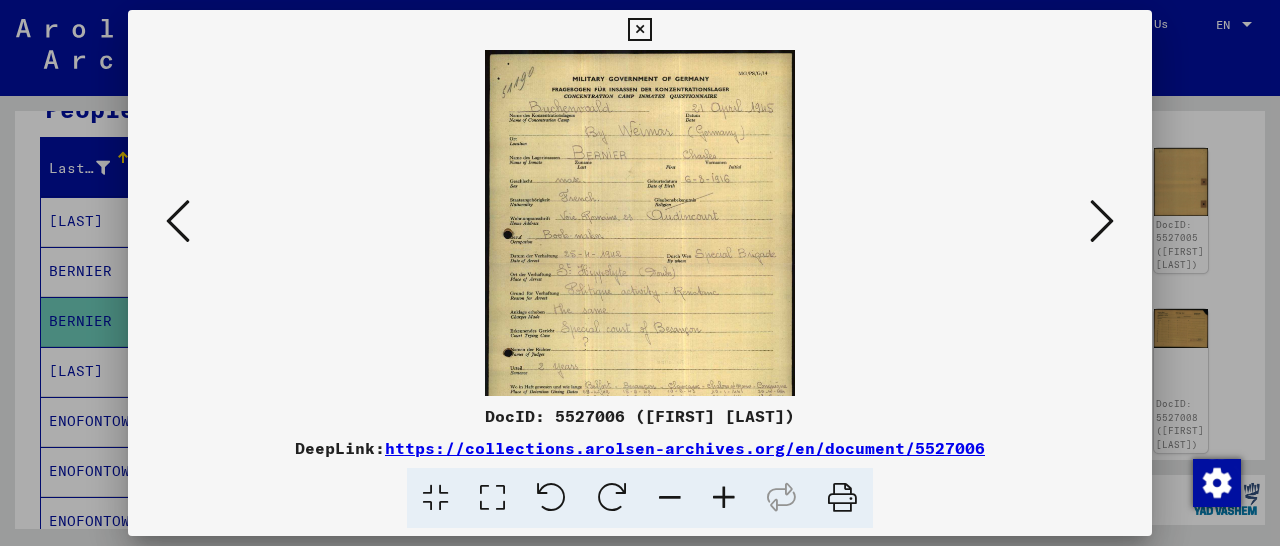 click at bounding box center (724, 498) 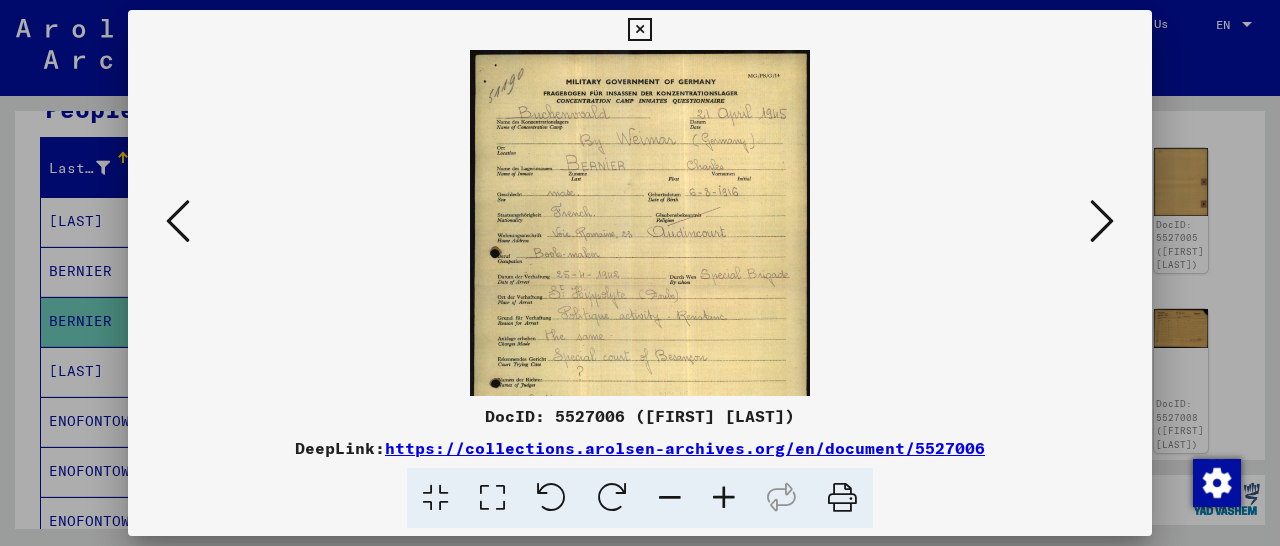 click at bounding box center [724, 498] 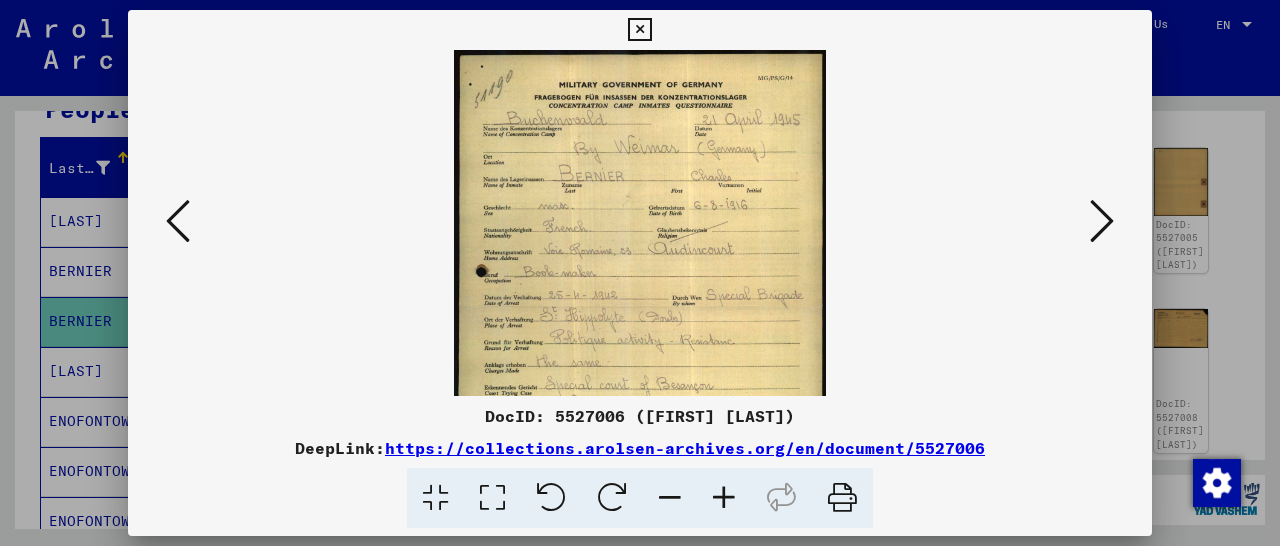 click at bounding box center [724, 498] 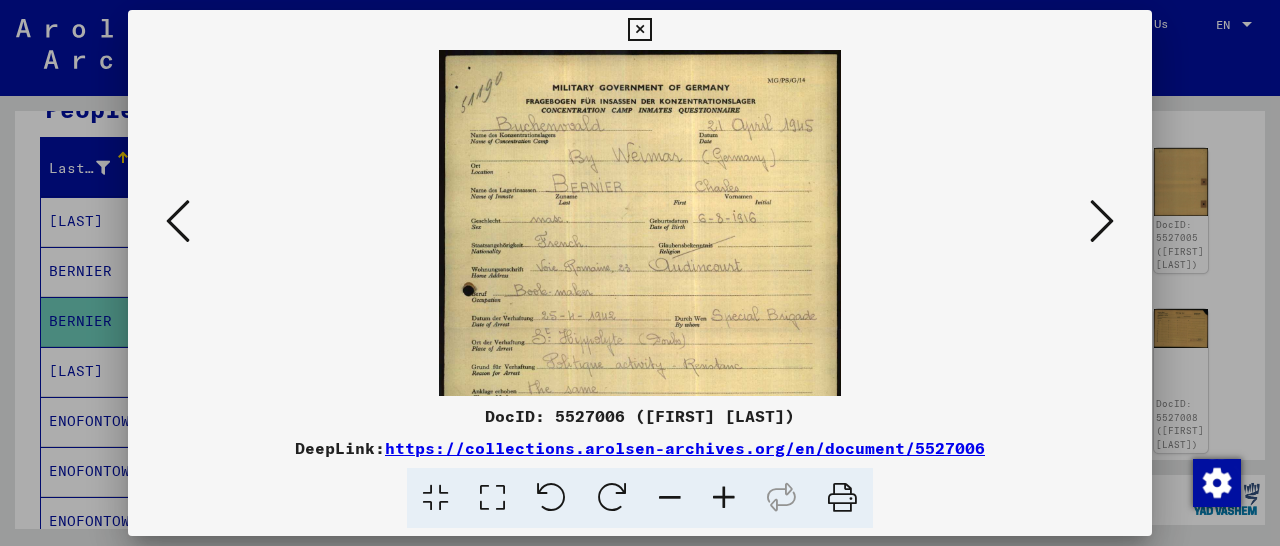click at bounding box center [724, 498] 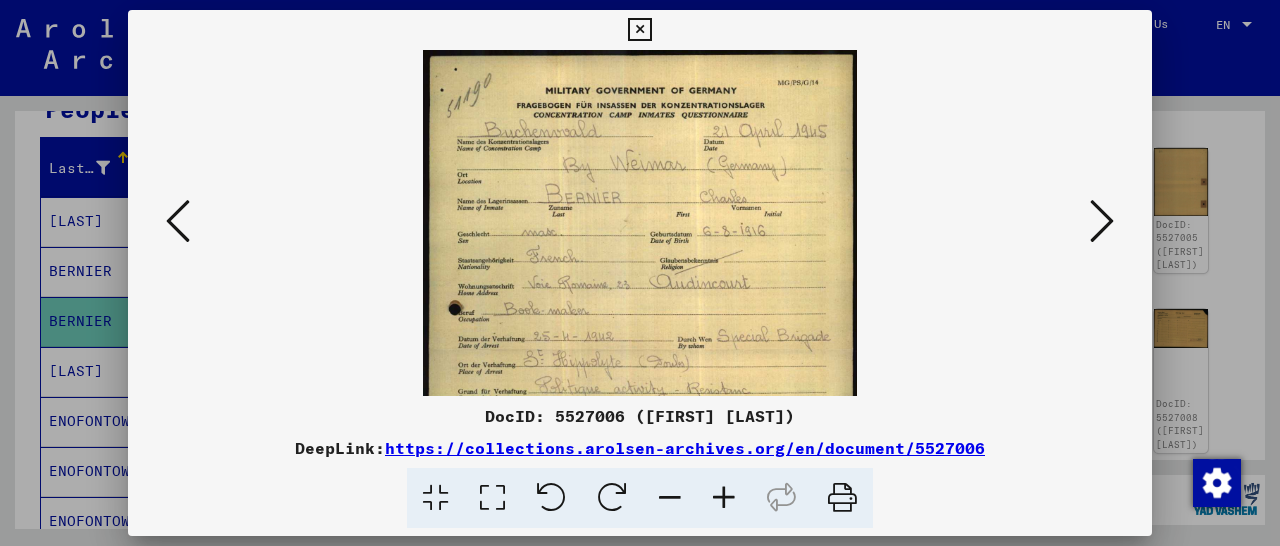click at bounding box center (724, 498) 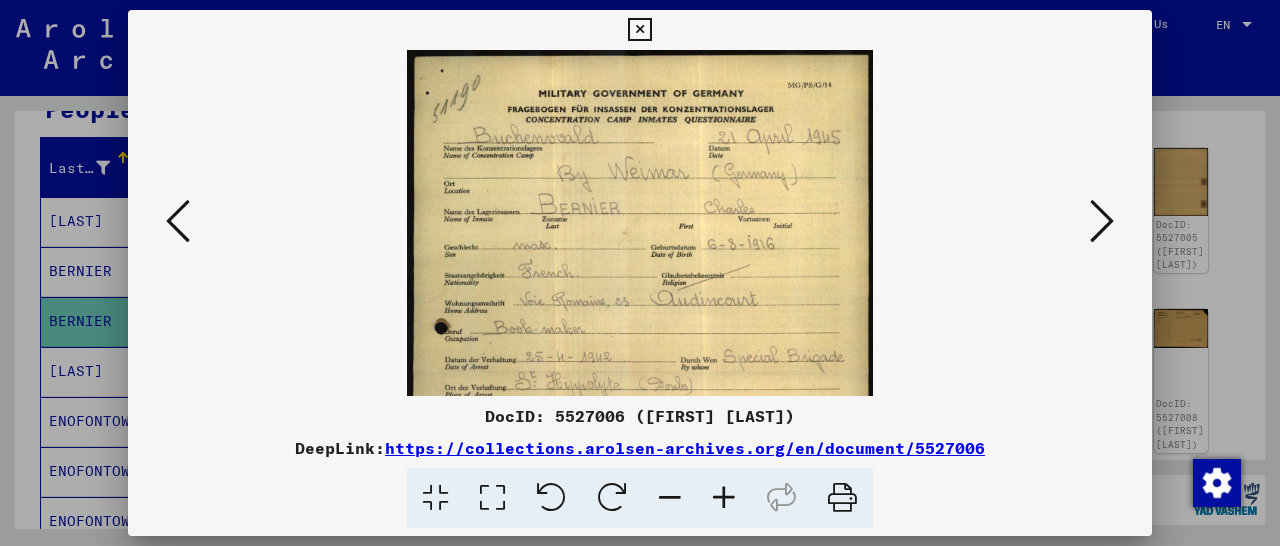 click at bounding box center (724, 498) 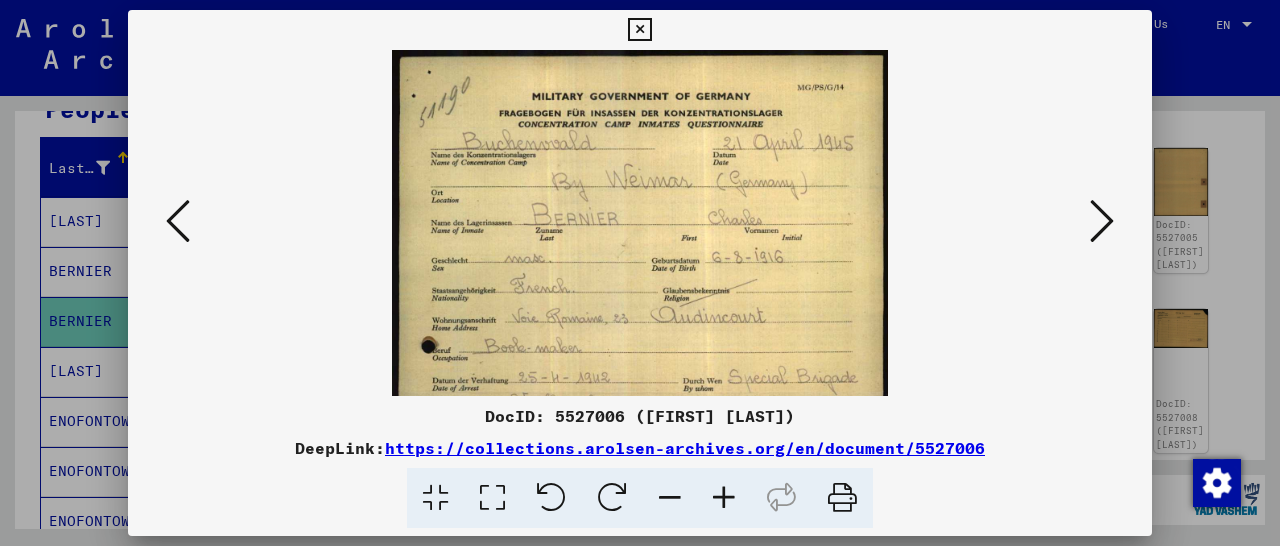 click at bounding box center (724, 498) 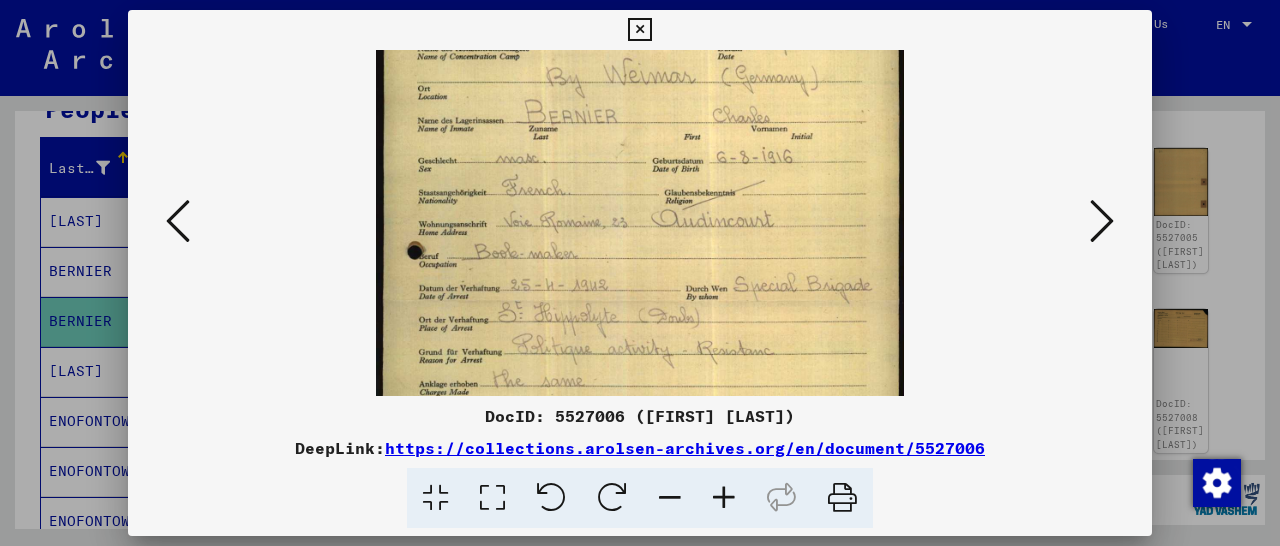scroll, scrollTop: 114, scrollLeft: 0, axis: vertical 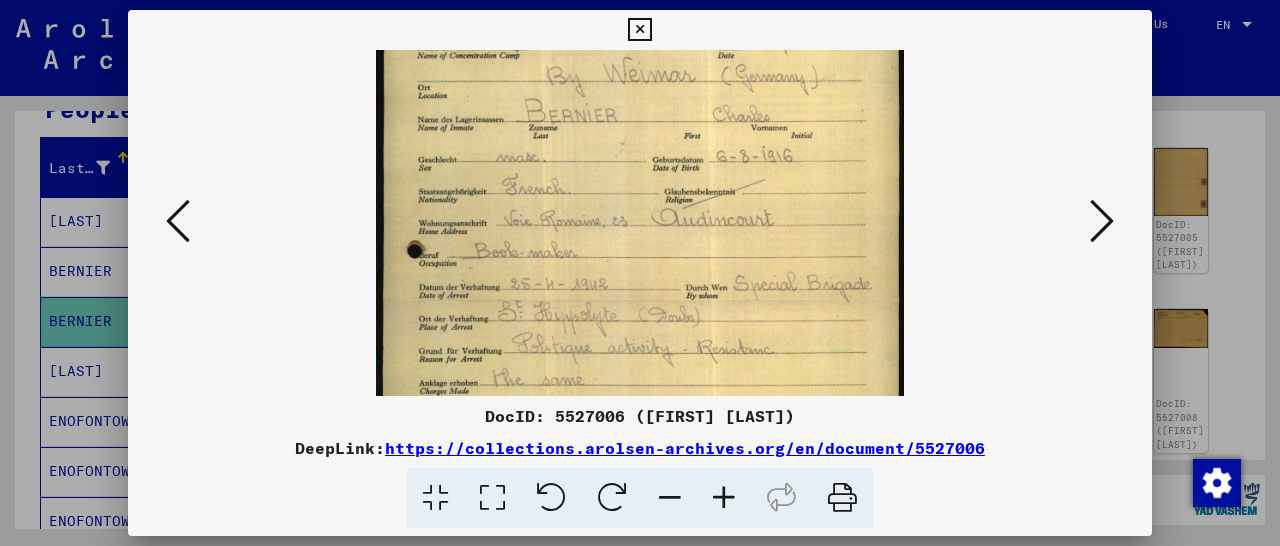 drag, startPoint x: 594, startPoint y: 353, endPoint x: 620, endPoint y: 239, distance: 116.92733 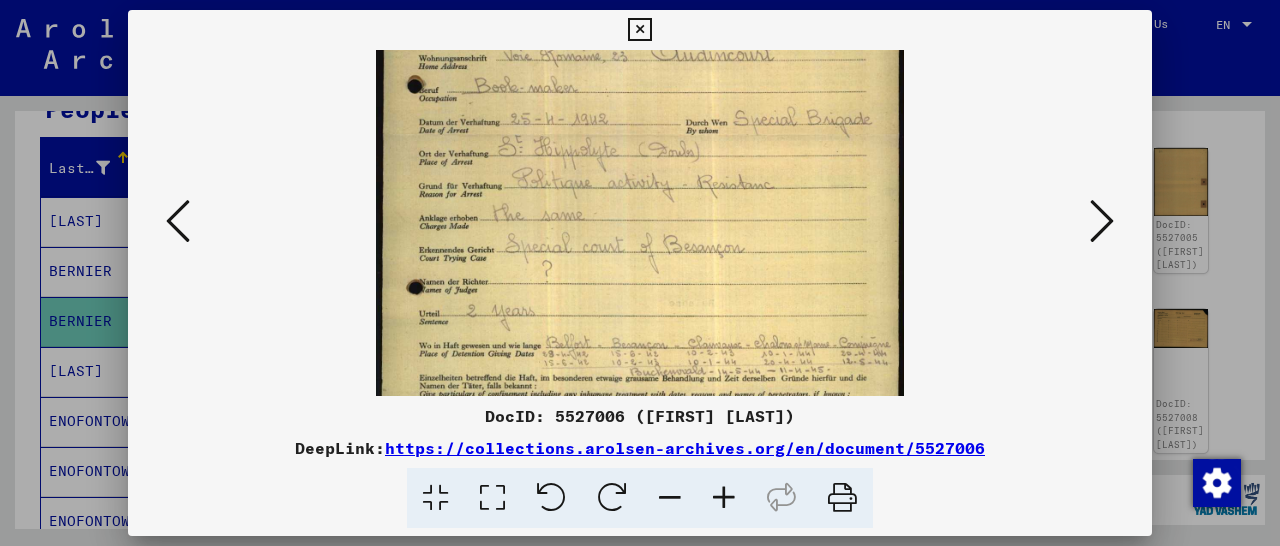 scroll, scrollTop: 282, scrollLeft: 0, axis: vertical 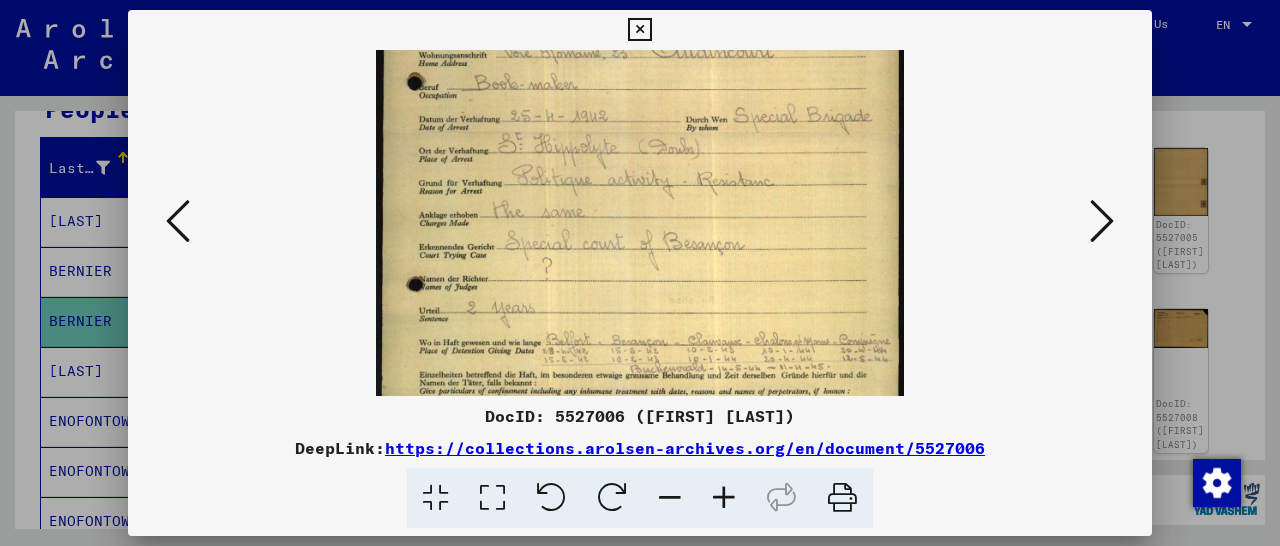 drag, startPoint x: 596, startPoint y: 357, endPoint x: 633, endPoint y: 187, distance: 173.97989 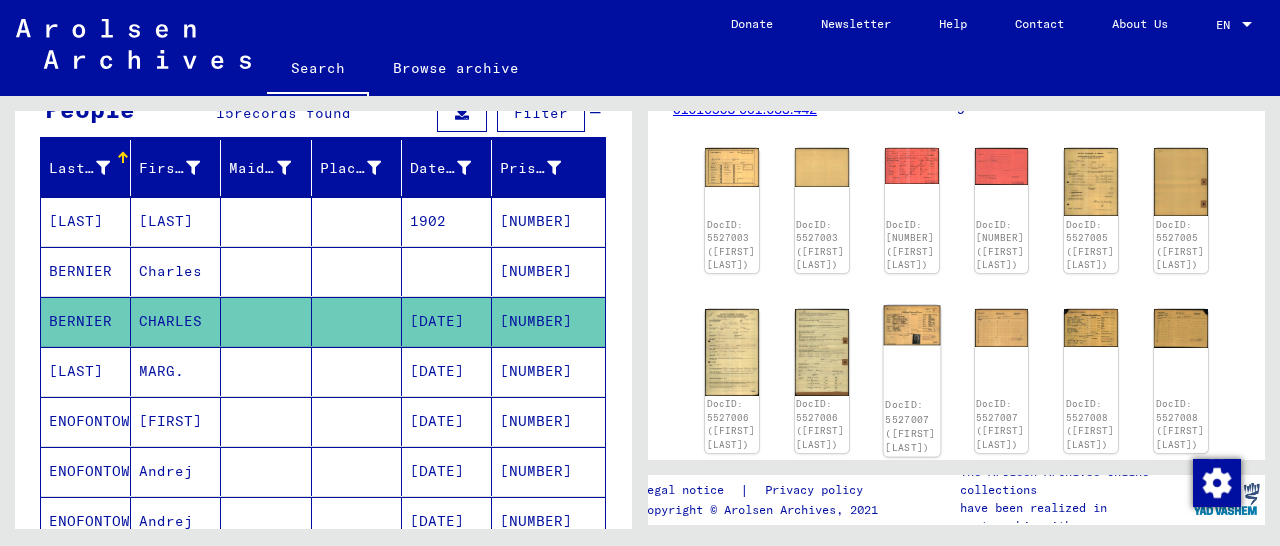scroll, scrollTop: 520, scrollLeft: 0, axis: vertical 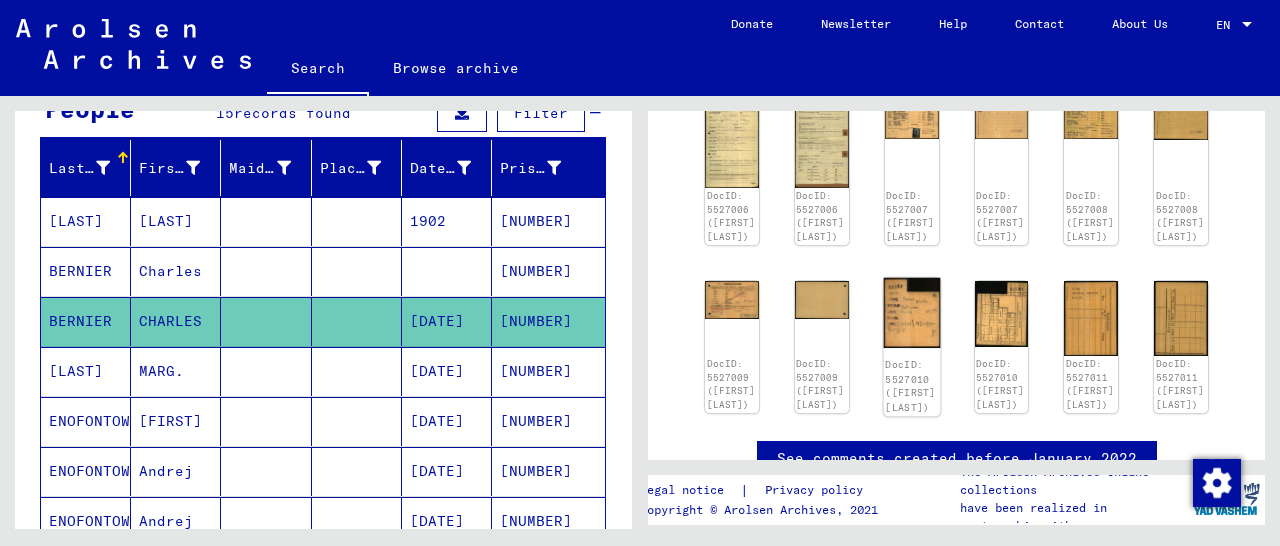 click 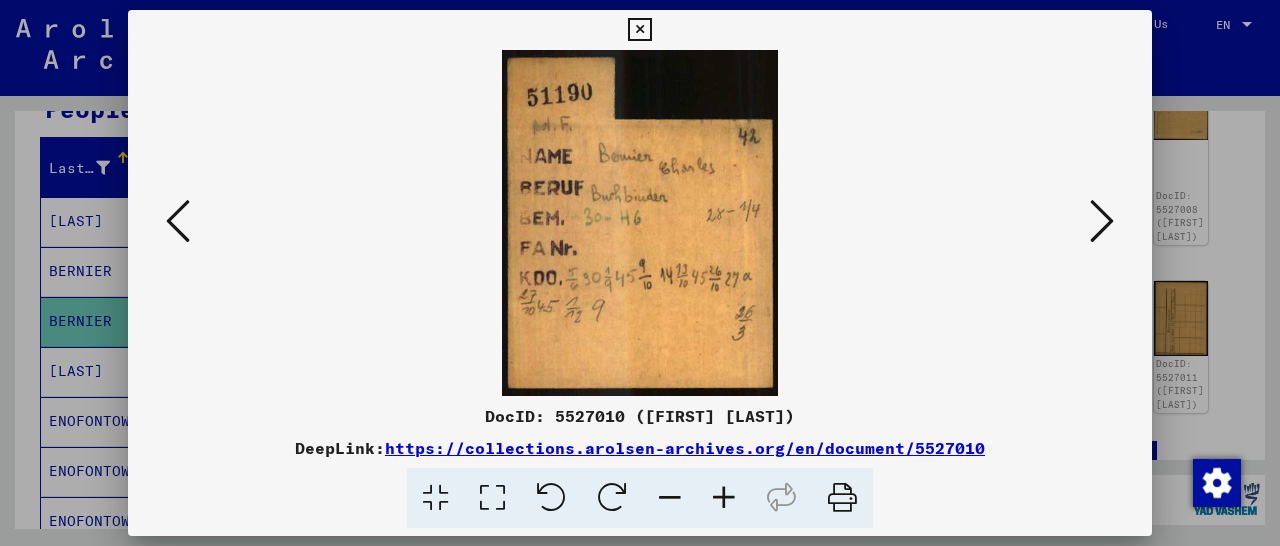 scroll, scrollTop: 520, scrollLeft: 0, axis: vertical 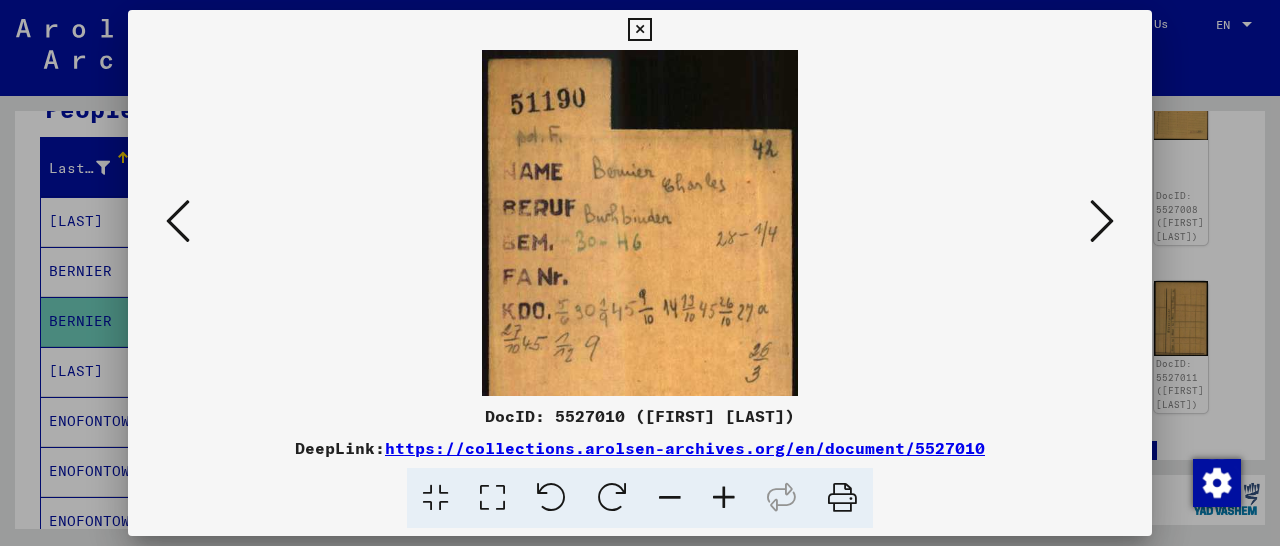 click at bounding box center (724, 498) 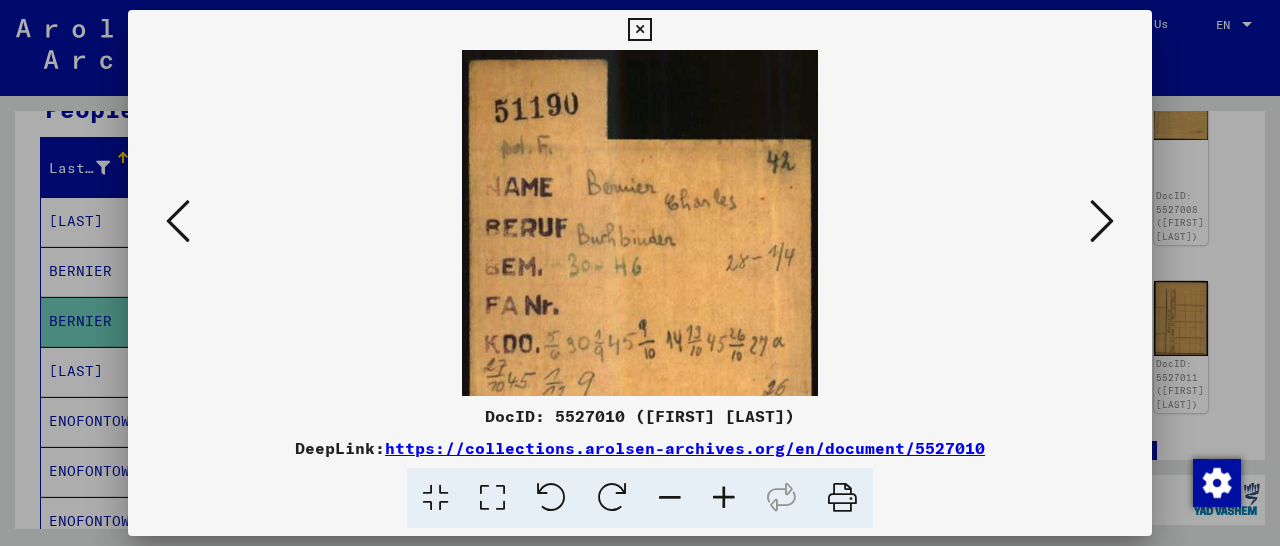 click at bounding box center (724, 498) 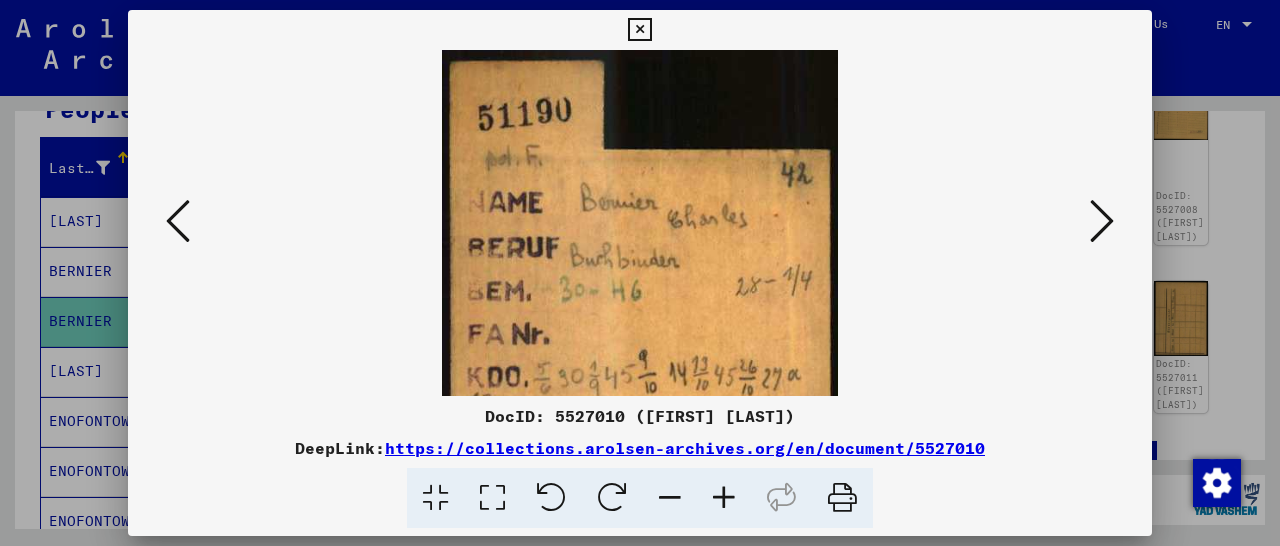 click at bounding box center [724, 498] 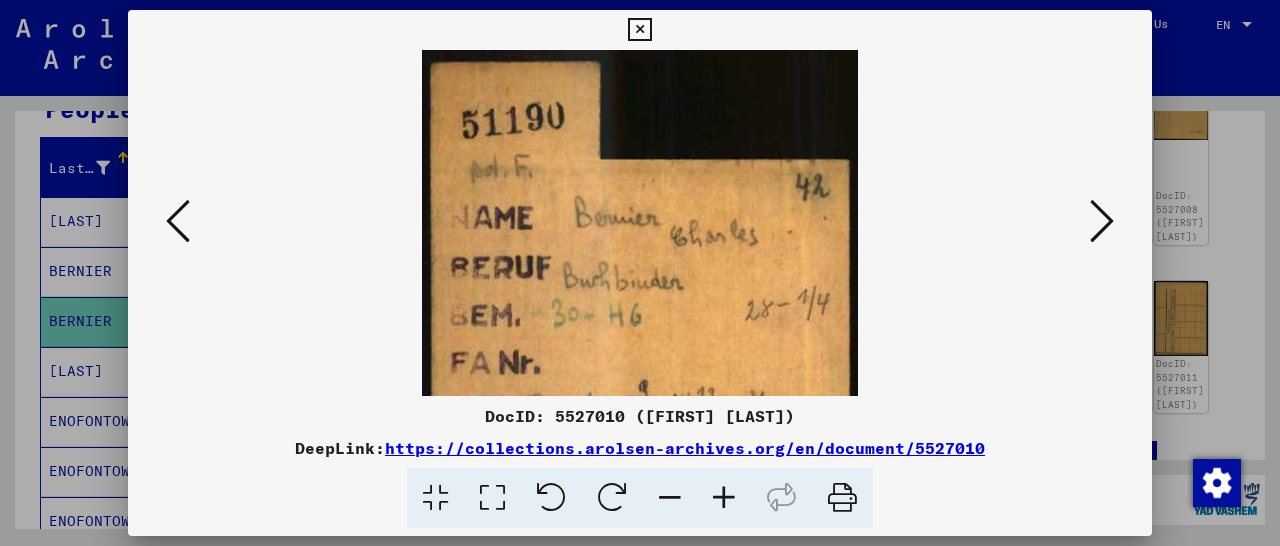 click at bounding box center [724, 498] 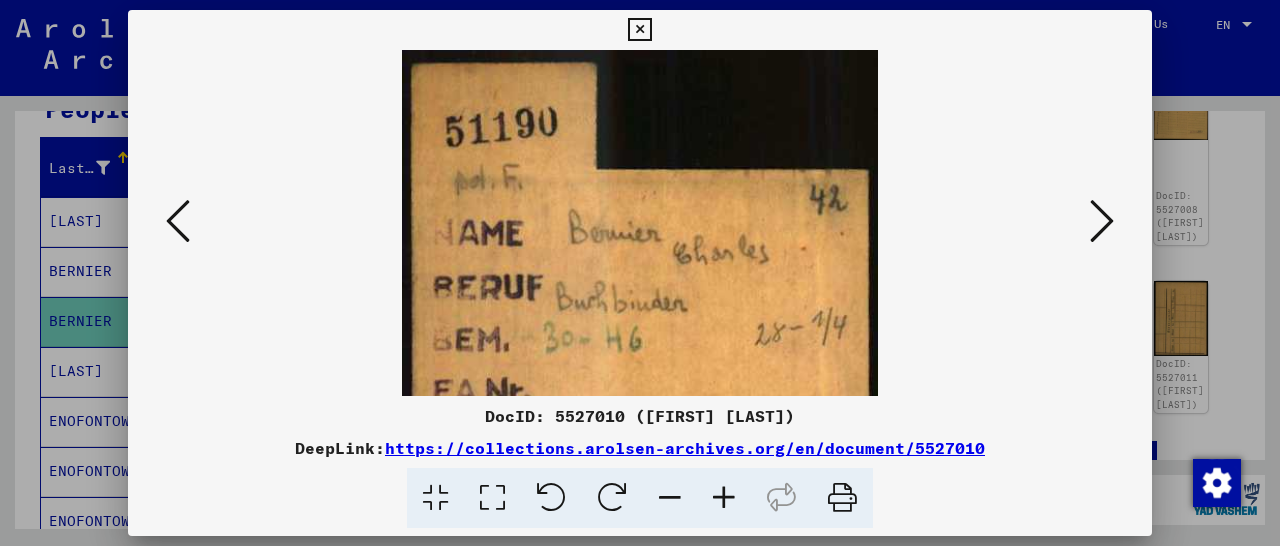 click at bounding box center (724, 498) 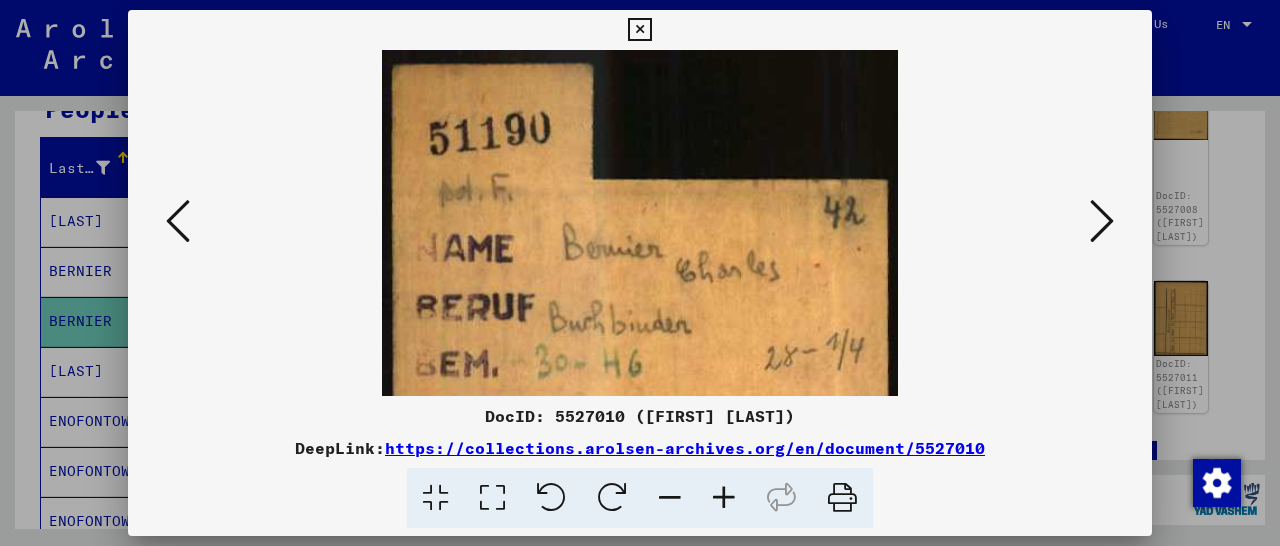 click at bounding box center [724, 498] 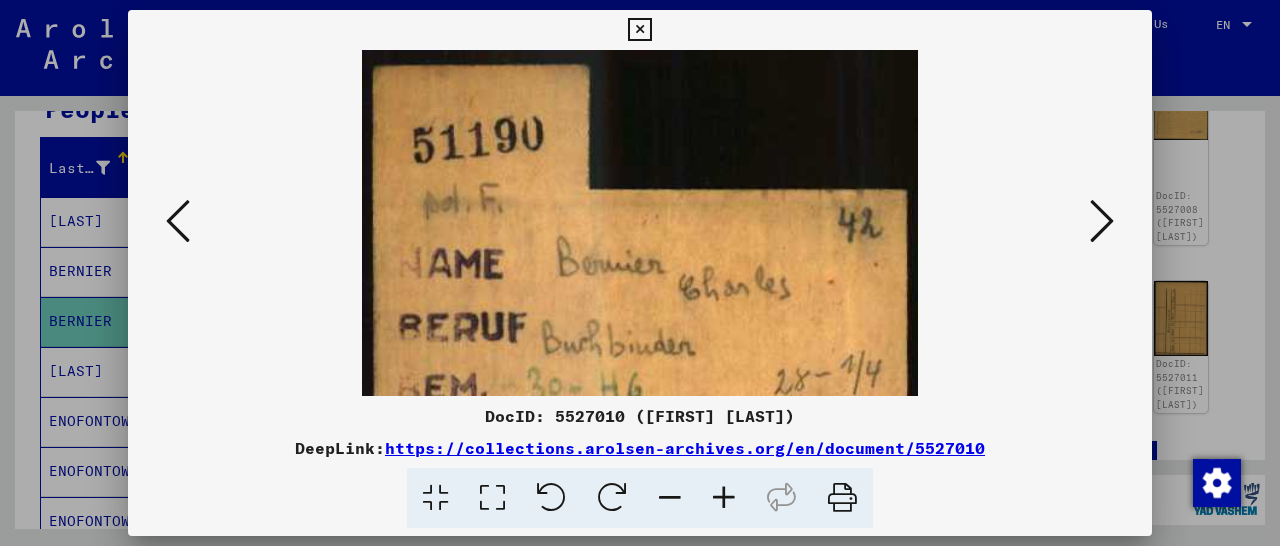click at bounding box center [724, 498] 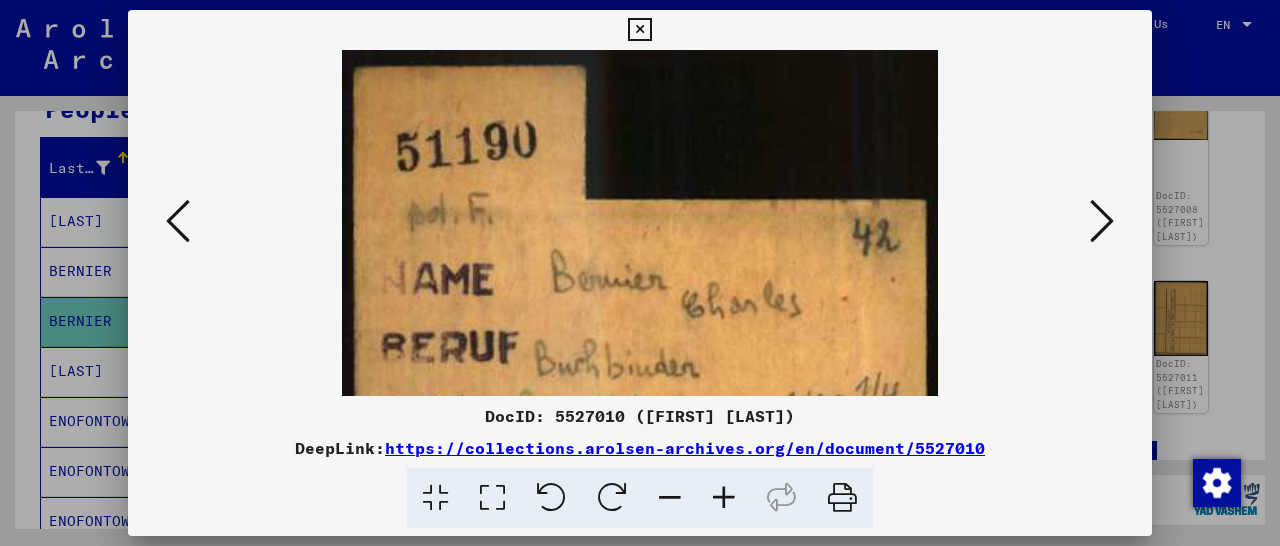 click at bounding box center [724, 498] 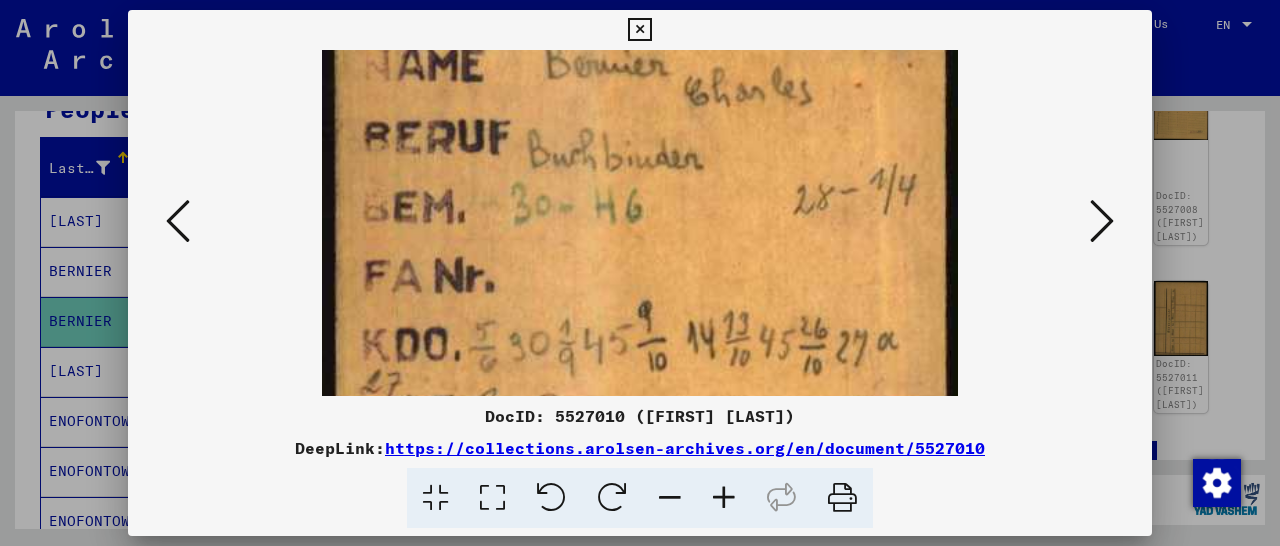 scroll, scrollTop: 255, scrollLeft: 0, axis: vertical 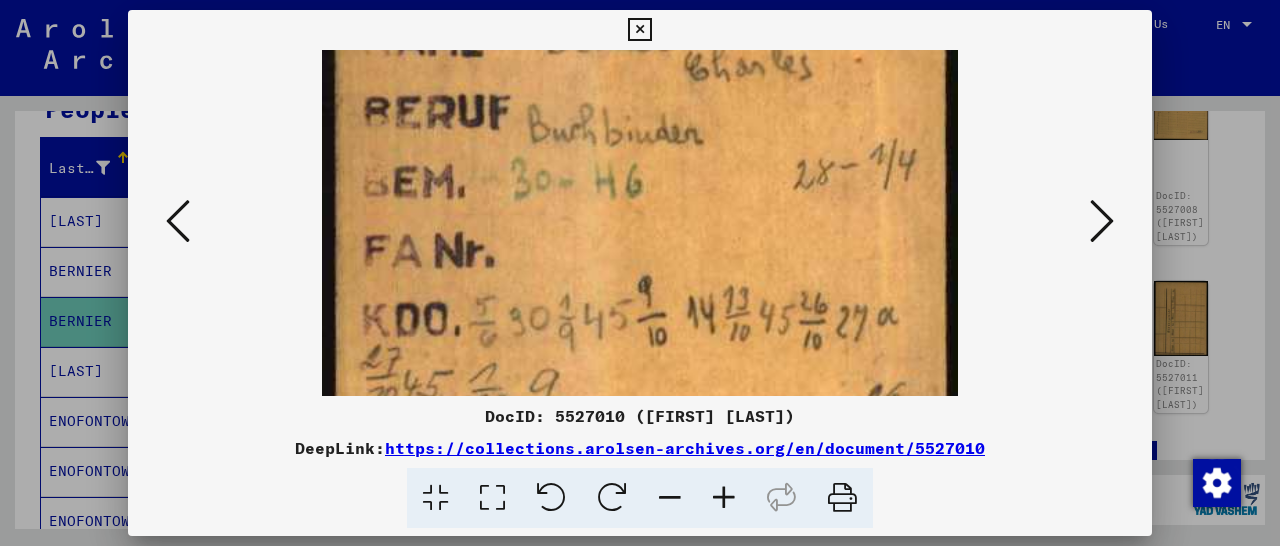 drag, startPoint x: 702, startPoint y: 323, endPoint x: 801, endPoint y: 68, distance: 273.54343 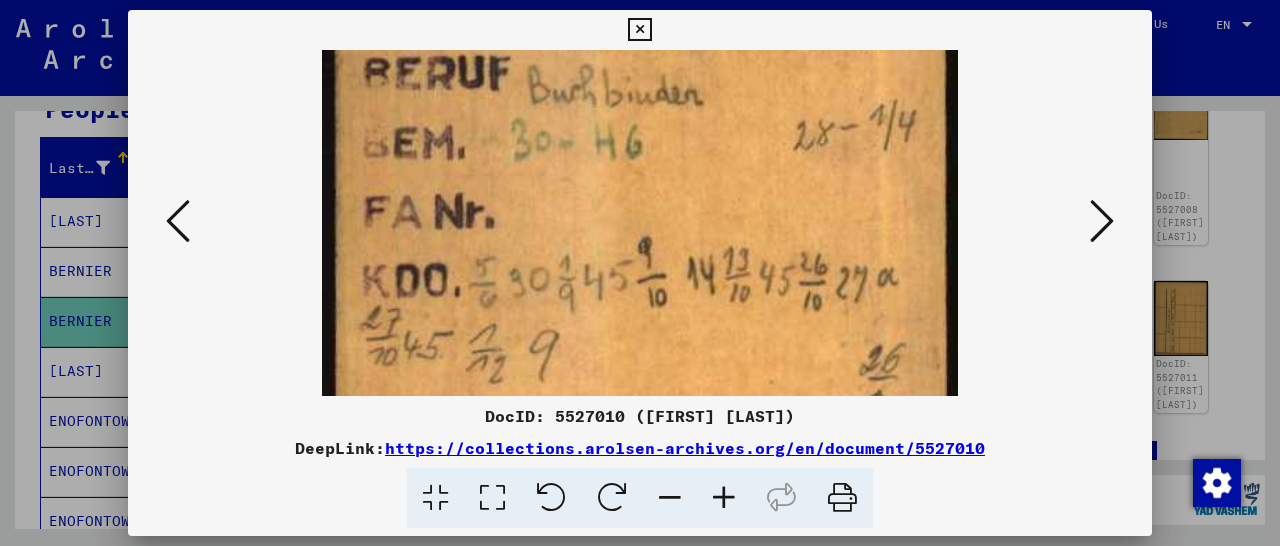 scroll, scrollTop: 295, scrollLeft: 0, axis: vertical 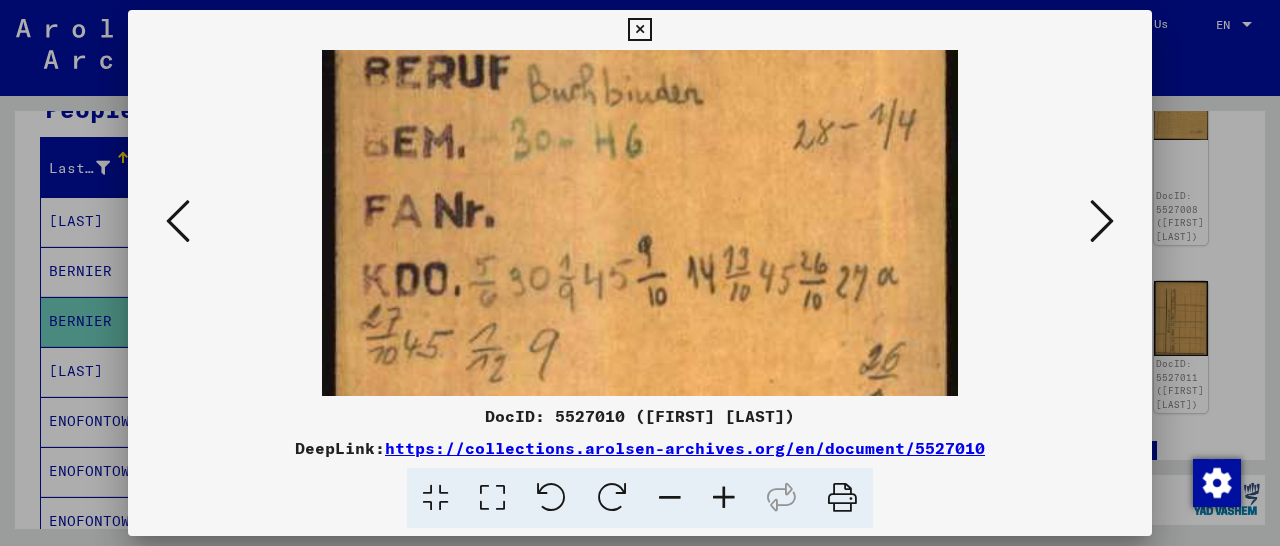 drag, startPoint x: 689, startPoint y: 371, endPoint x: 703, endPoint y: 331, distance: 42.379242 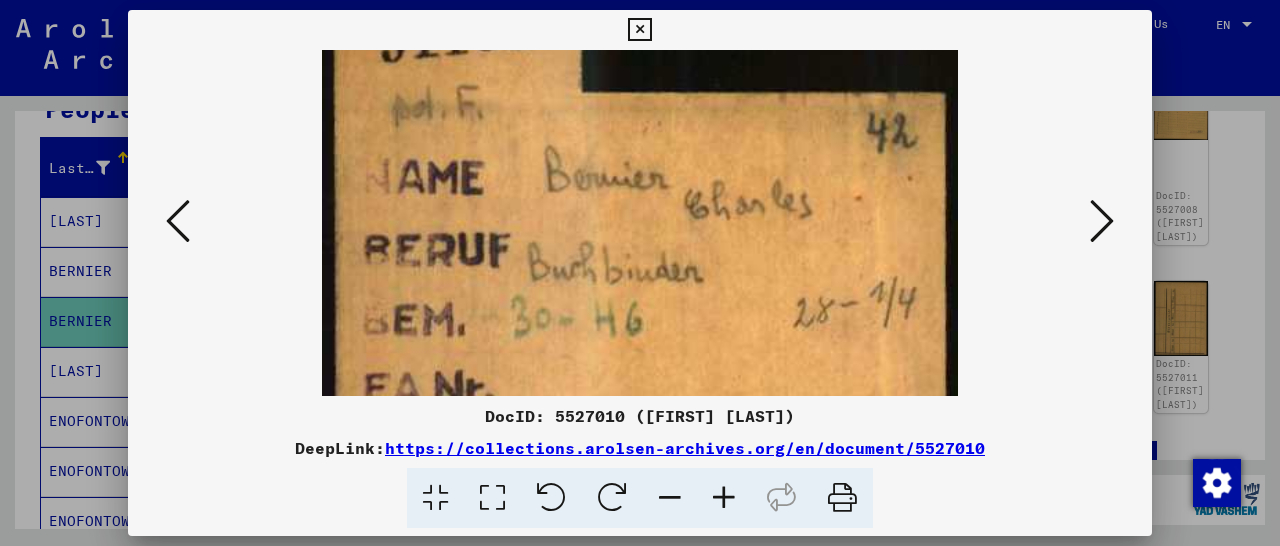 drag, startPoint x: 627, startPoint y: 275, endPoint x: 644, endPoint y: 463, distance: 188.76706 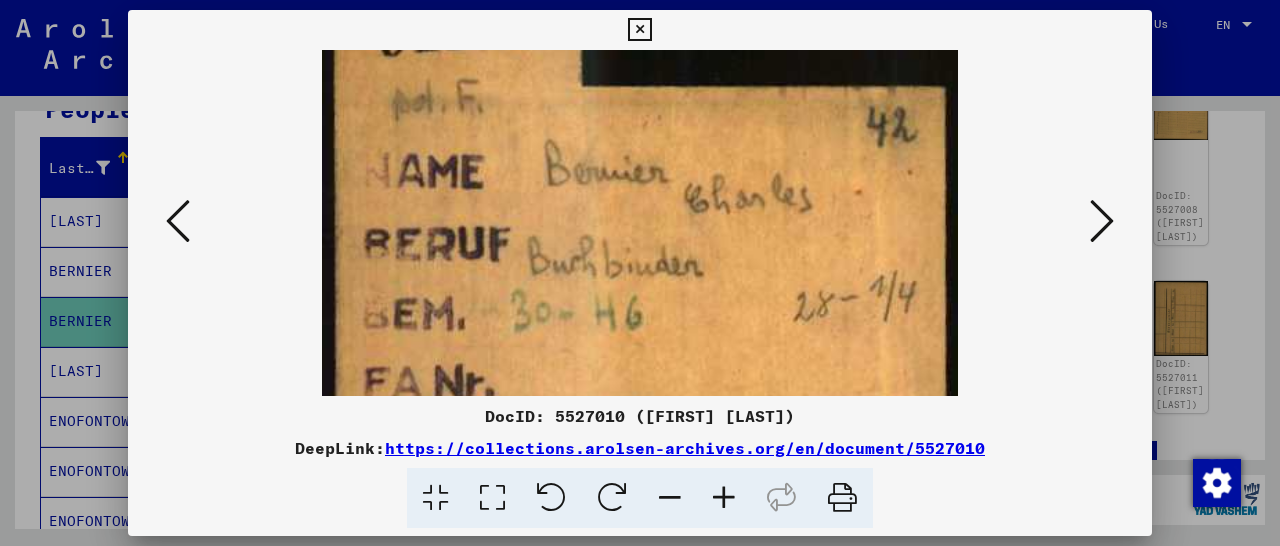 click at bounding box center (1102, 221) 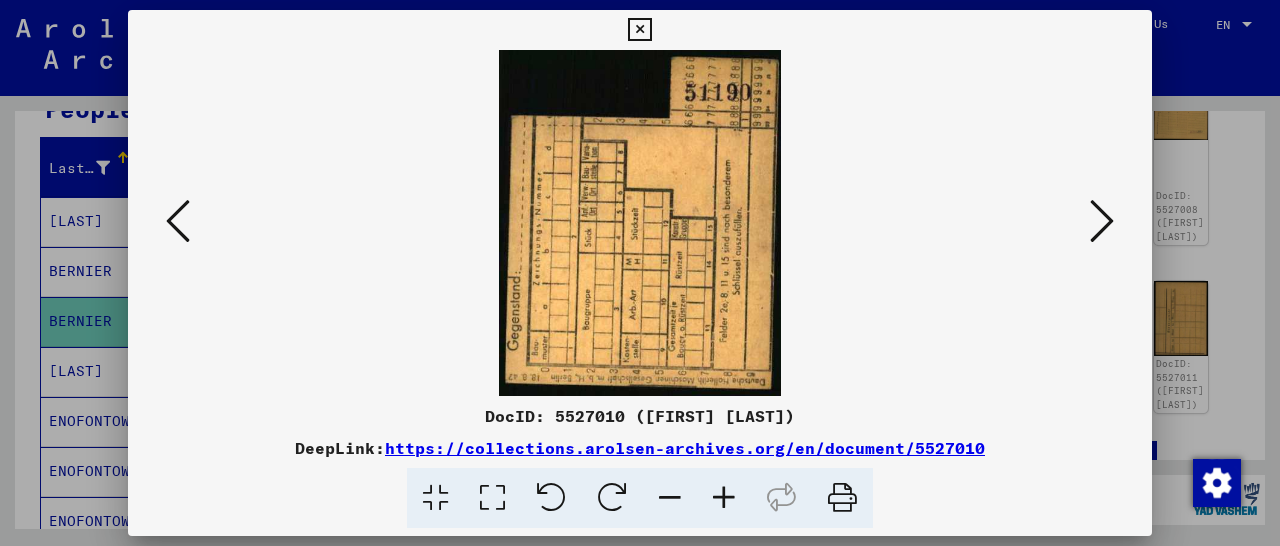 scroll, scrollTop: 0, scrollLeft: 0, axis: both 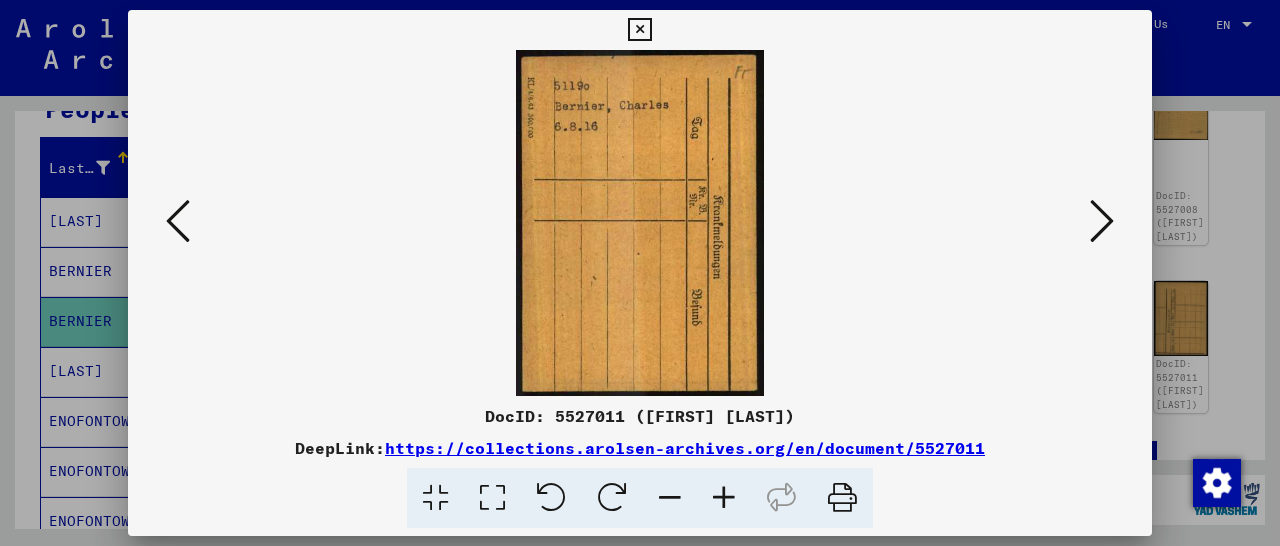click at bounding box center (1102, 221) 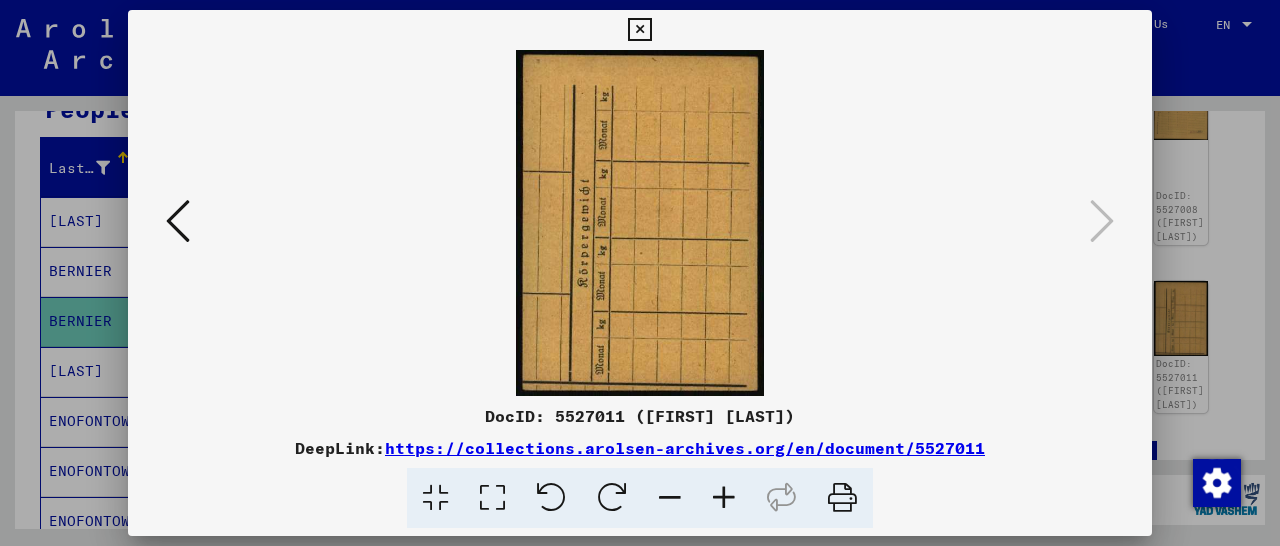 click at bounding box center [639, 30] 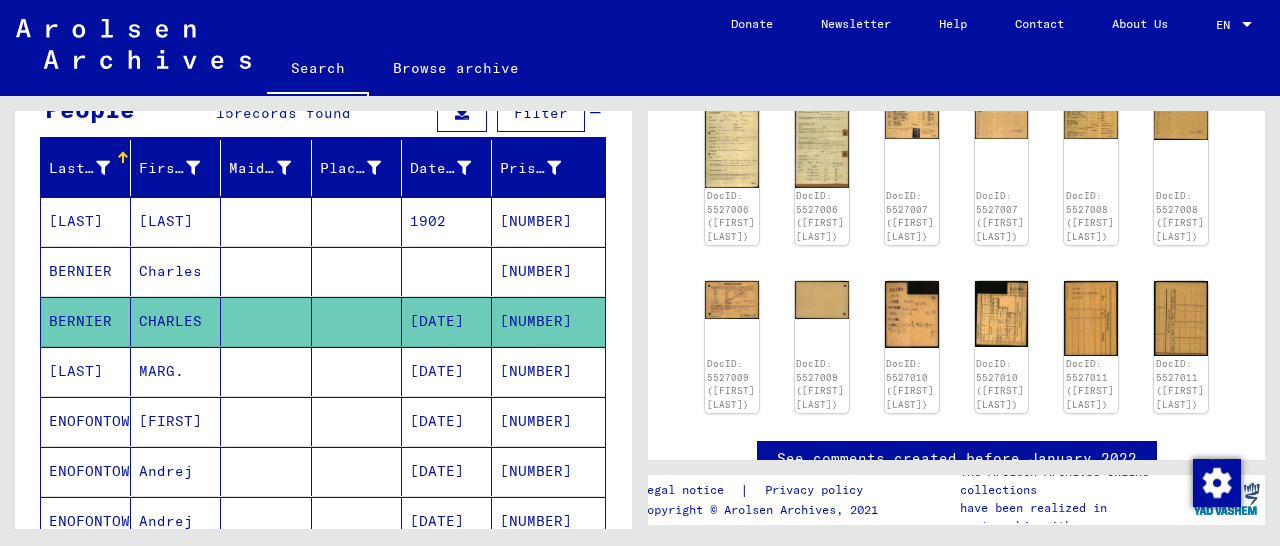 scroll, scrollTop: 0, scrollLeft: 0, axis: both 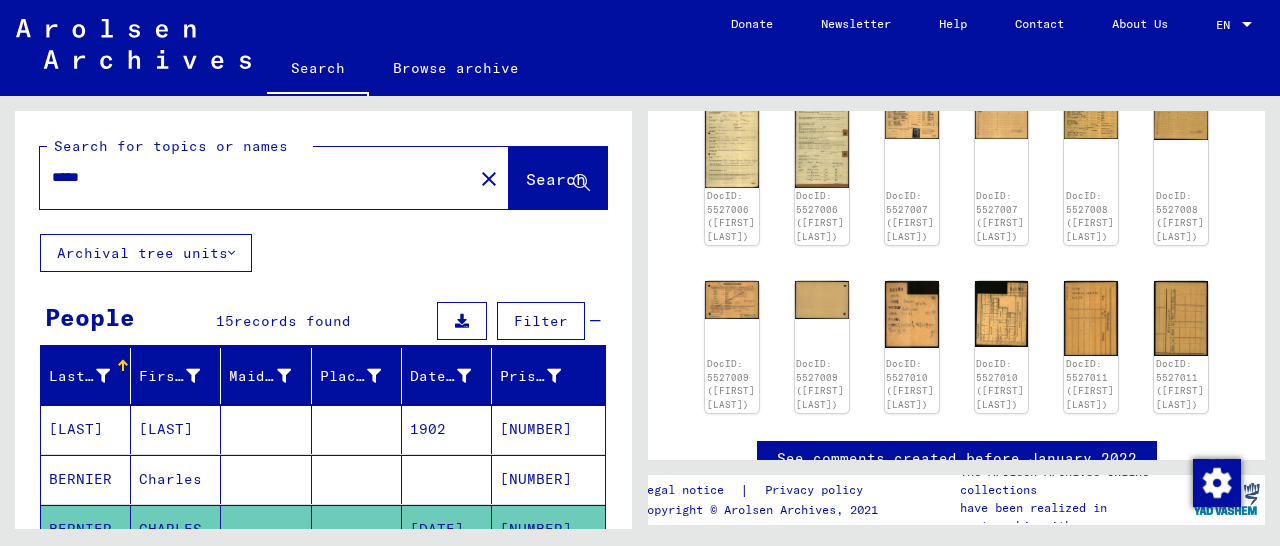 drag, startPoint x: 55, startPoint y: 177, endPoint x: 26, endPoint y: 190, distance: 31.780497 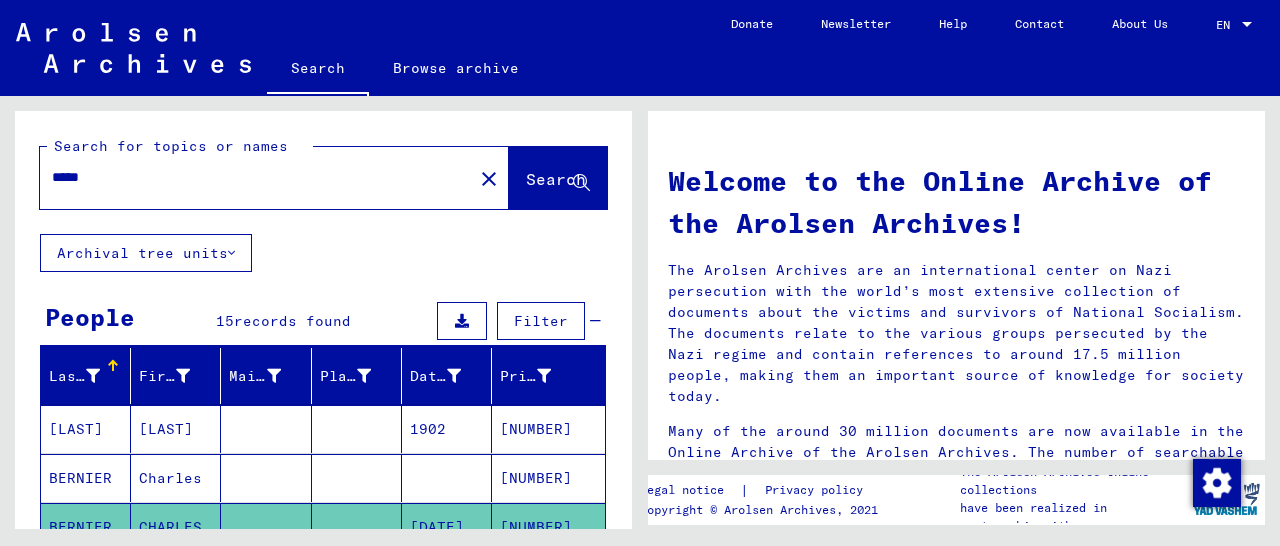 type on "*****" 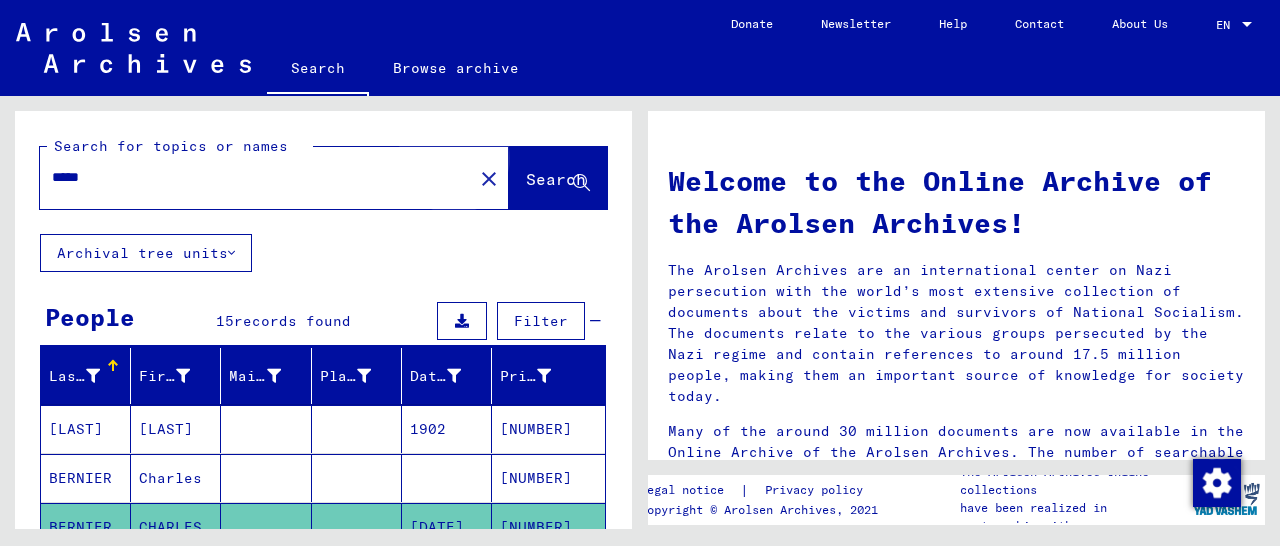 click on "Search" 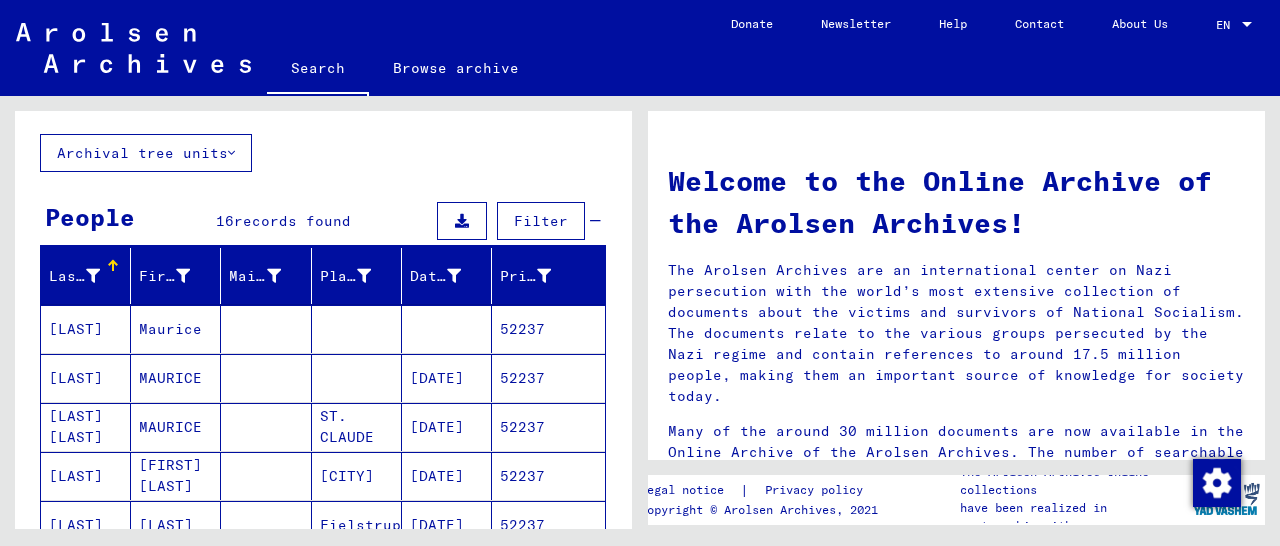 scroll, scrollTop: 208, scrollLeft: 0, axis: vertical 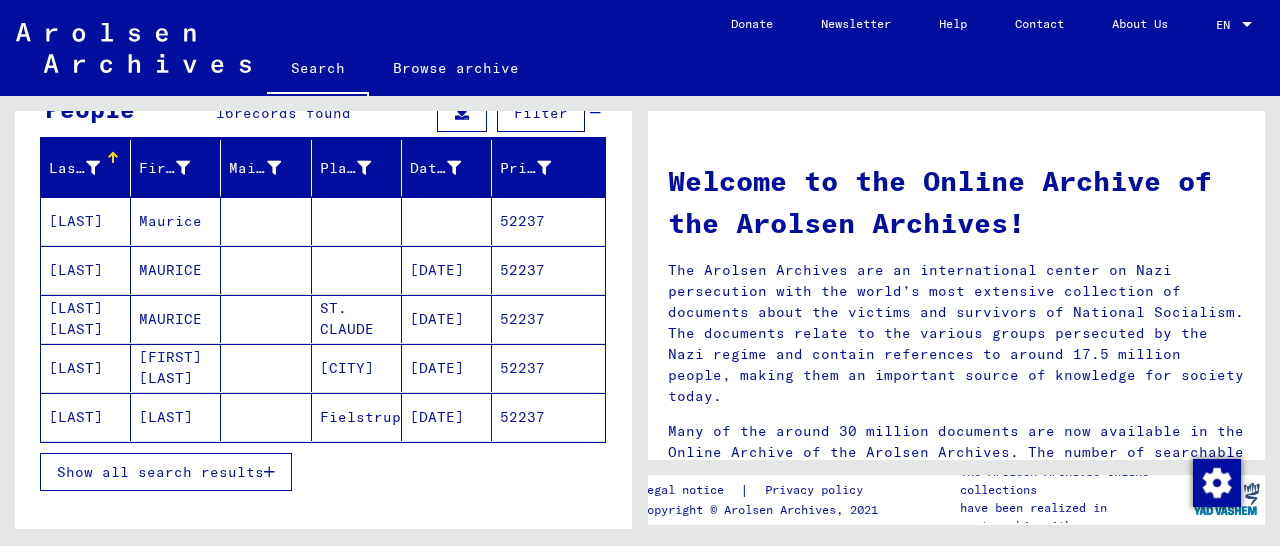 click on "52237" at bounding box center (548, 368) 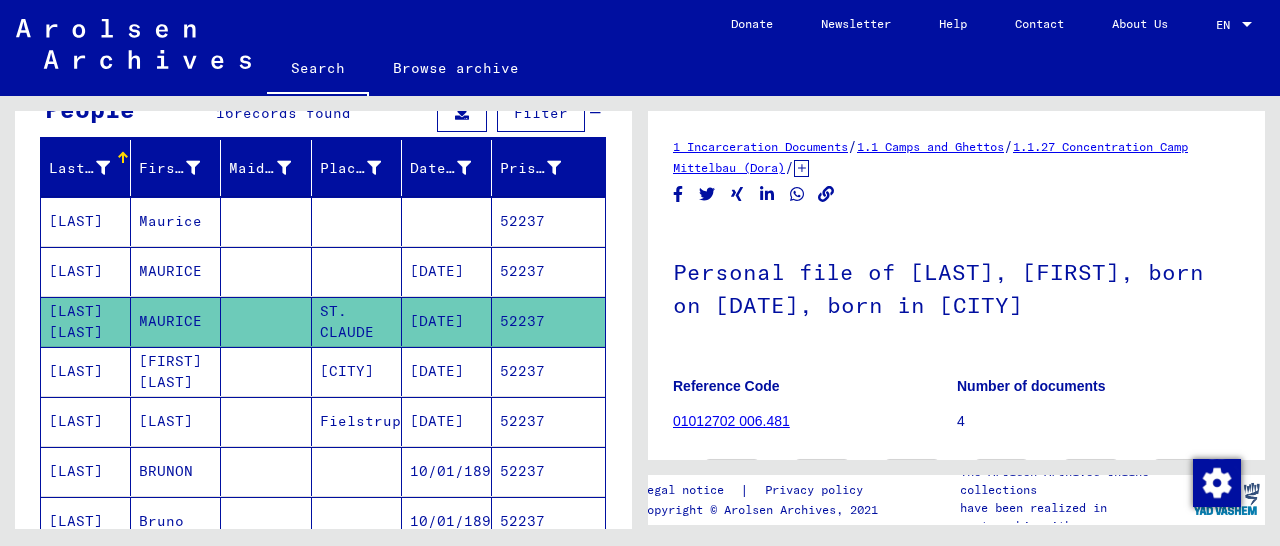 scroll, scrollTop: 312, scrollLeft: 0, axis: vertical 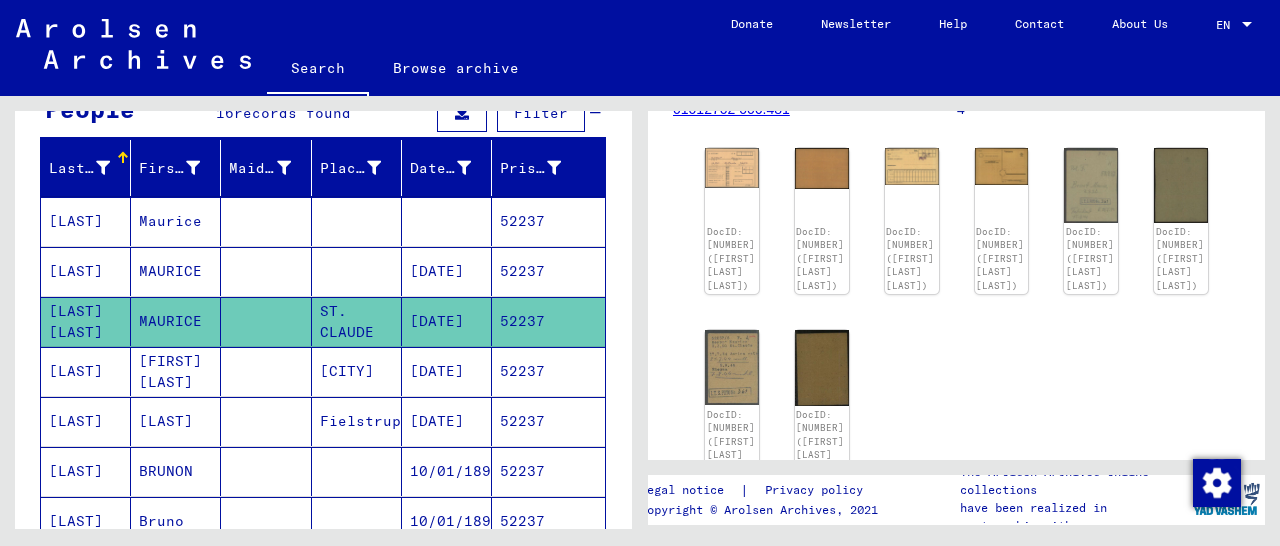 click on "52237" at bounding box center [548, 321] 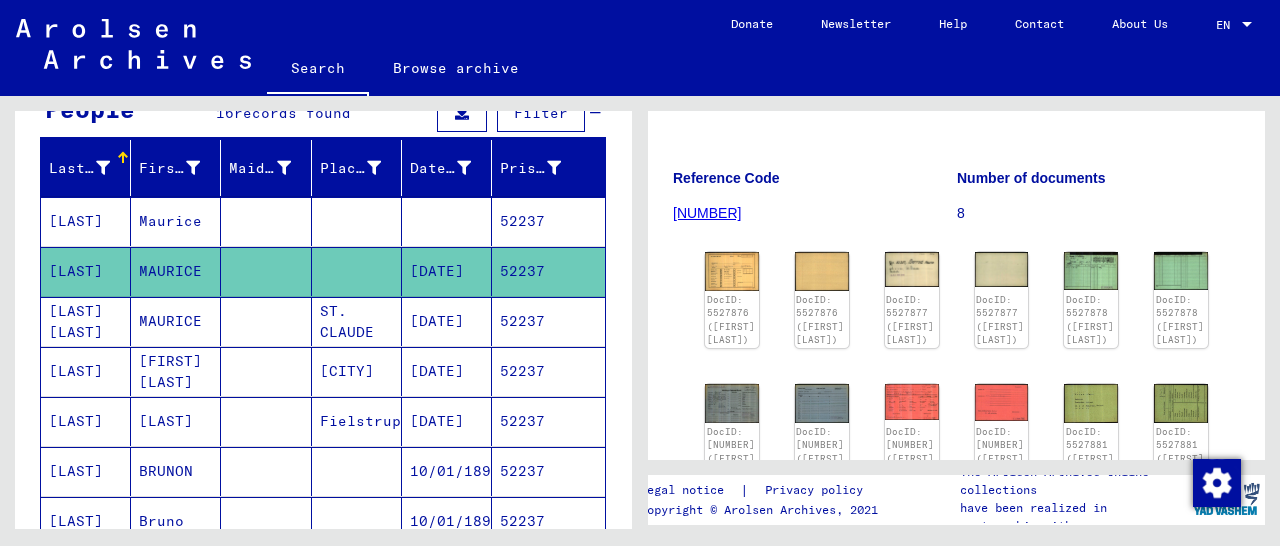 scroll, scrollTop: 312, scrollLeft: 0, axis: vertical 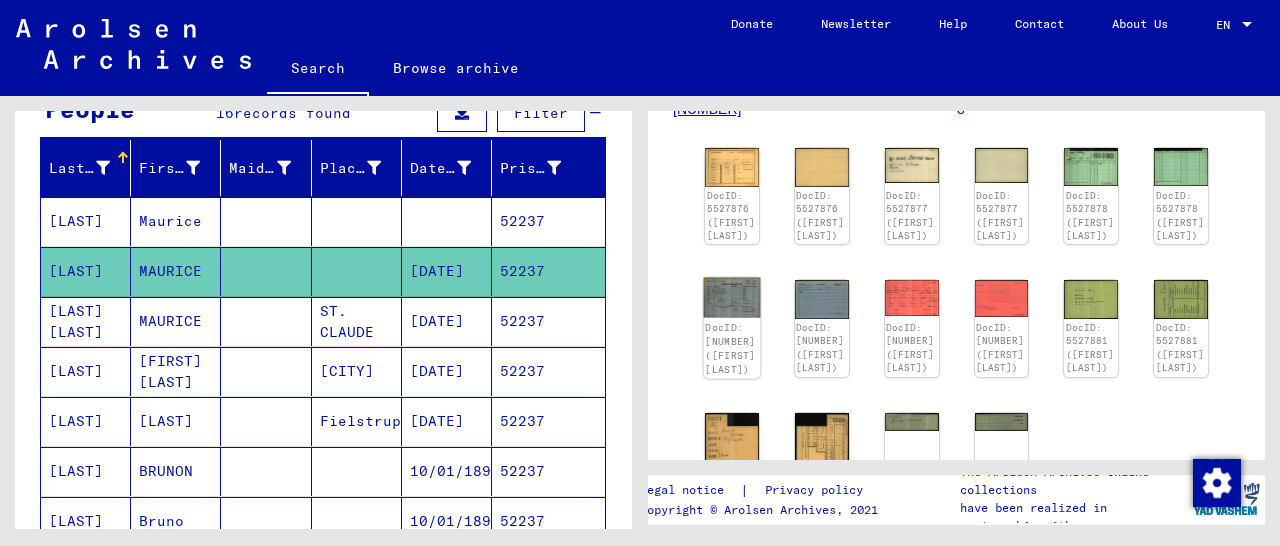 click 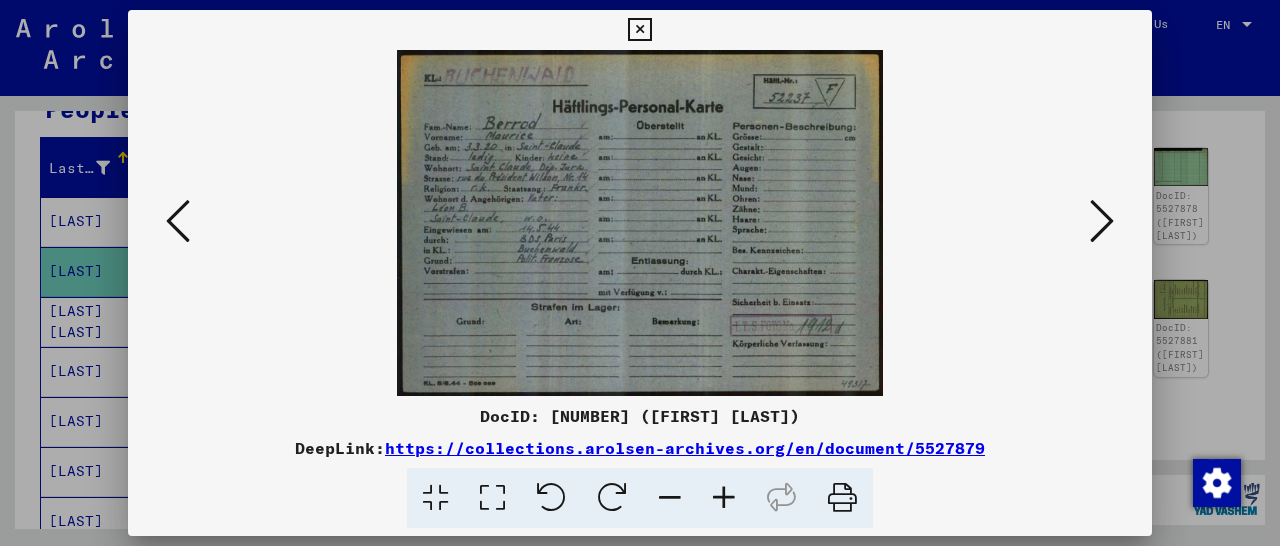 click at bounding box center [724, 498] 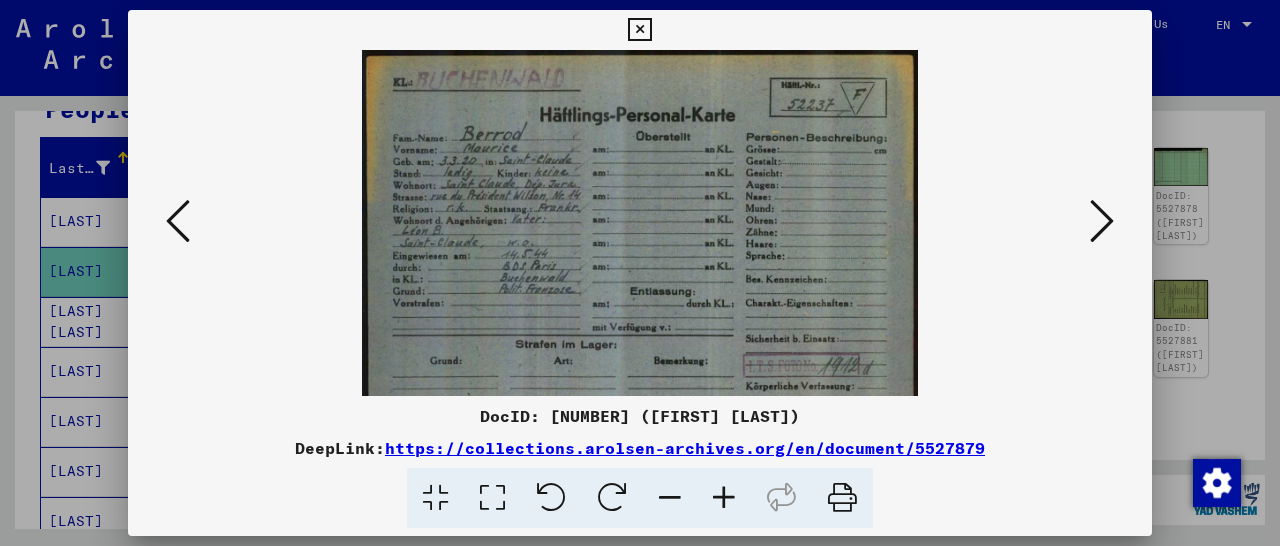 click at bounding box center [724, 498] 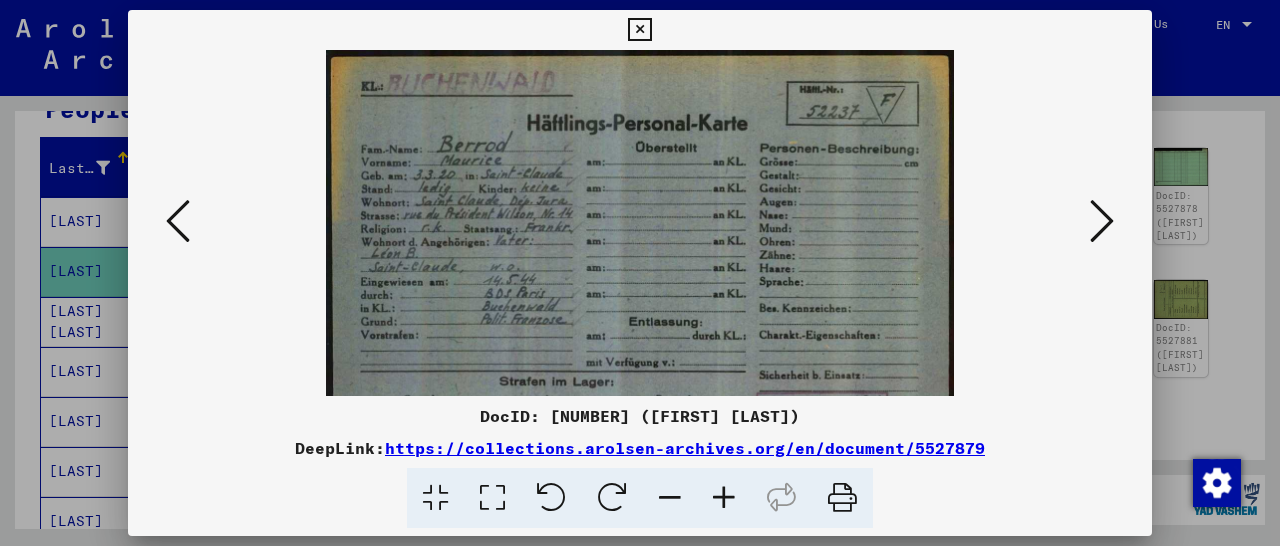 click at bounding box center [724, 498] 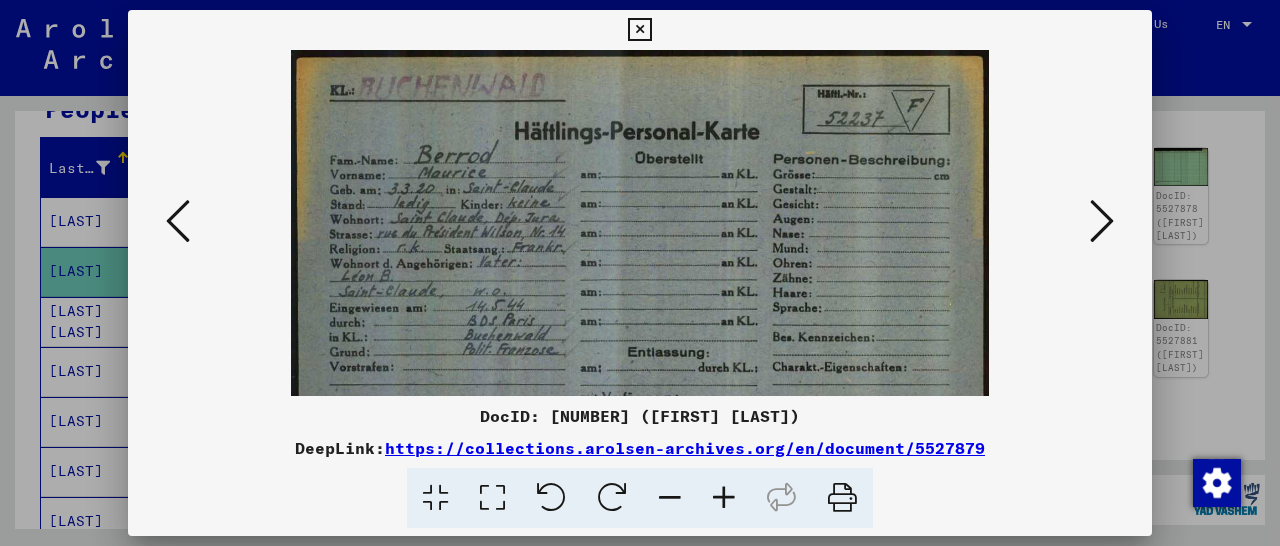 click at bounding box center [724, 498] 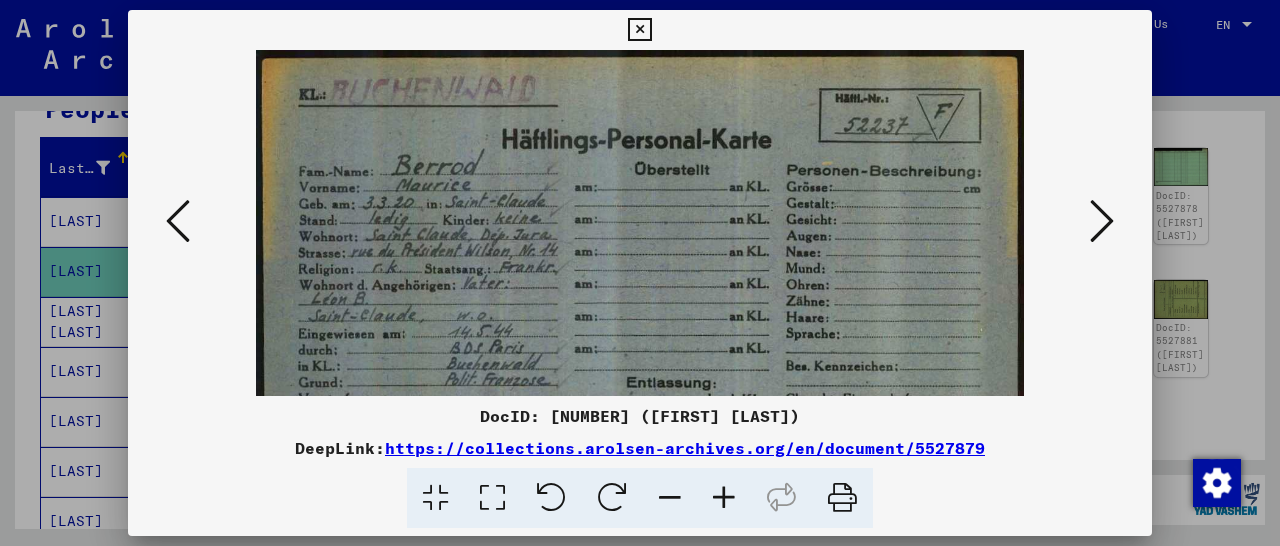 click at bounding box center (724, 498) 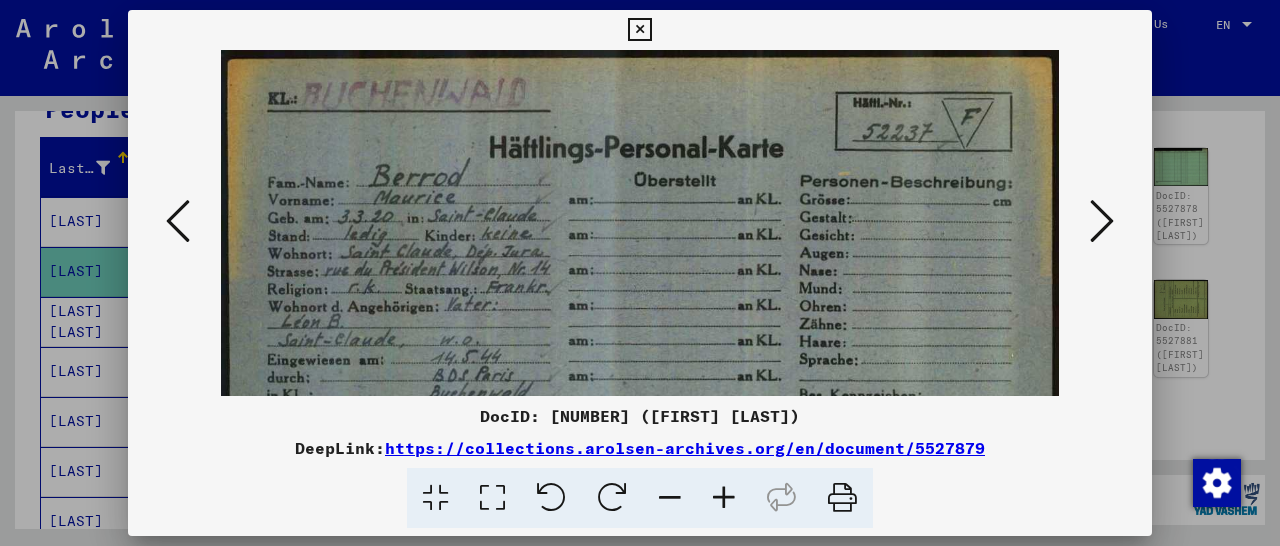 click at bounding box center [639, 30] 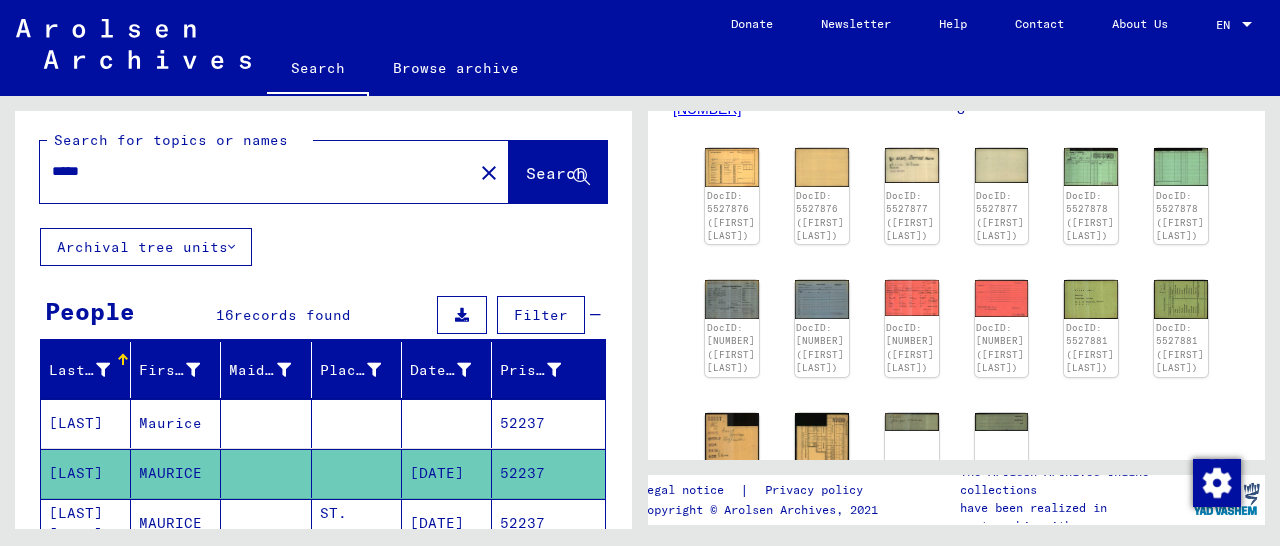 scroll, scrollTop: 0, scrollLeft: 0, axis: both 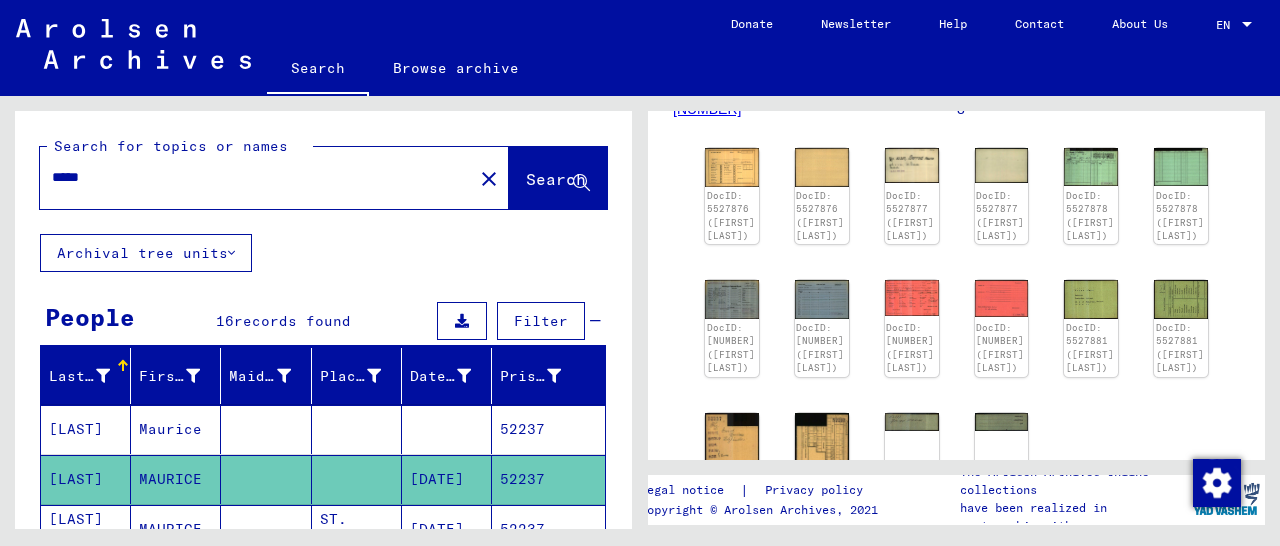 drag, startPoint x: 209, startPoint y: 175, endPoint x: 0, endPoint y: 178, distance: 209.02153 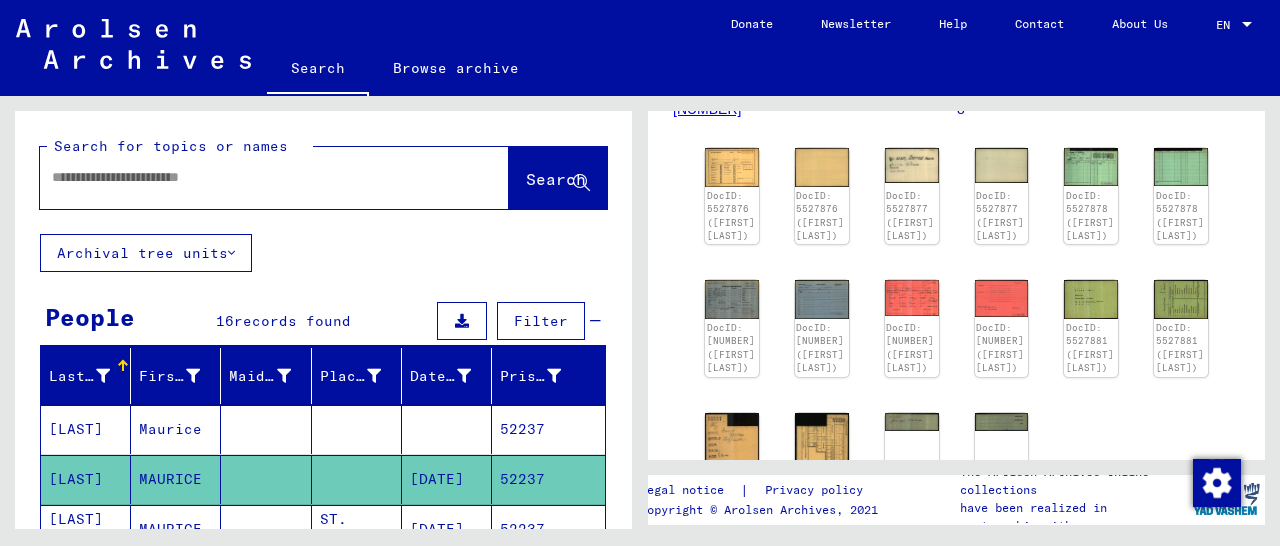 paste on "*****" 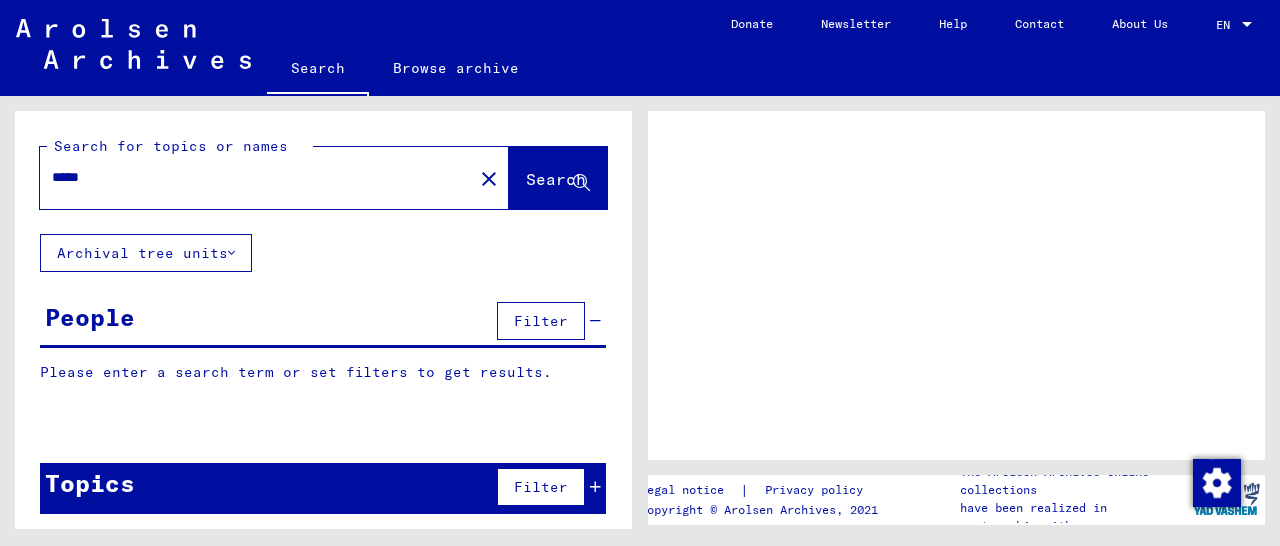 scroll, scrollTop: 0, scrollLeft: 0, axis: both 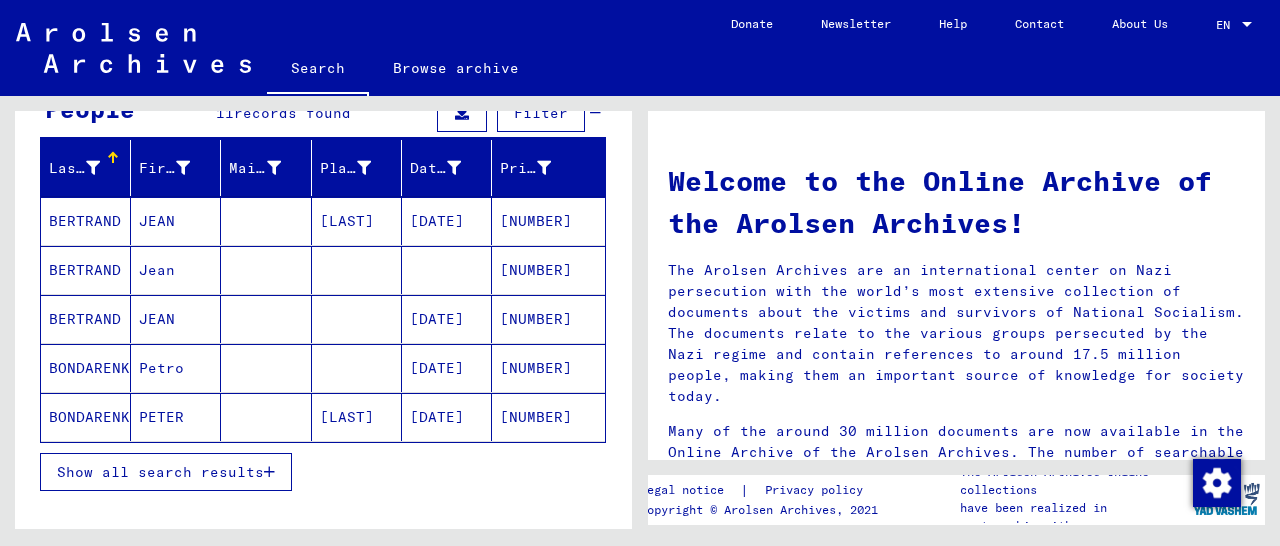 click on "[NUMBER]" at bounding box center [548, 270] 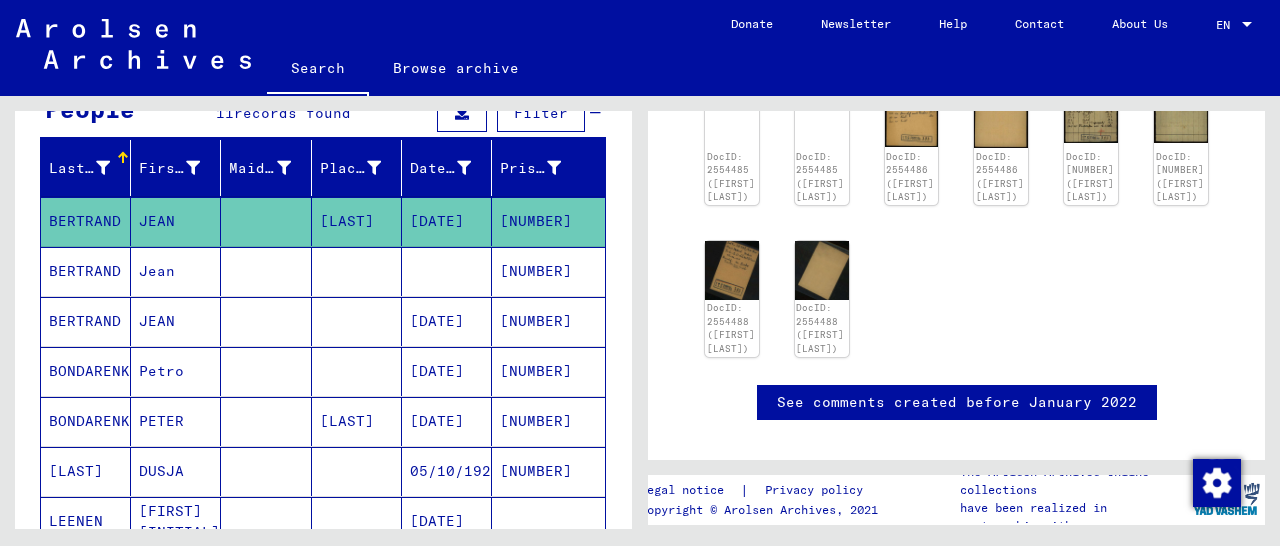 scroll, scrollTop: 617, scrollLeft: 0, axis: vertical 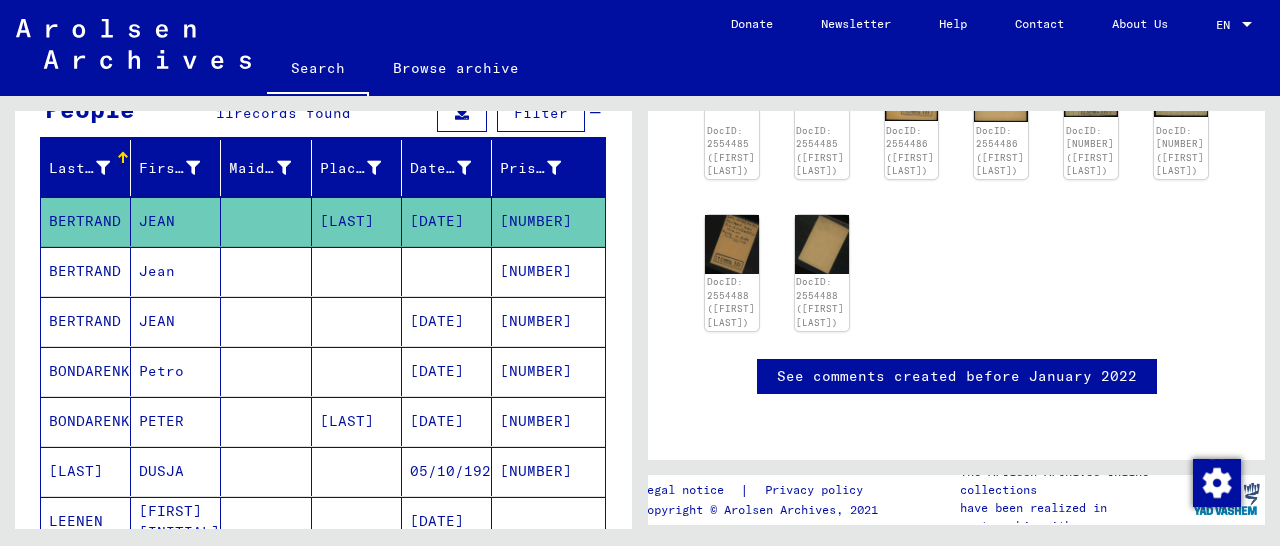 click on "[NUMBER]" at bounding box center (548, 371) 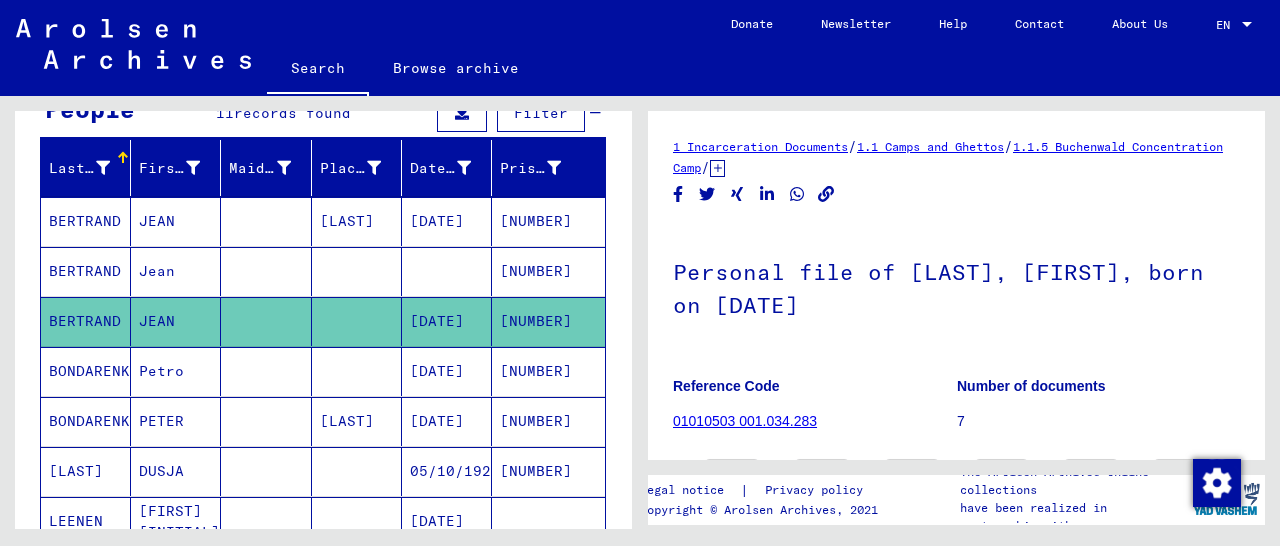 scroll, scrollTop: 312, scrollLeft: 0, axis: vertical 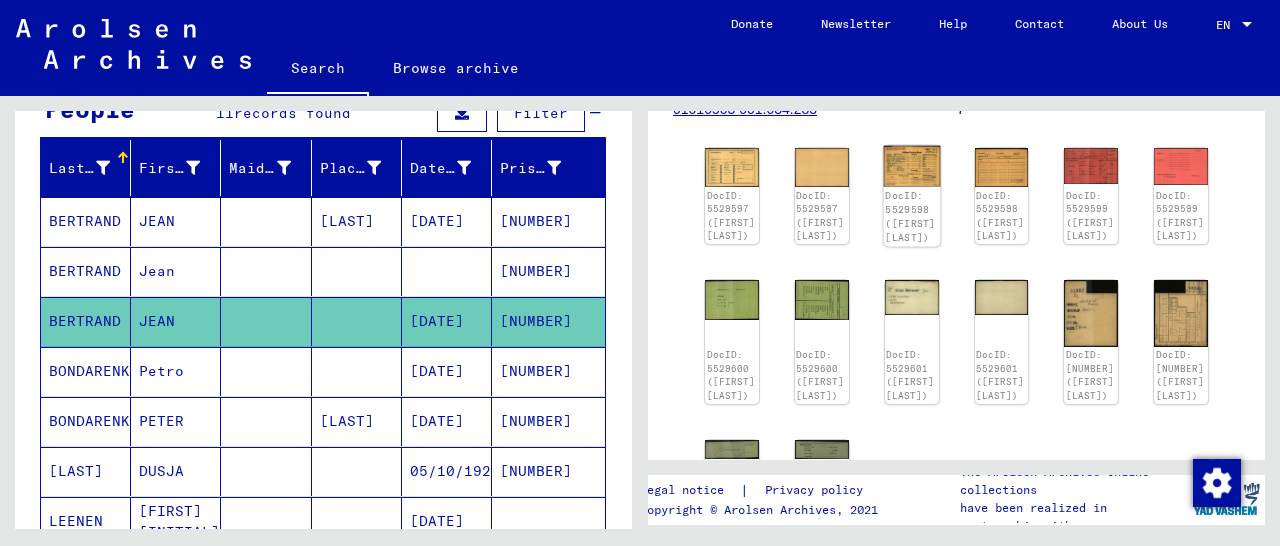 click 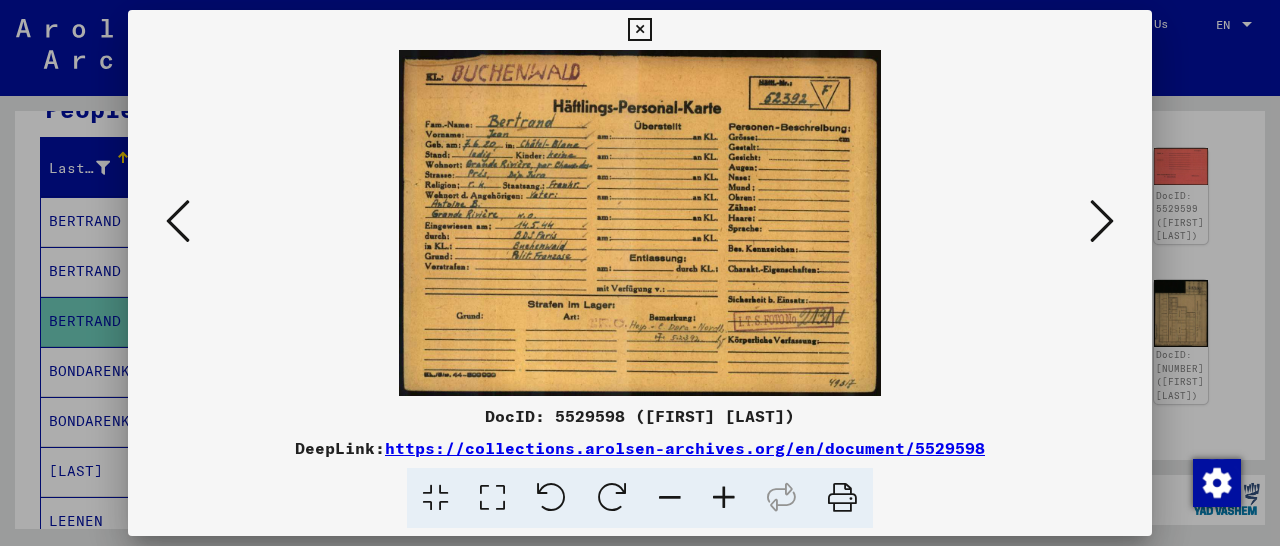 click at bounding box center [724, 498] 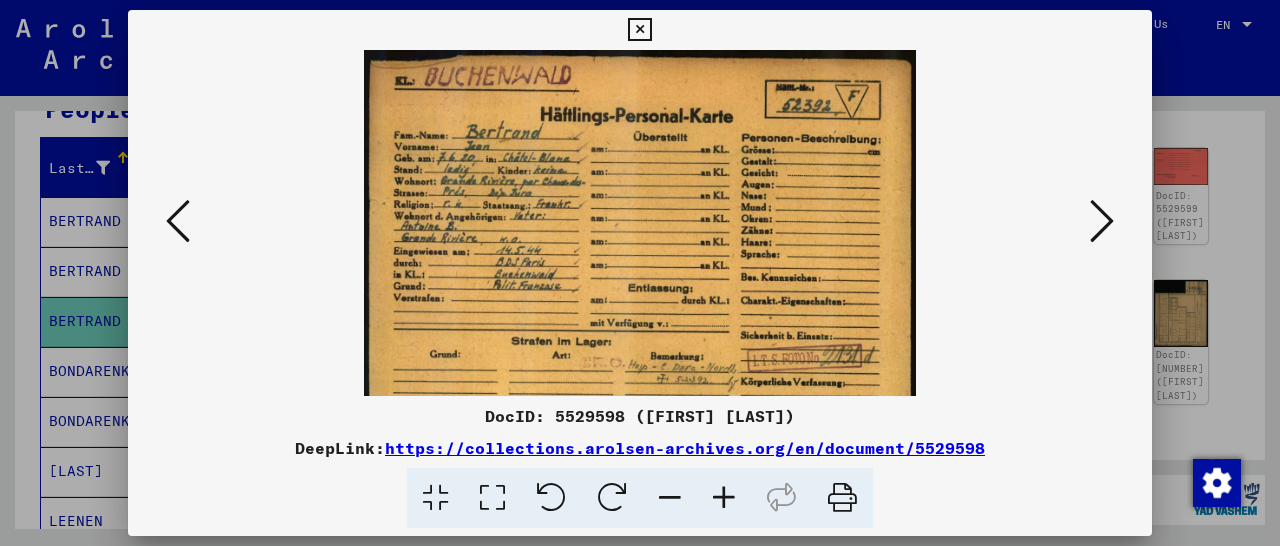 click at bounding box center [724, 498] 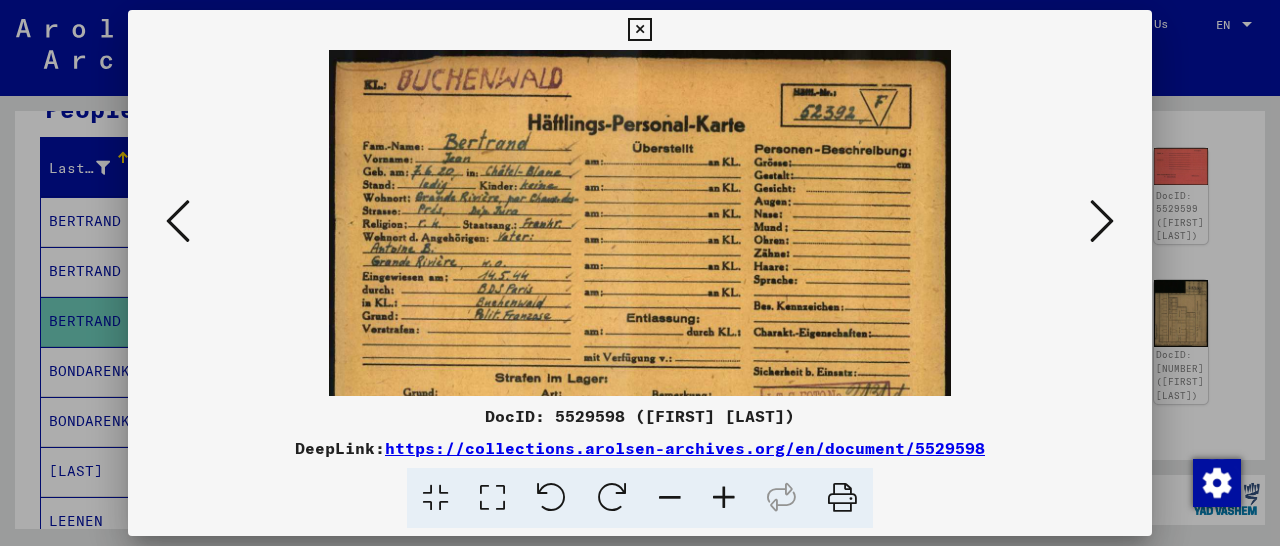 click at bounding box center [724, 498] 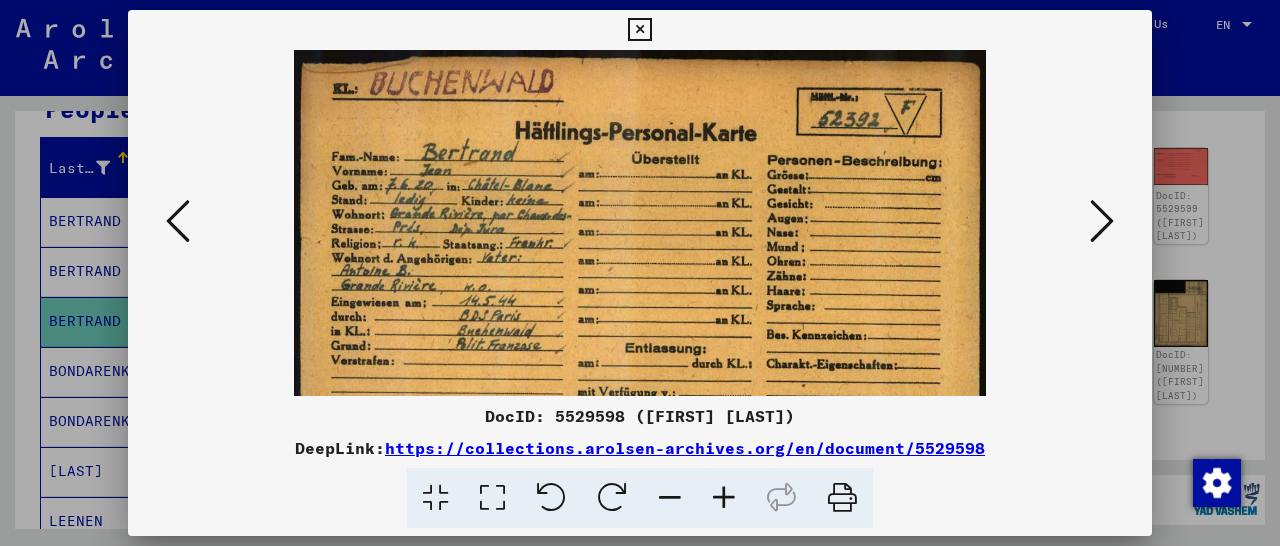 click at bounding box center (724, 498) 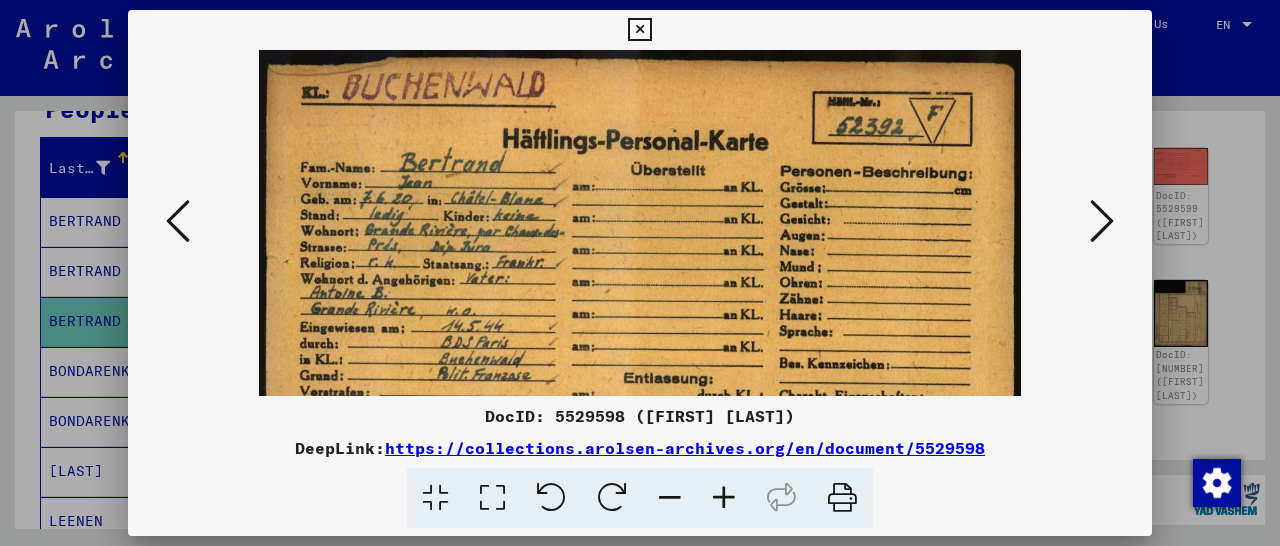 click at bounding box center [724, 498] 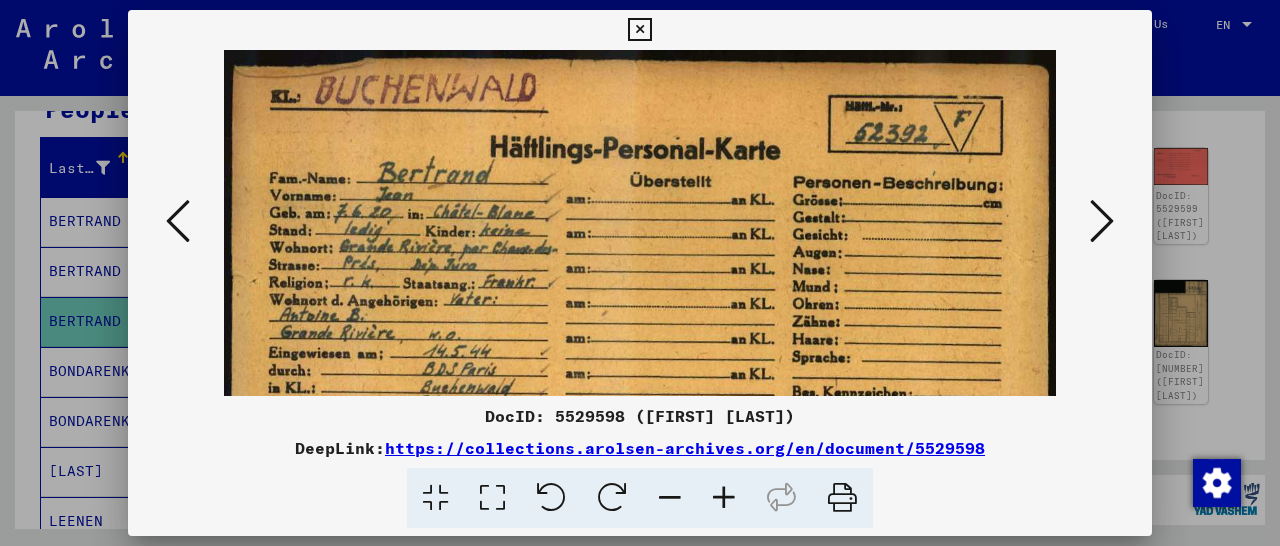 click at bounding box center [724, 498] 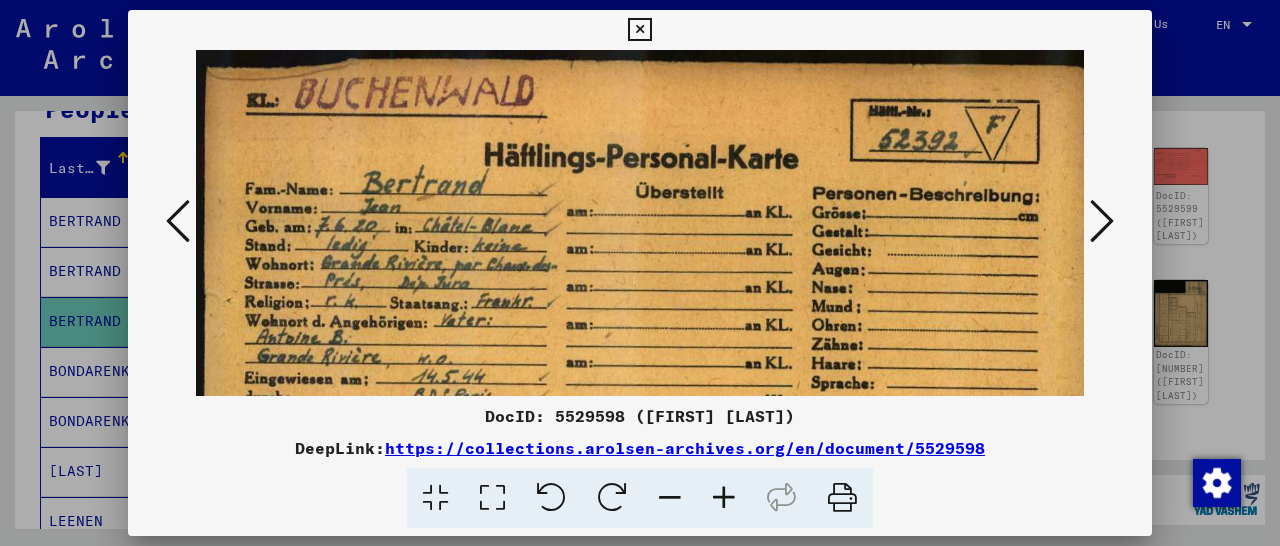 click at bounding box center [724, 498] 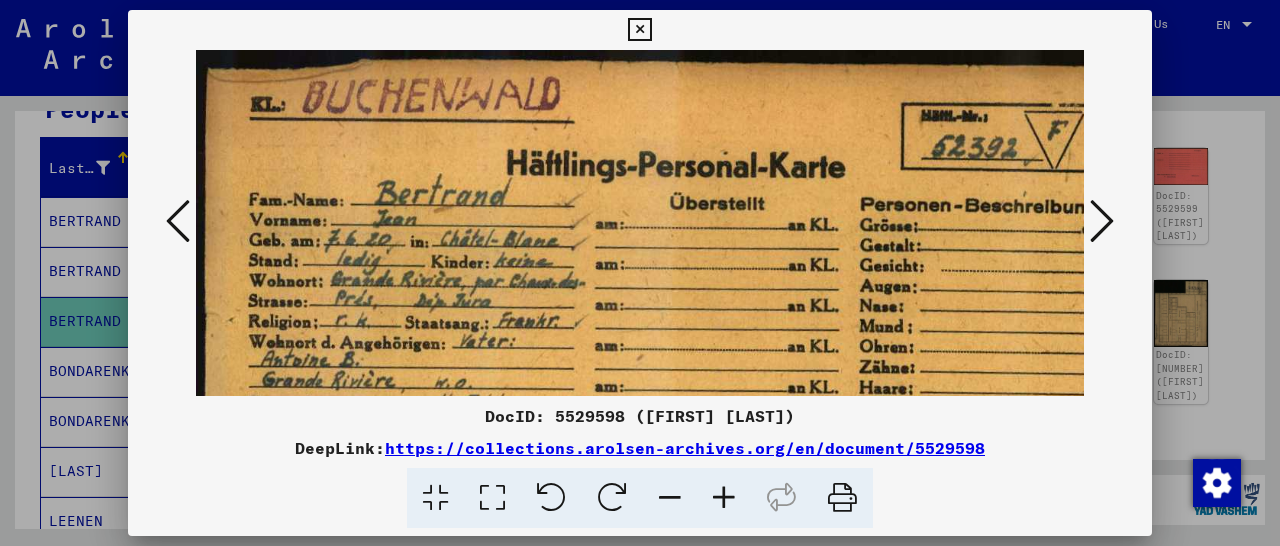 click at bounding box center [724, 498] 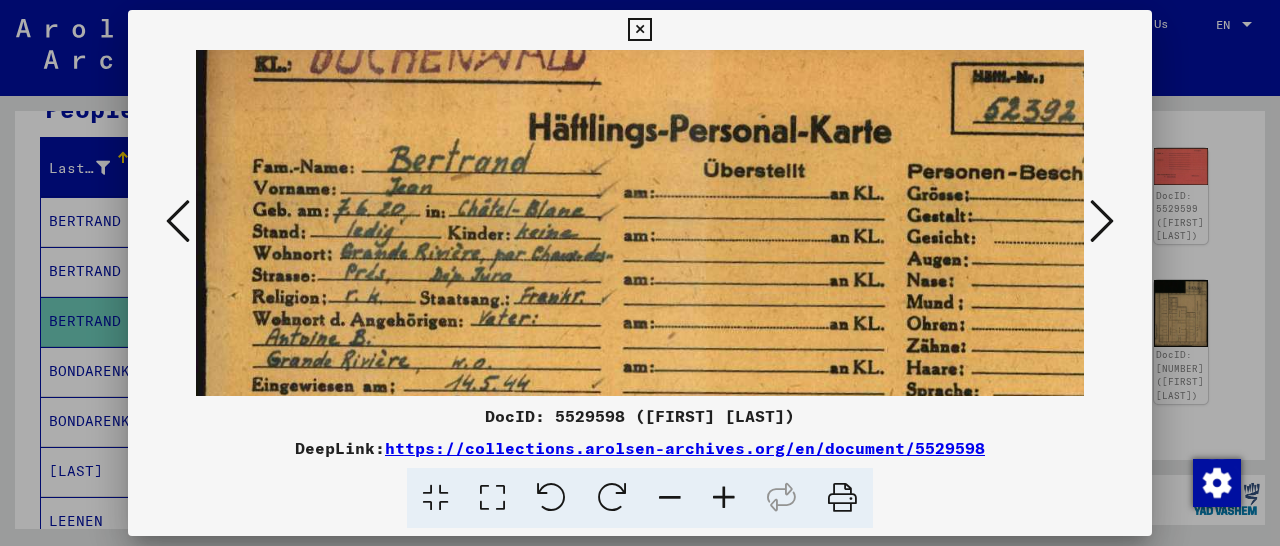 scroll, scrollTop: 60, scrollLeft: 0, axis: vertical 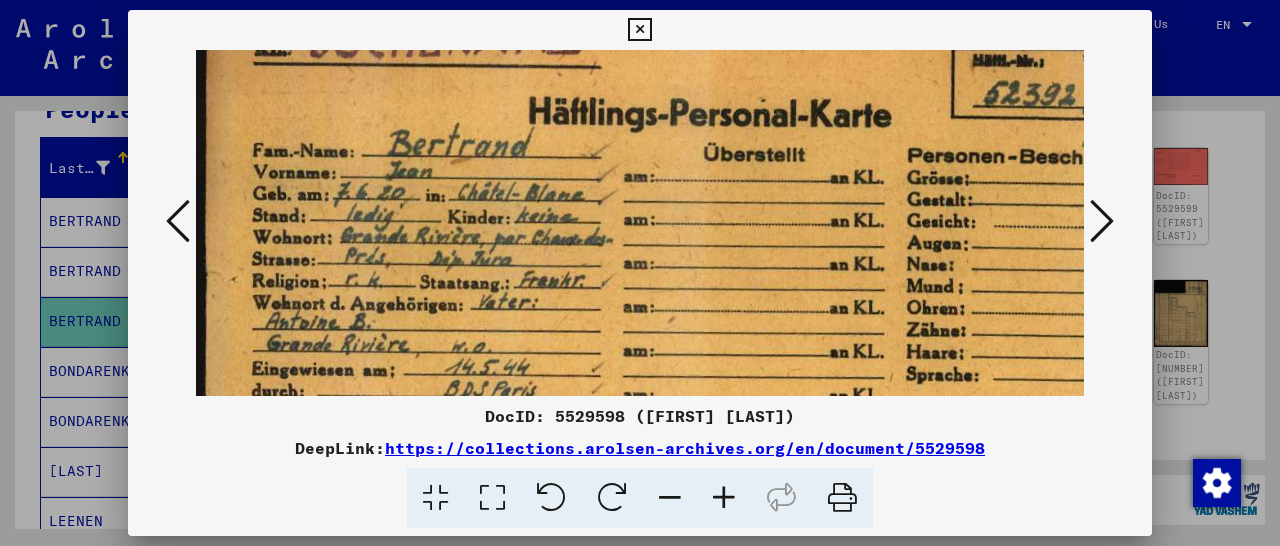 drag, startPoint x: 693, startPoint y: 341, endPoint x: 713, endPoint y: 289, distance: 55.713554 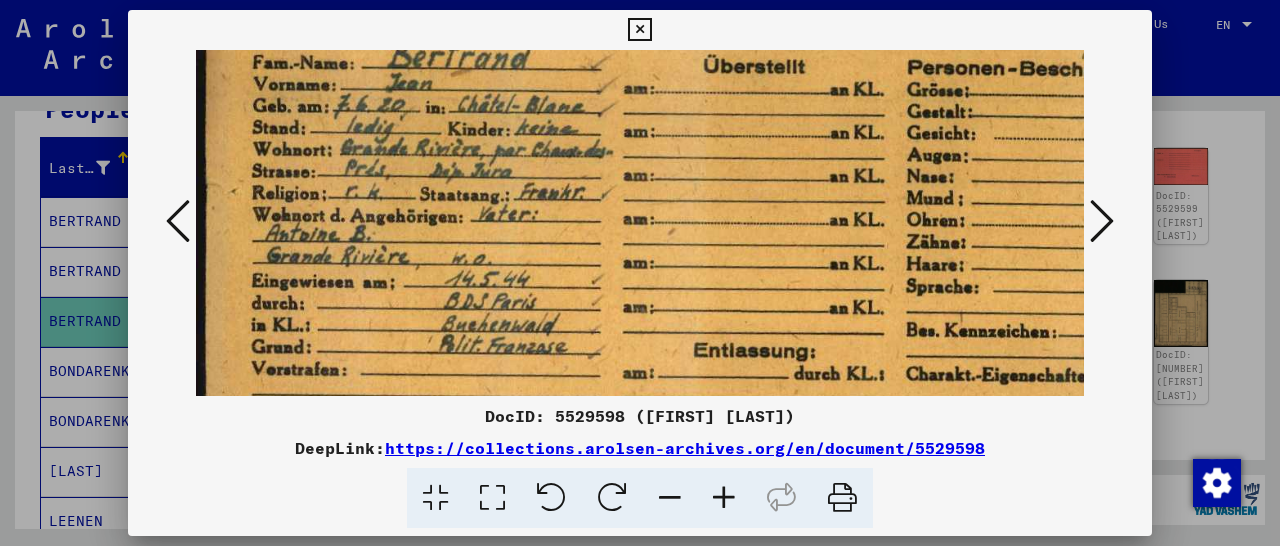 scroll, scrollTop: 151, scrollLeft: 0, axis: vertical 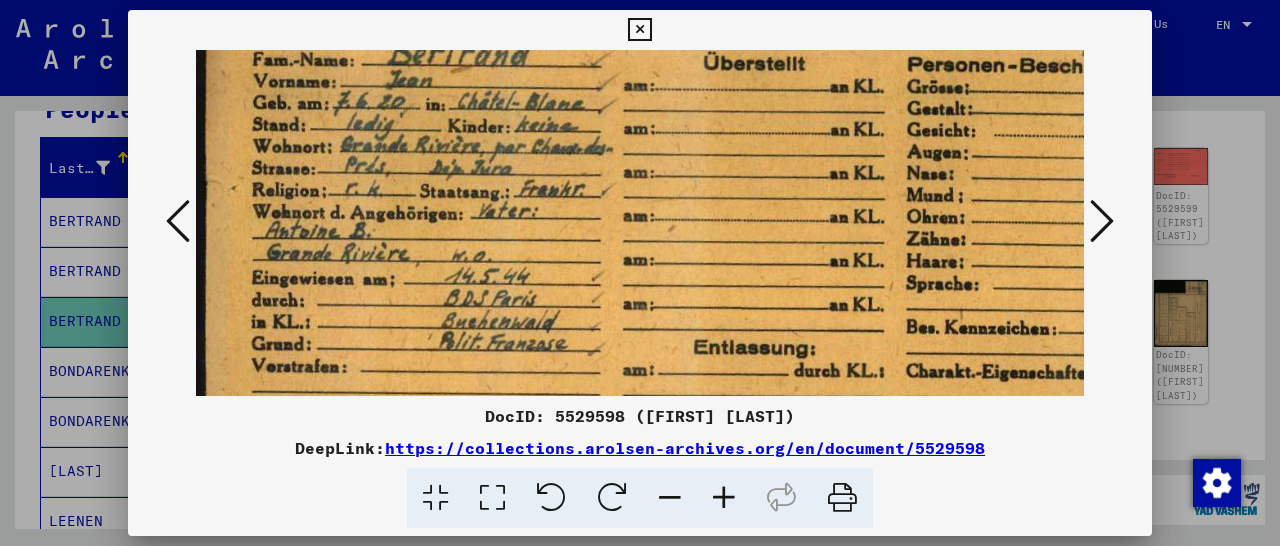 drag, startPoint x: 537, startPoint y: 345, endPoint x: 555, endPoint y: 254, distance: 92.76314 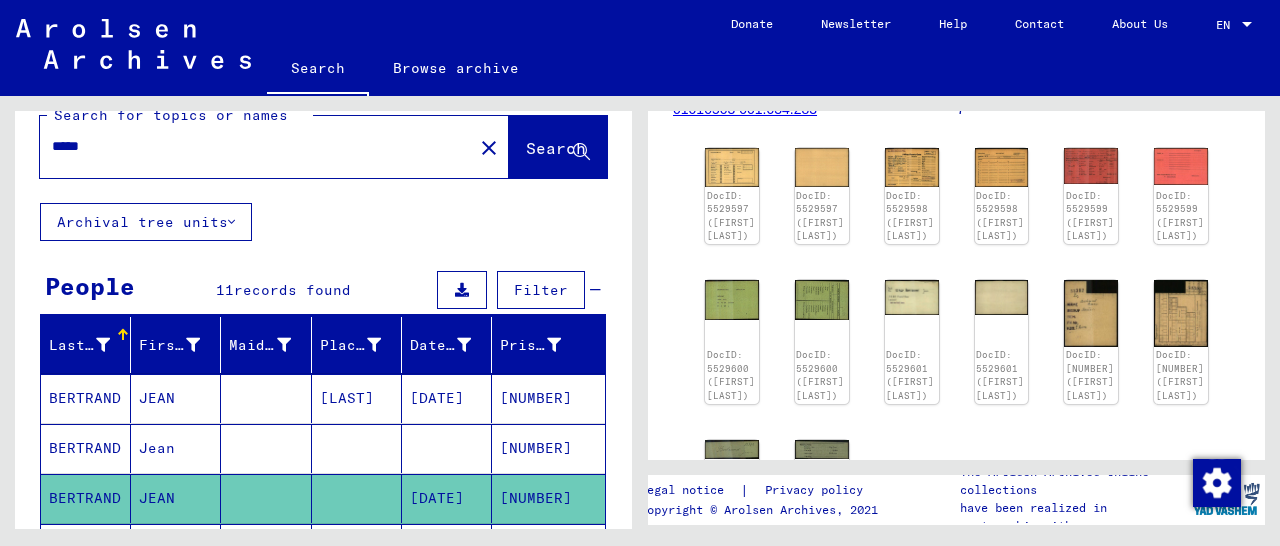 scroll, scrollTop: 0, scrollLeft: 0, axis: both 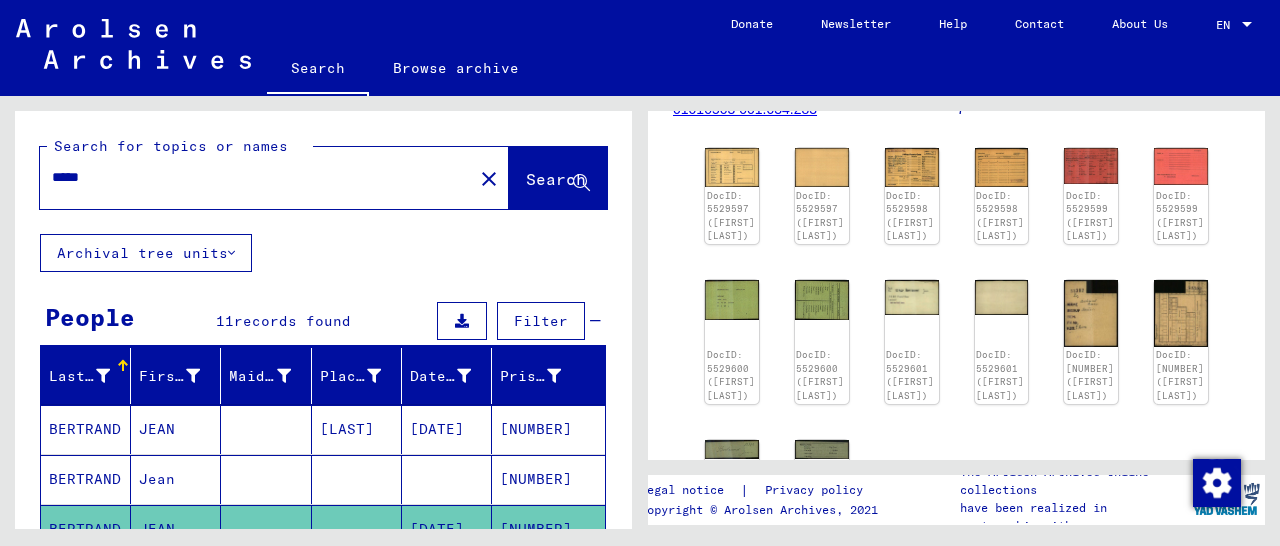 drag, startPoint x: 161, startPoint y: 175, endPoint x: 62, endPoint y: 186, distance: 99.60924 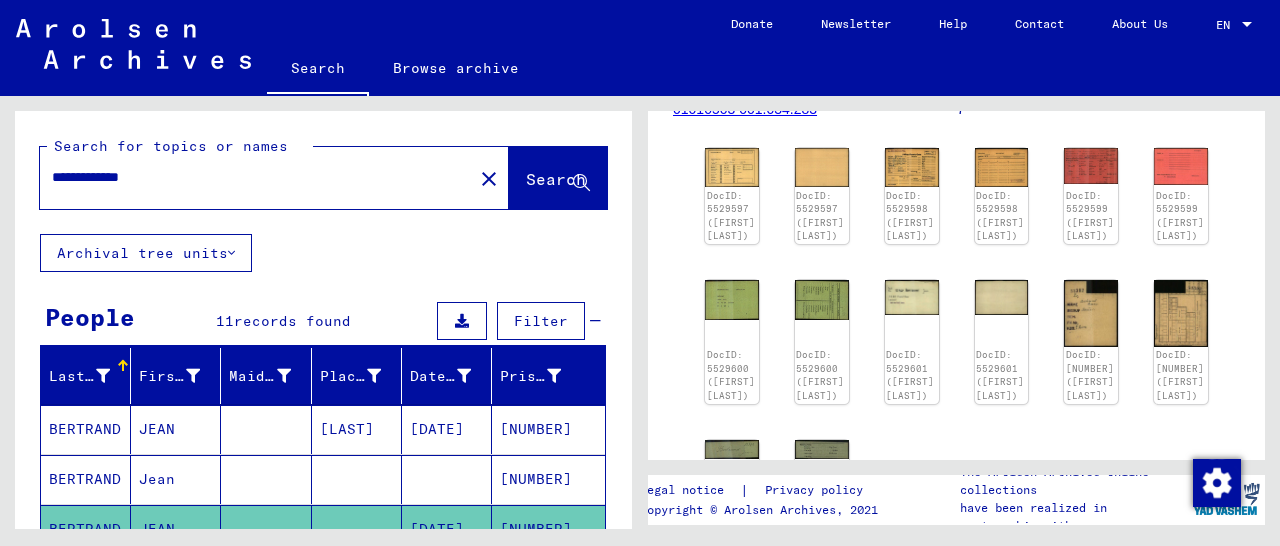 scroll, scrollTop: 0, scrollLeft: 0, axis: both 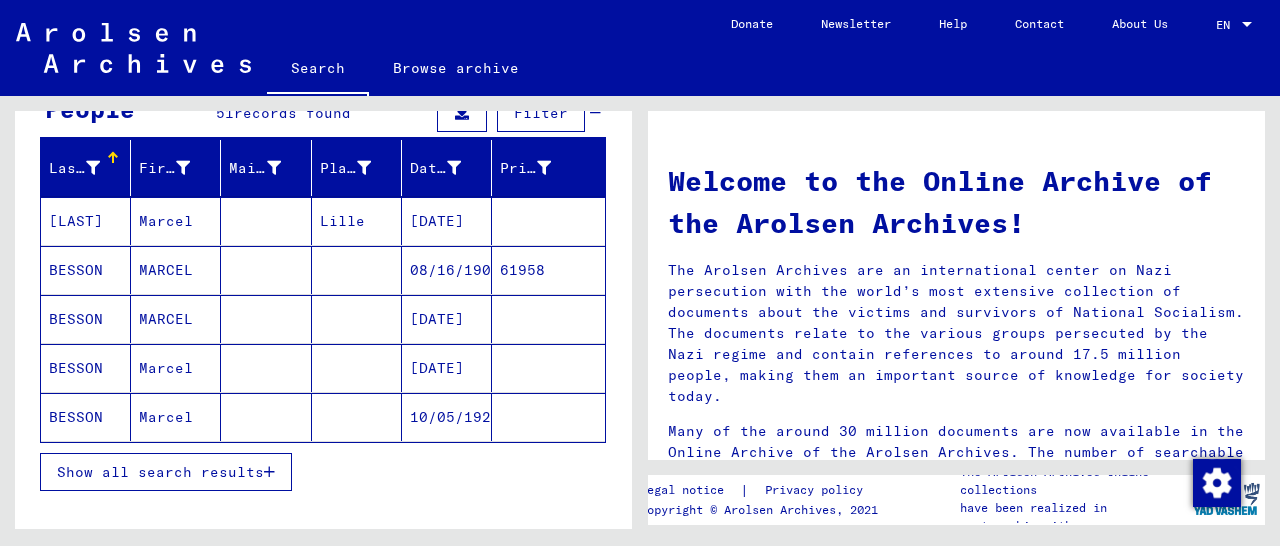 click on "61958" at bounding box center [548, 319] 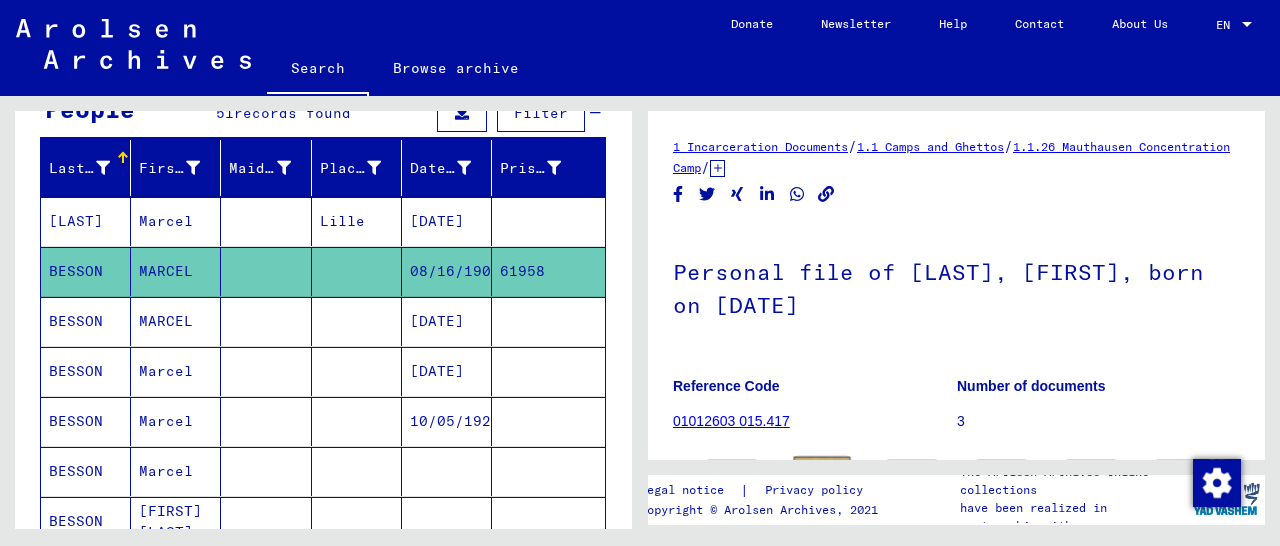 scroll, scrollTop: 208, scrollLeft: 0, axis: vertical 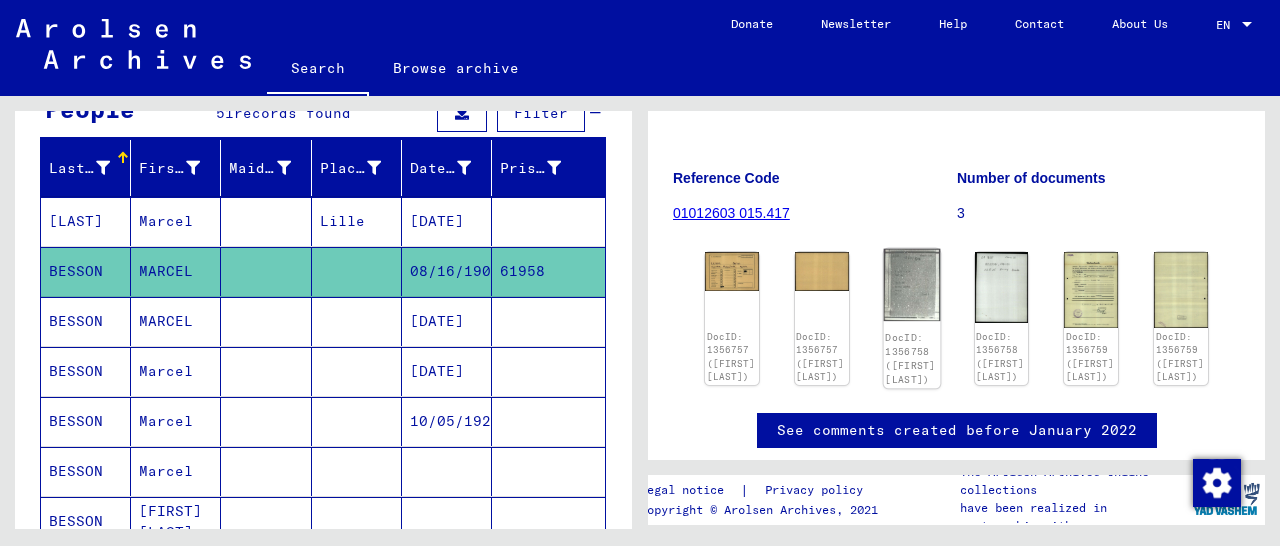 click 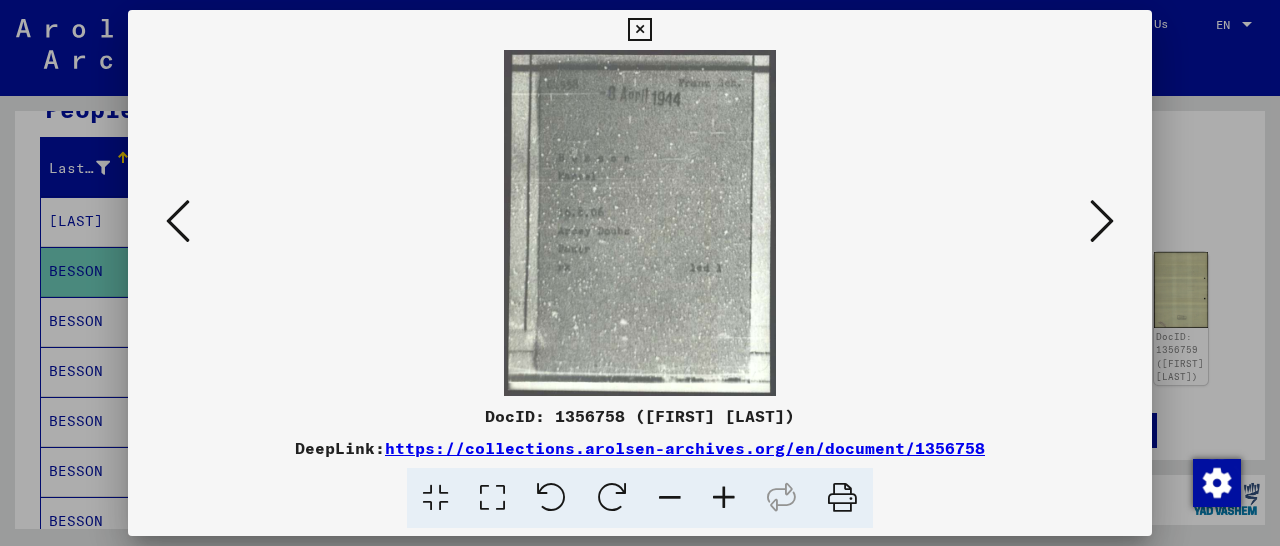 click at bounding box center [724, 498] 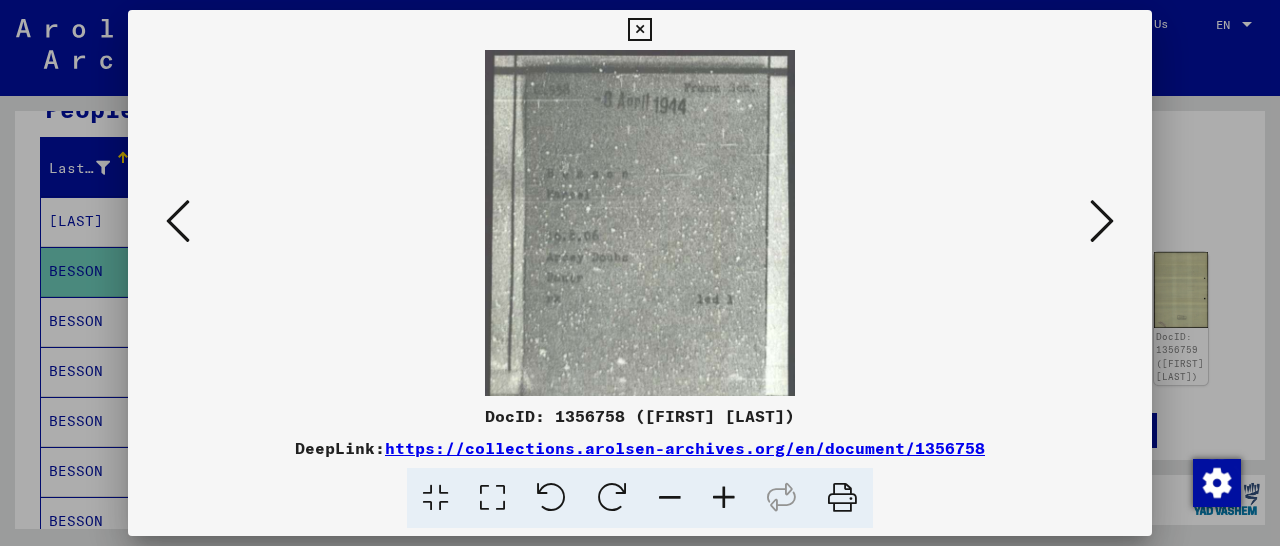 click at bounding box center [724, 498] 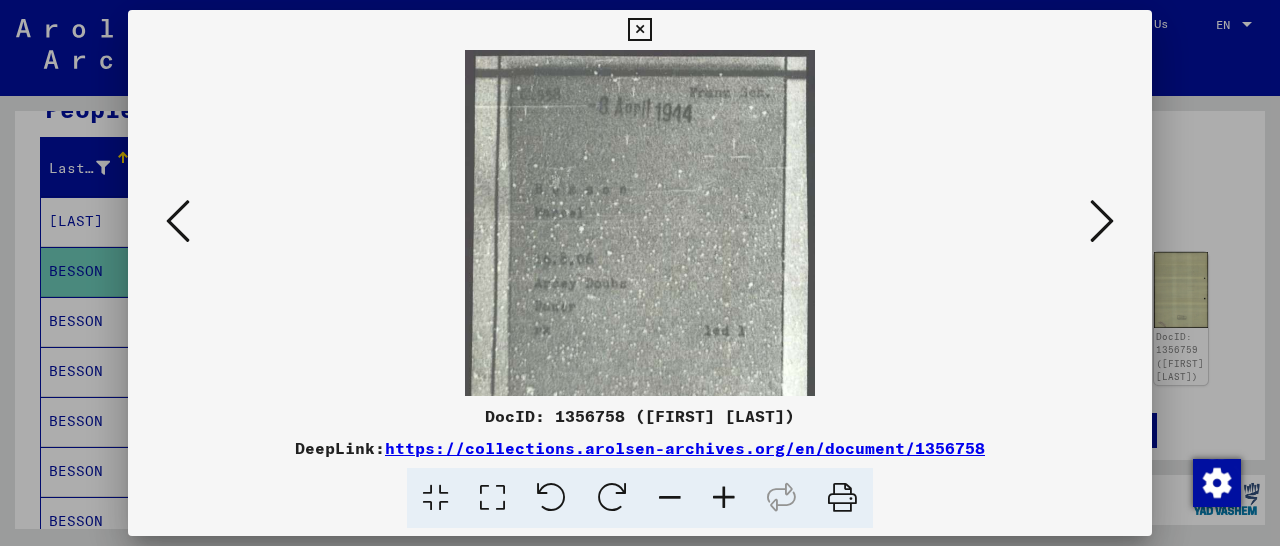 click at bounding box center [724, 498] 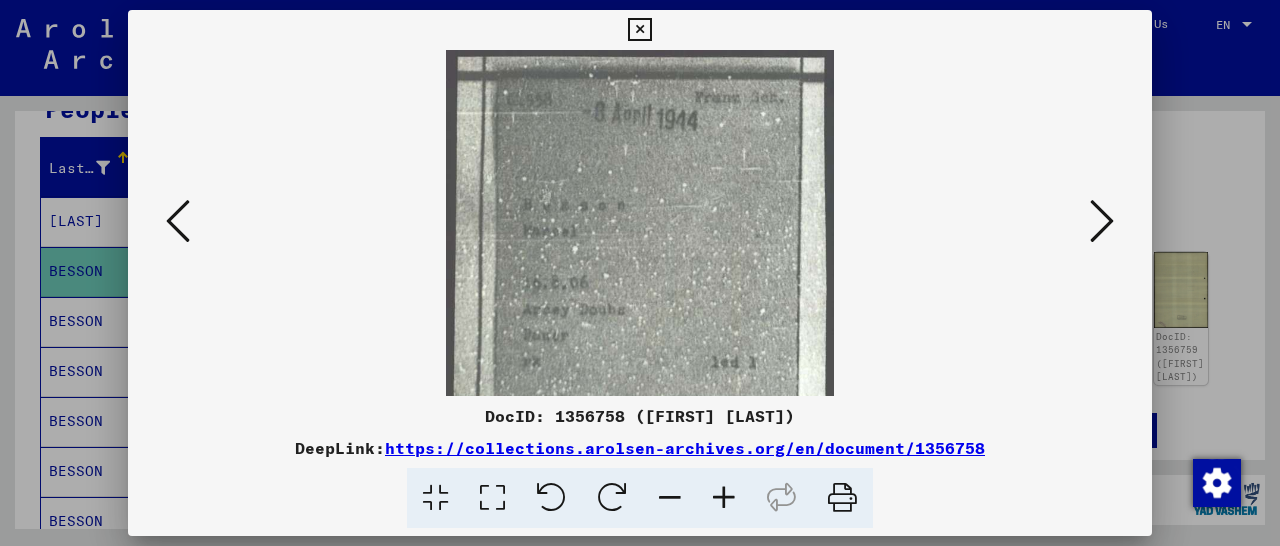 click at bounding box center [639, 30] 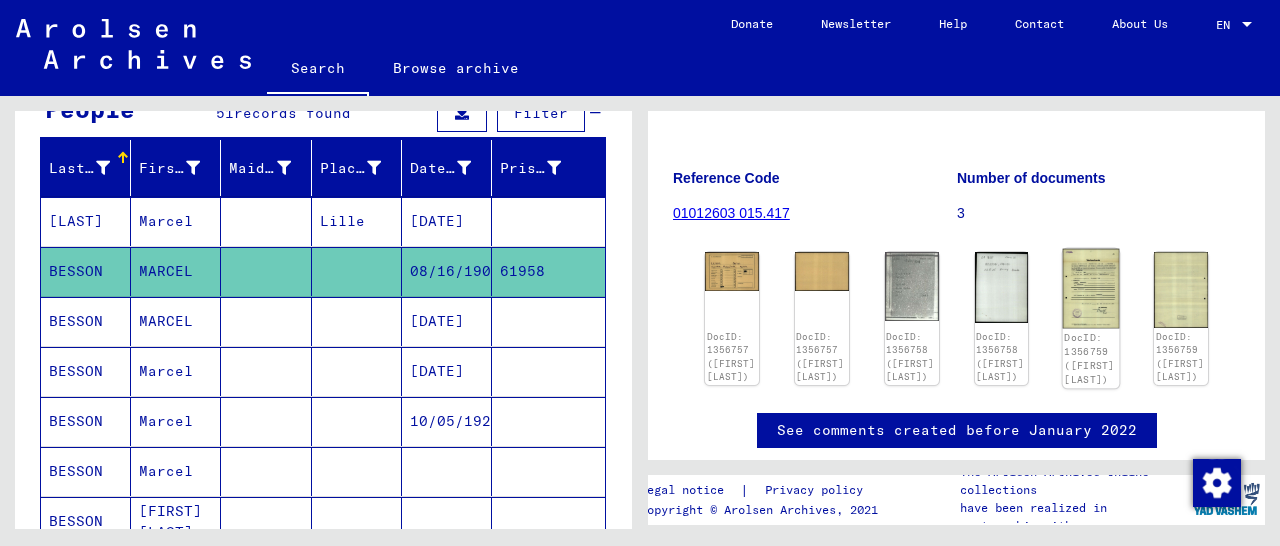 click 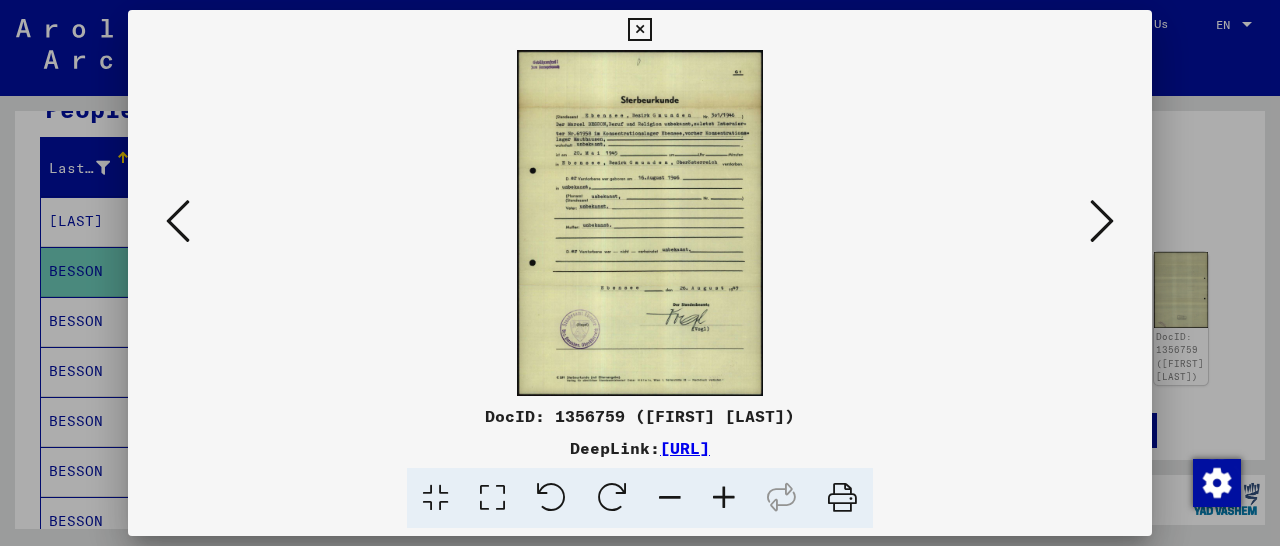 click at bounding box center (724, 498) 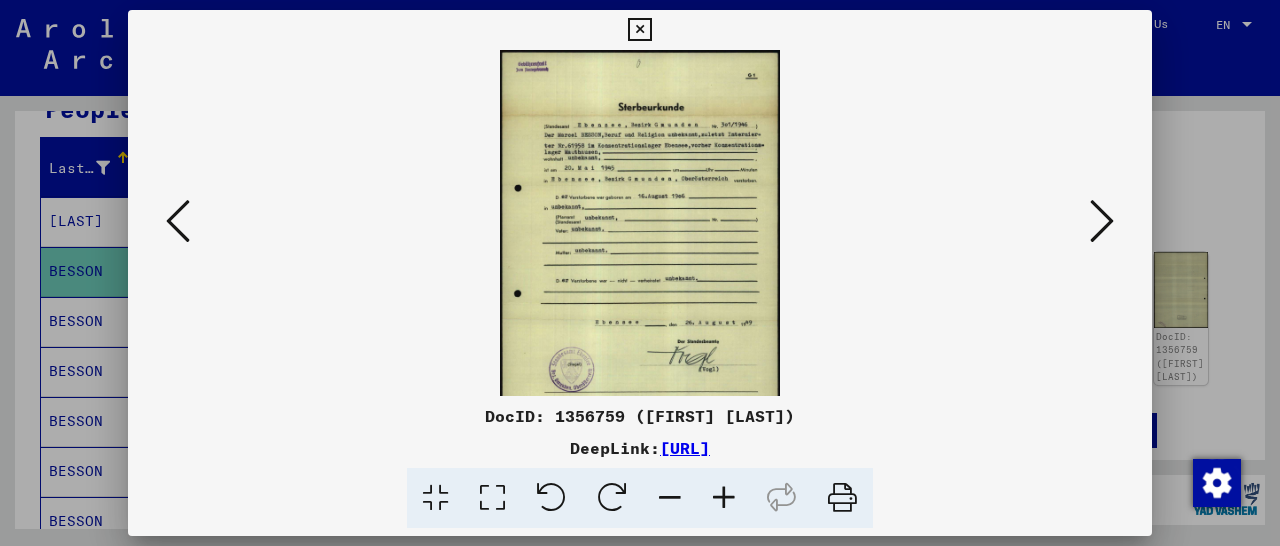 click at bounding box center [724, 498] 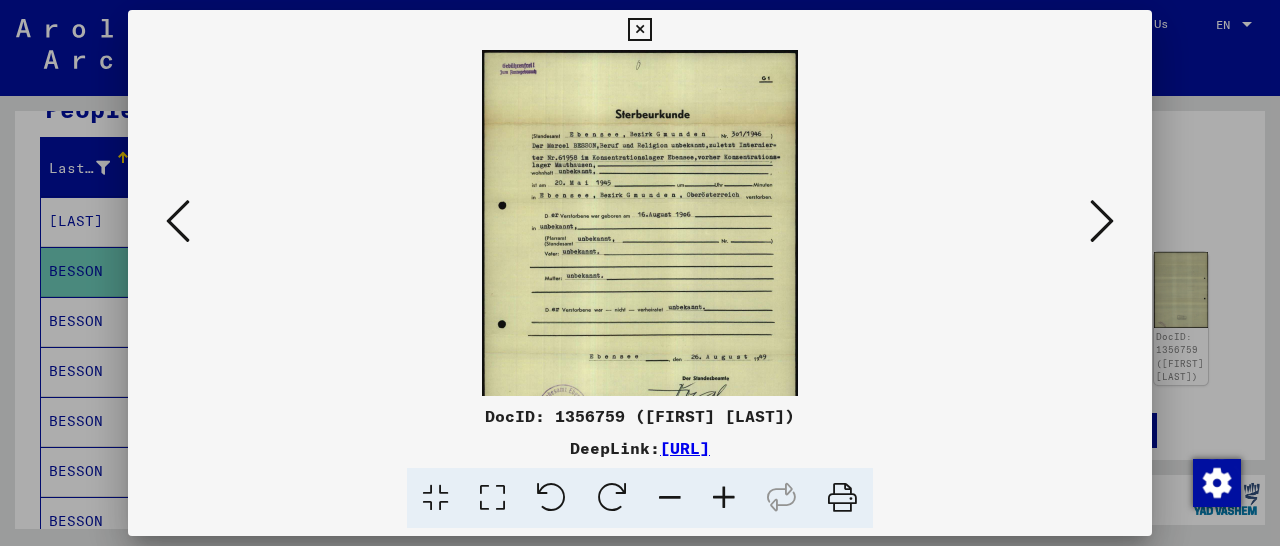 click at bounding box center (724, 498) 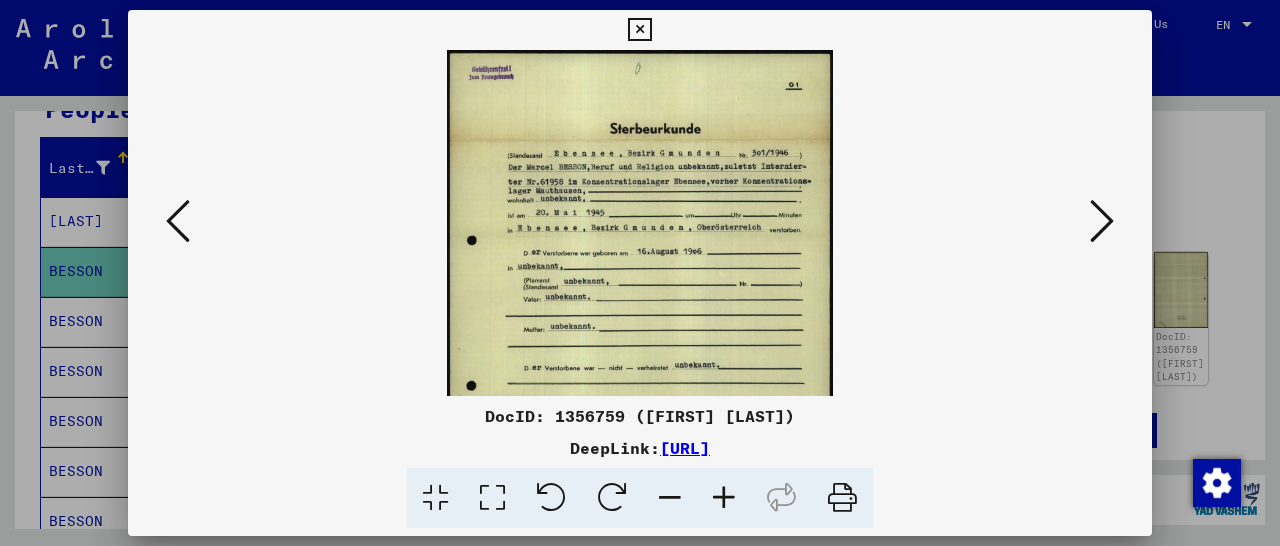 click at bounding box center (724, 498) 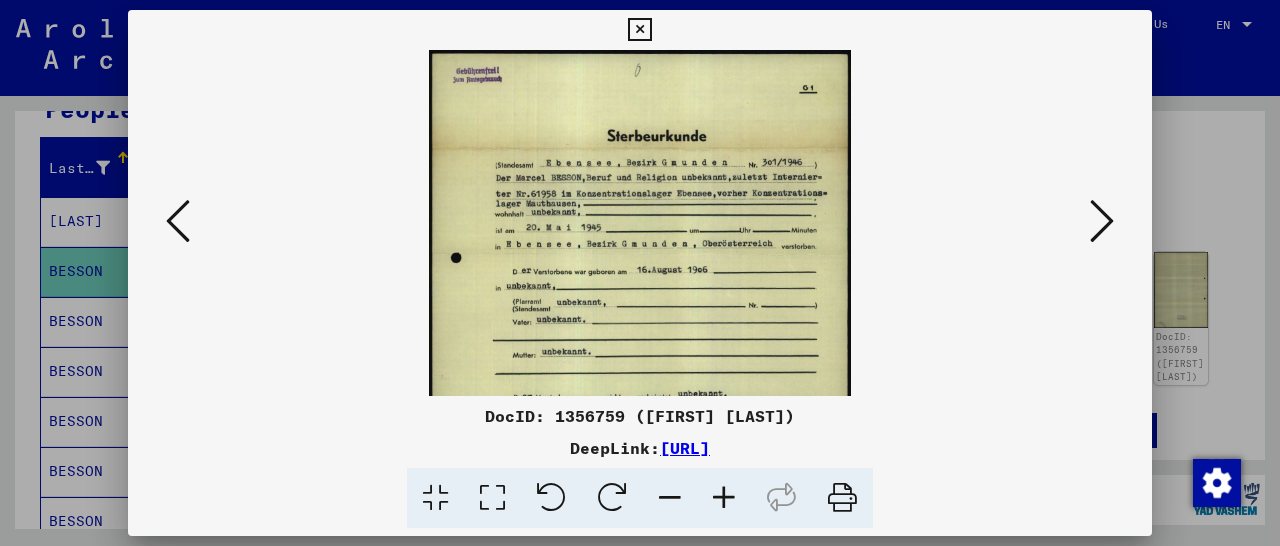 click at bounding box center [724, 498] 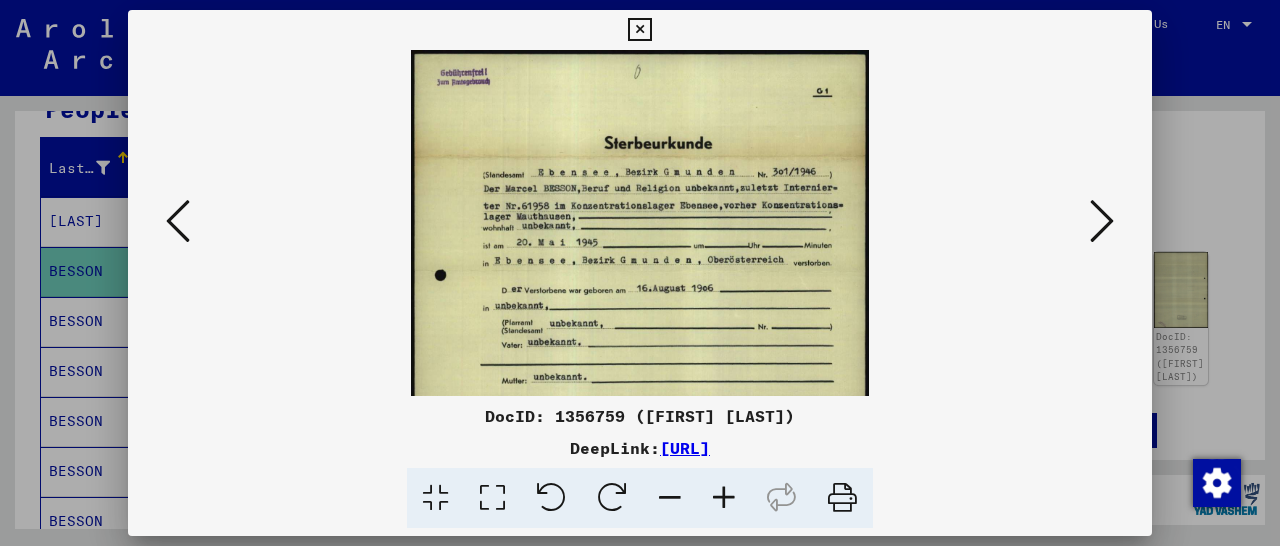 click at bounding box center [724, 498] 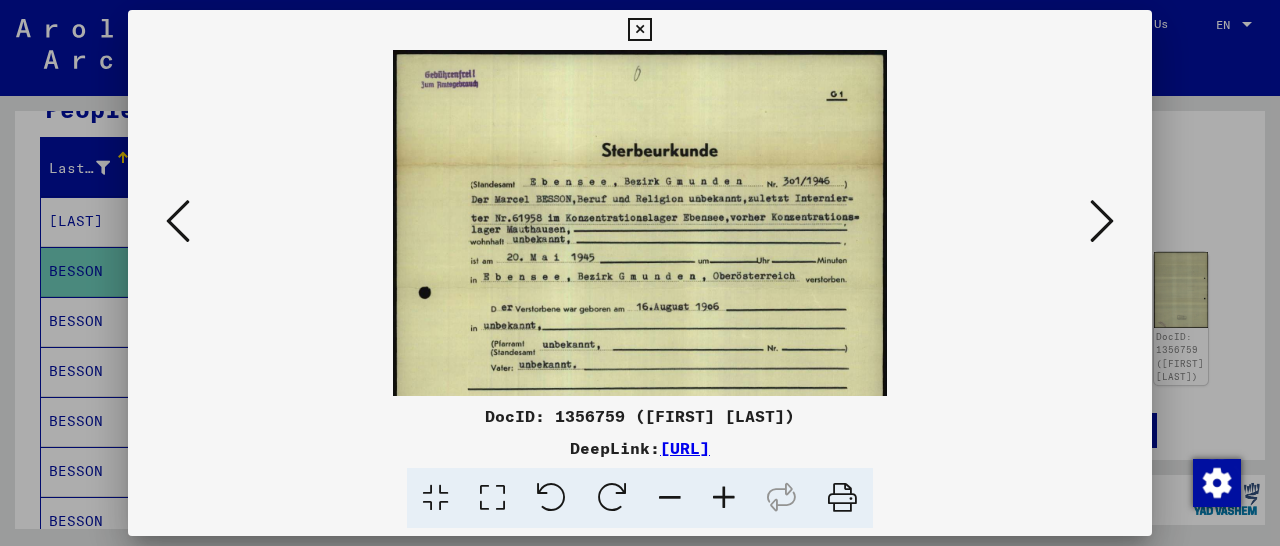 click at bounding box center (724, 498) 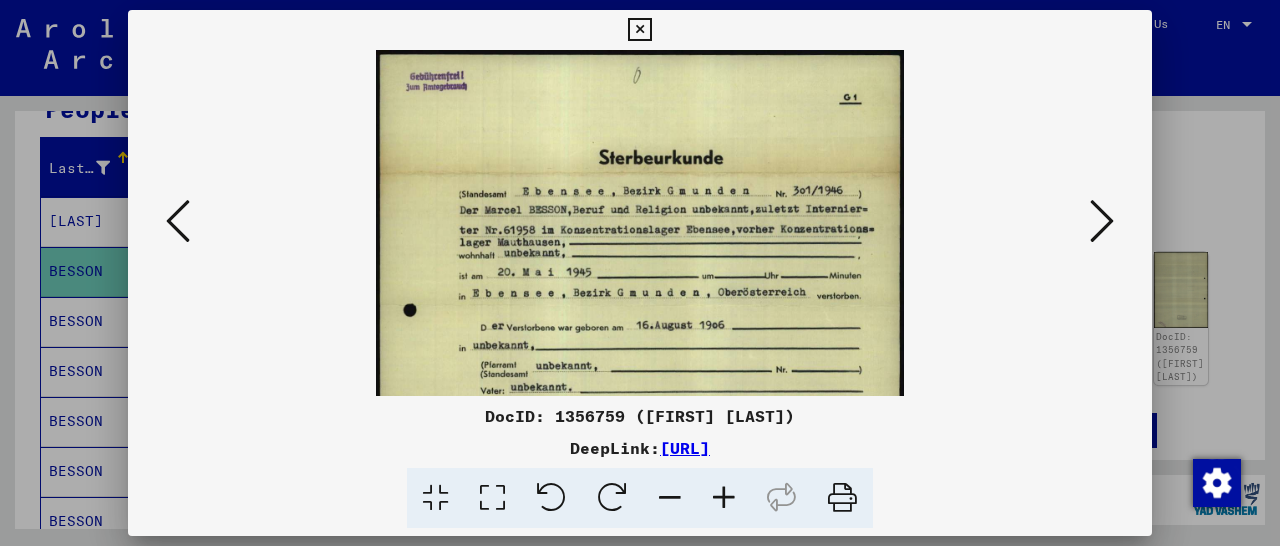 click at bounding box center [724, 498] 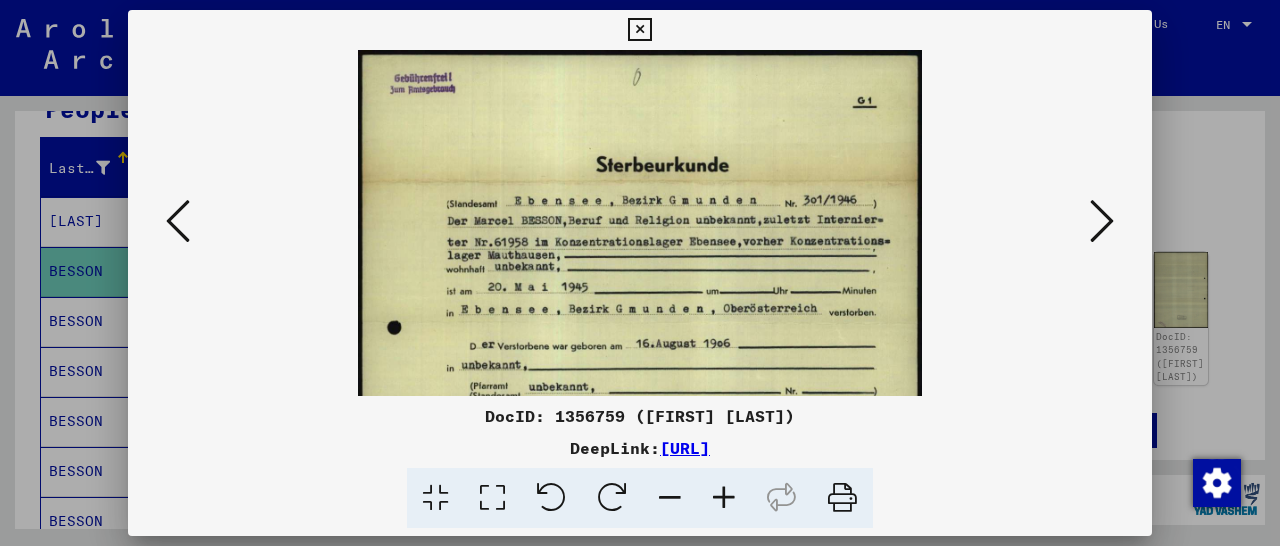 click at bounding box center [724, 498] 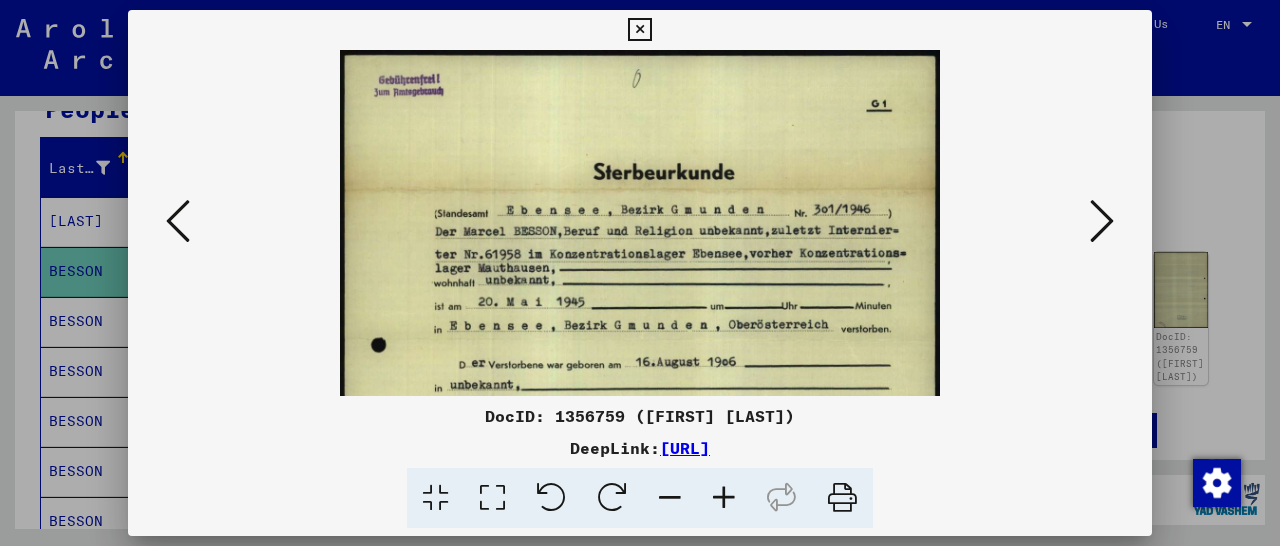 click at bounding box center (724, 498) 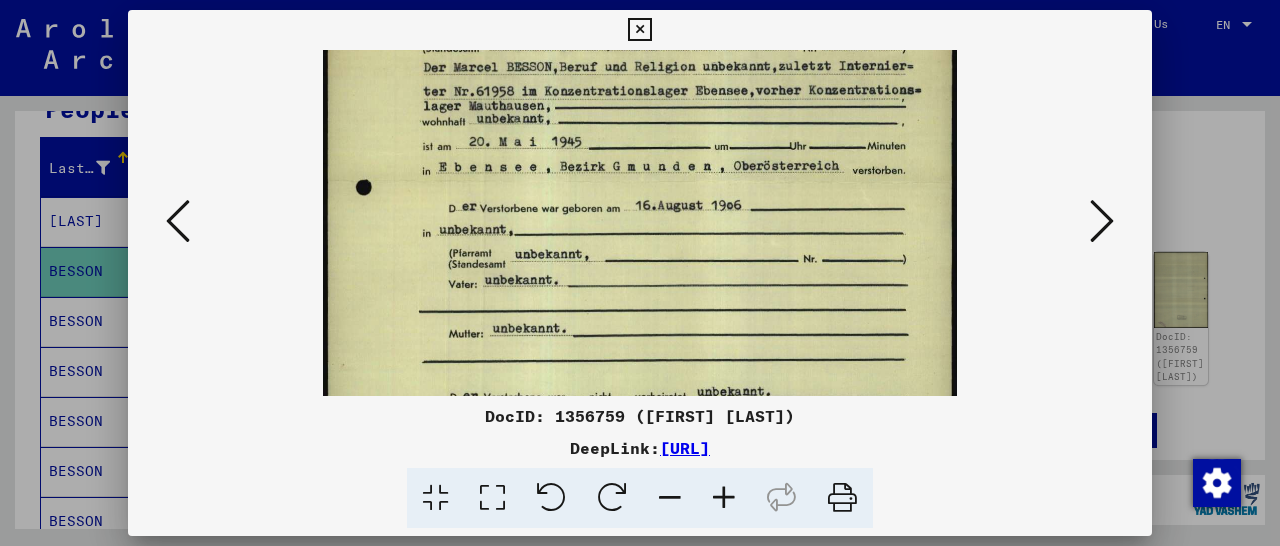 drag, startPoint x: 639, startPoint y: 382, endPoint x: 701, endPoint y: 207, distance: 185.6583 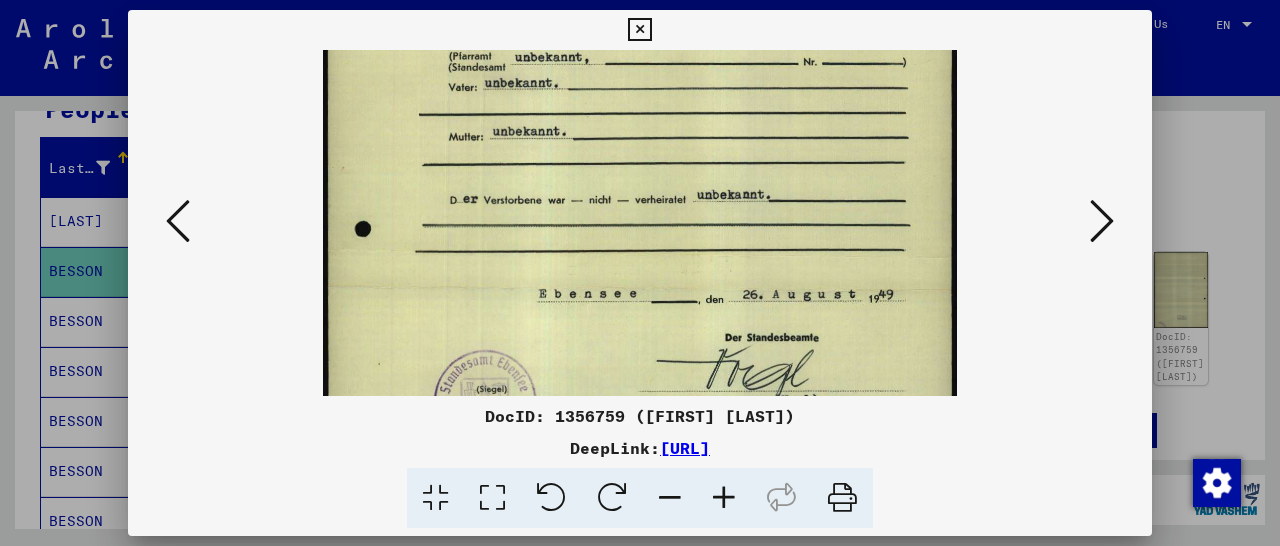drag, startPoint x: 669, startPoint y: 315, endPoint x: 708, endPoint y: 118, distance: 200.8233 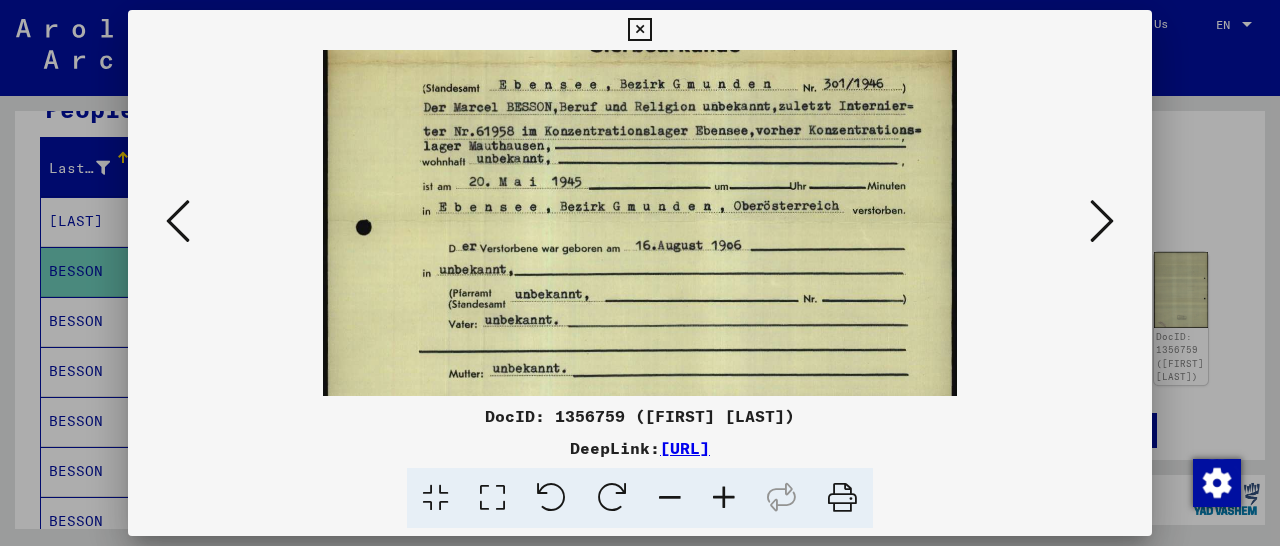 drag, startPoint x: 696, startPoint y: 305, endPoint x: 745, endPoint y: 550, distance: 249.85196 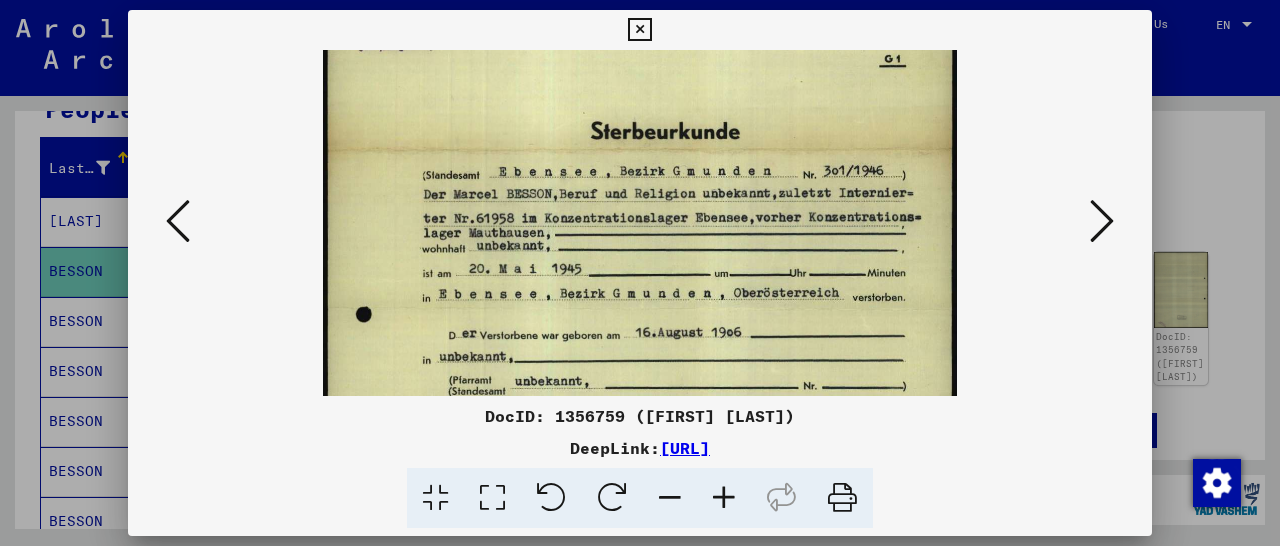 scroll, scrollTop: 0, scrollLeft: 0, axis: both 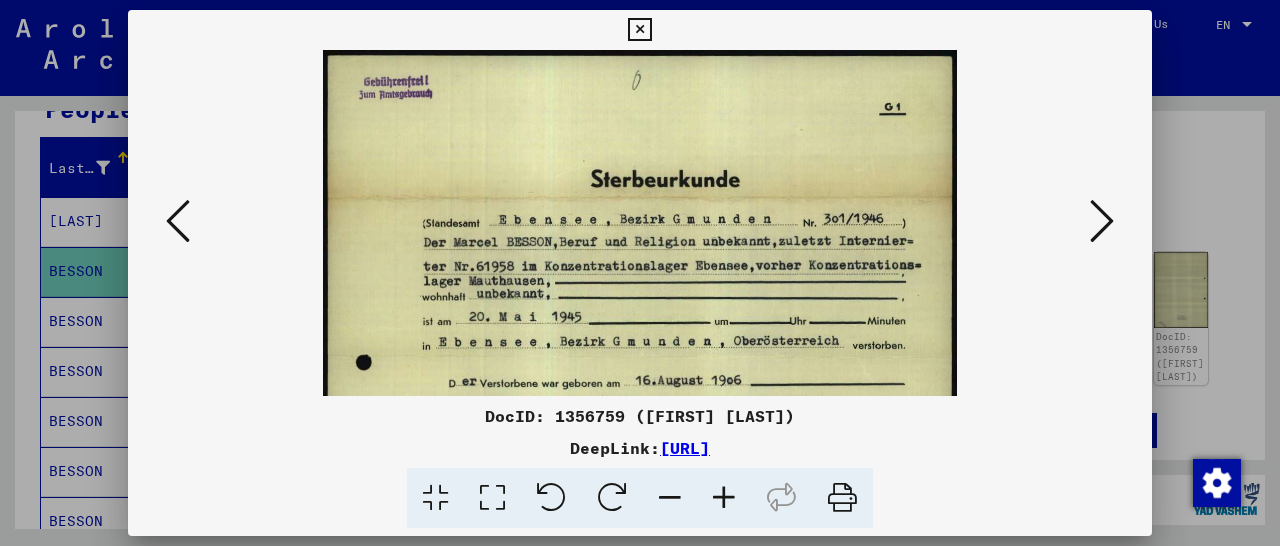 drag, startPoint x: 666, startPoint y: 180, endPoint x: 707, endPoint y: 473, distance: 295.8547 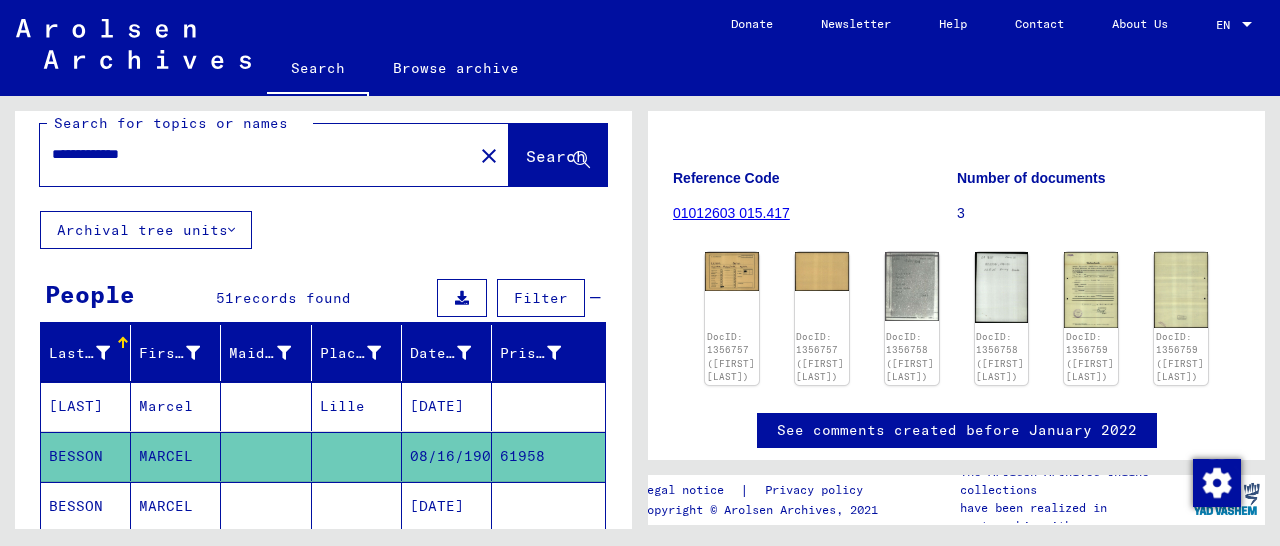 scroll, scrollTop: 0, scrollLeft: 0, axis: both 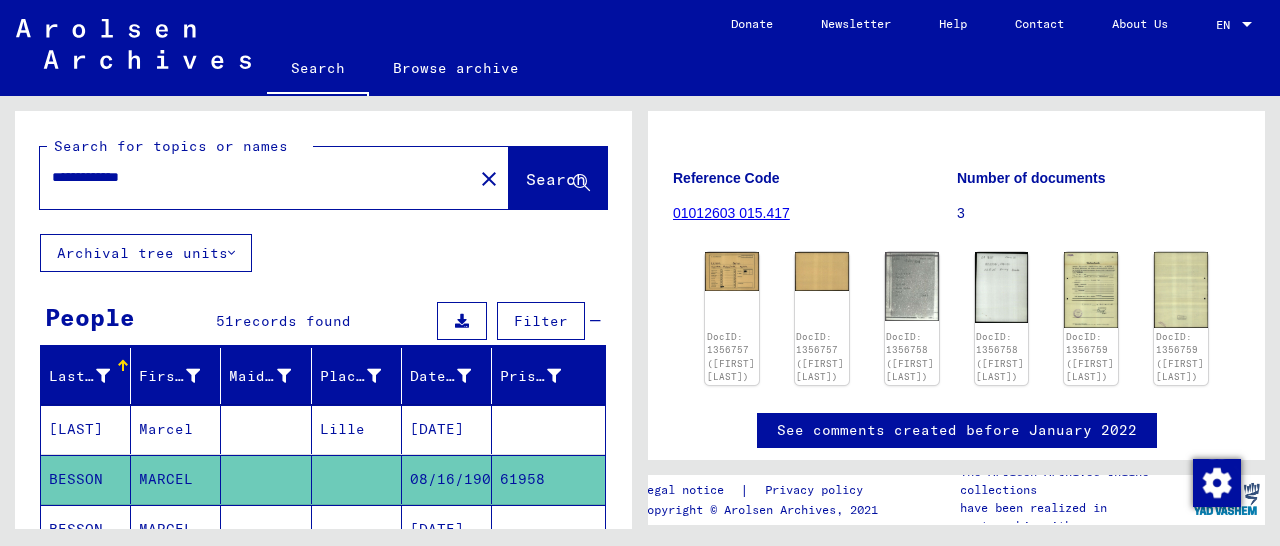 drag, startPoint x: 168, startPoint y: 177, endPoint x: 31, endPoint y: 174, distance: 137.03284 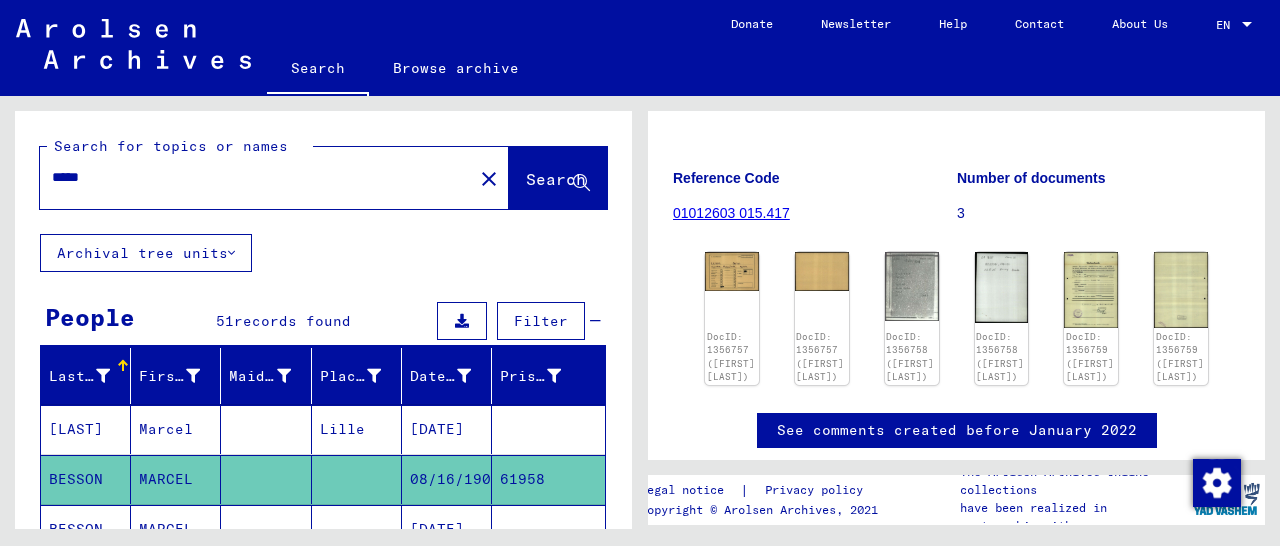 scroll, scrollTop: 0, scrollLeft: 0, axis: both 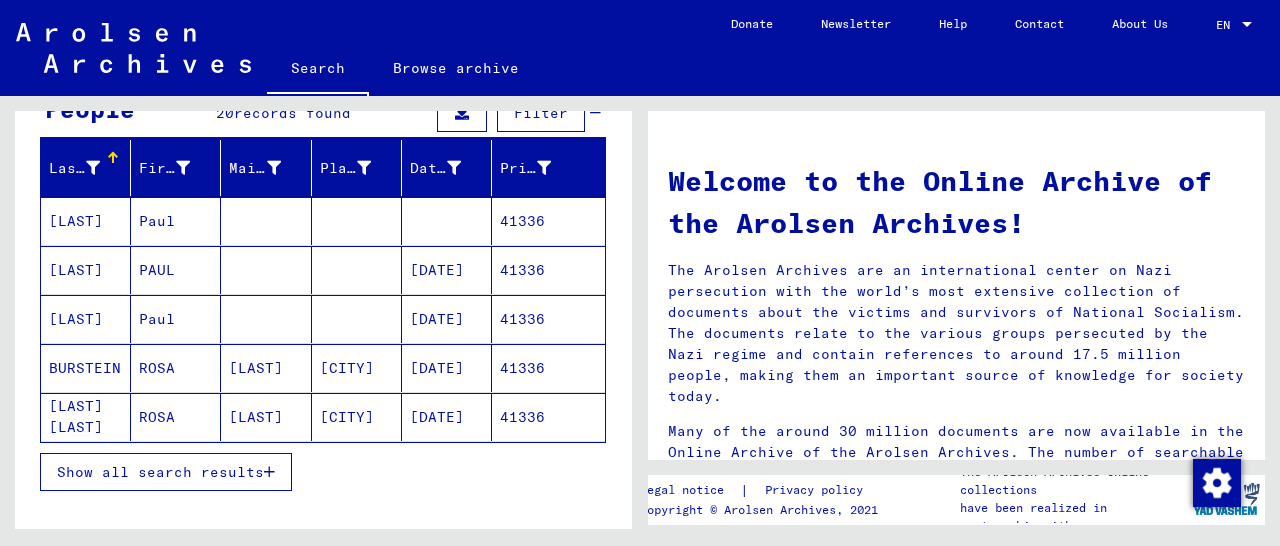 click on "41336" at bounding box center (548, 319) 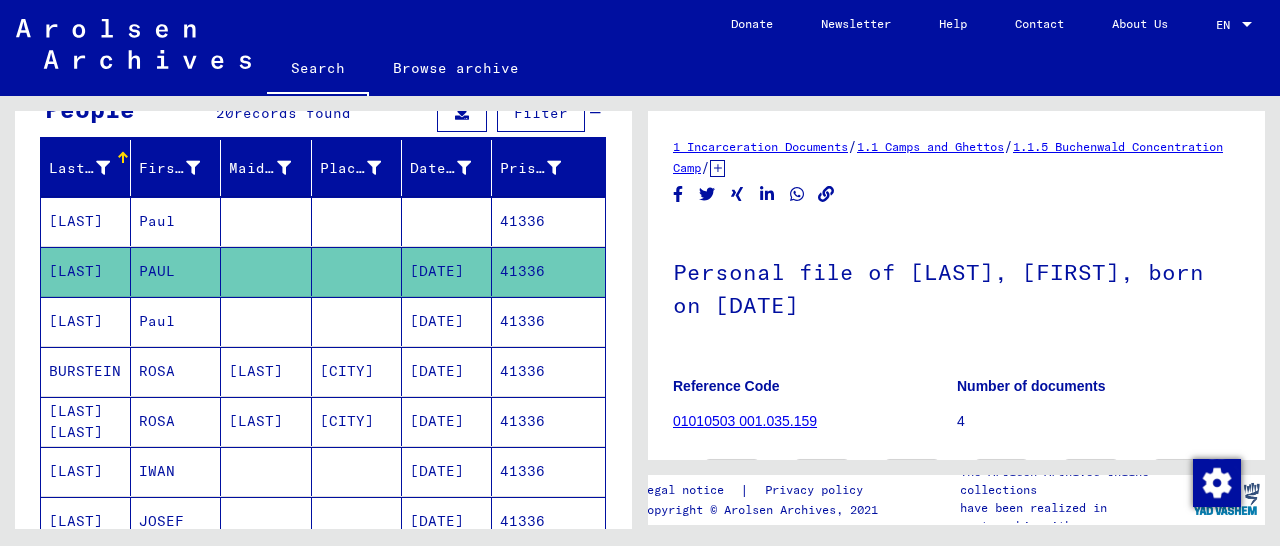 scroll, scrollTop: 312, scrollLeft: 0, axis: vertical 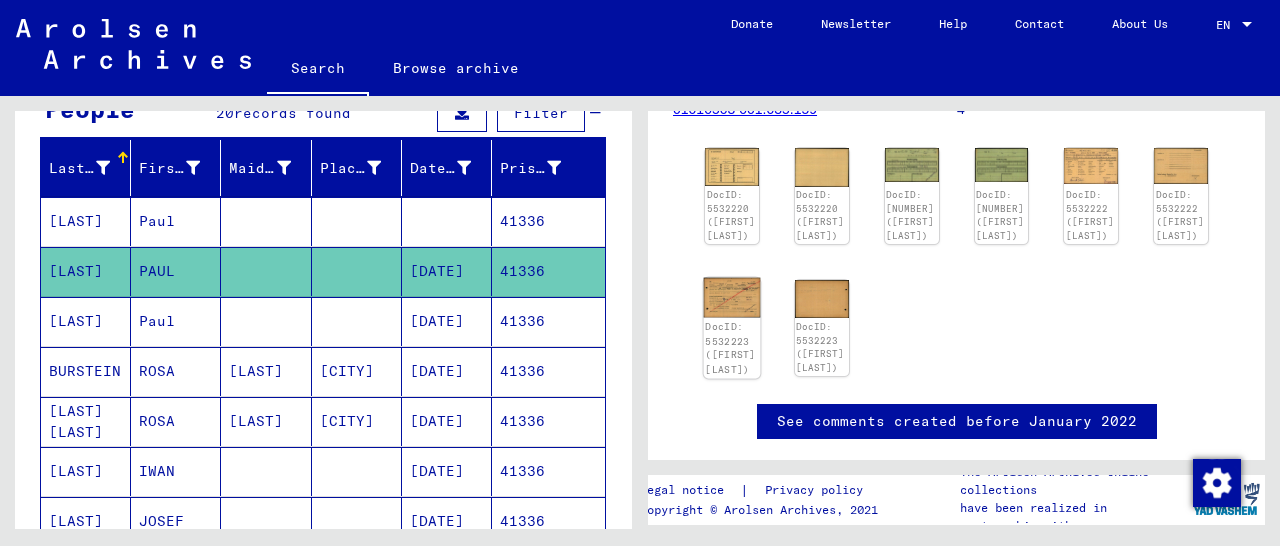 click 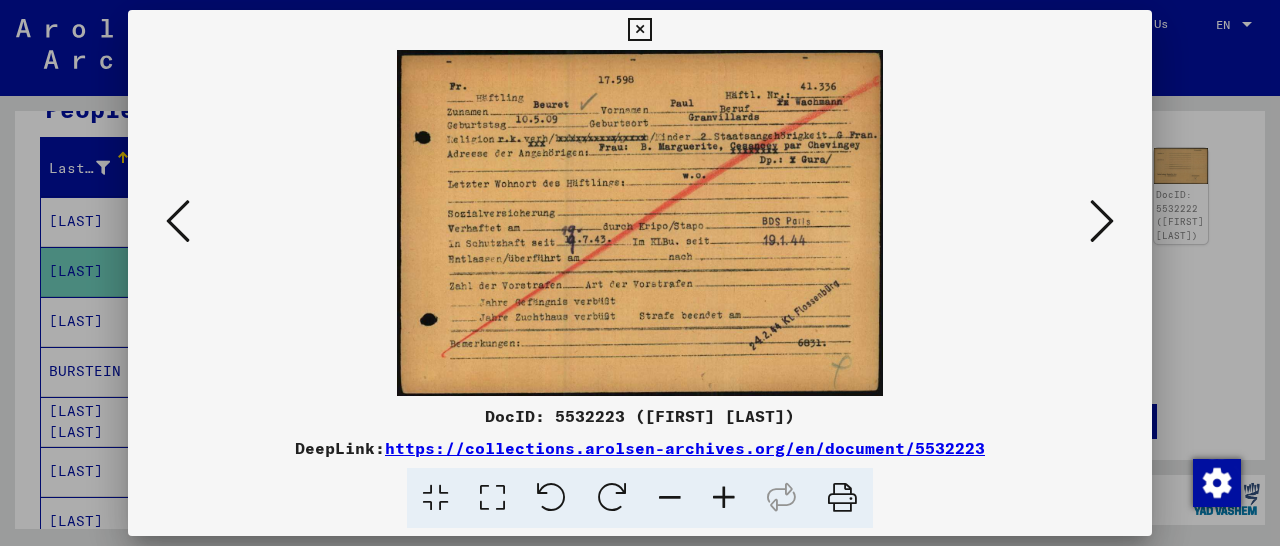 click at bounding box center (724, 498) 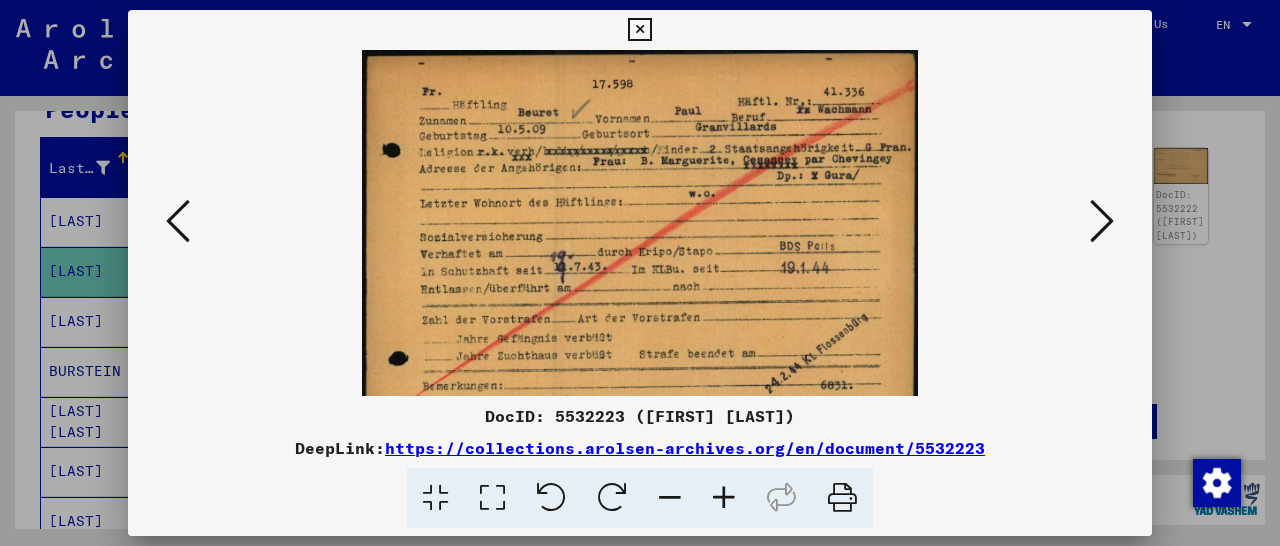 click at bounding box center [724, 498] 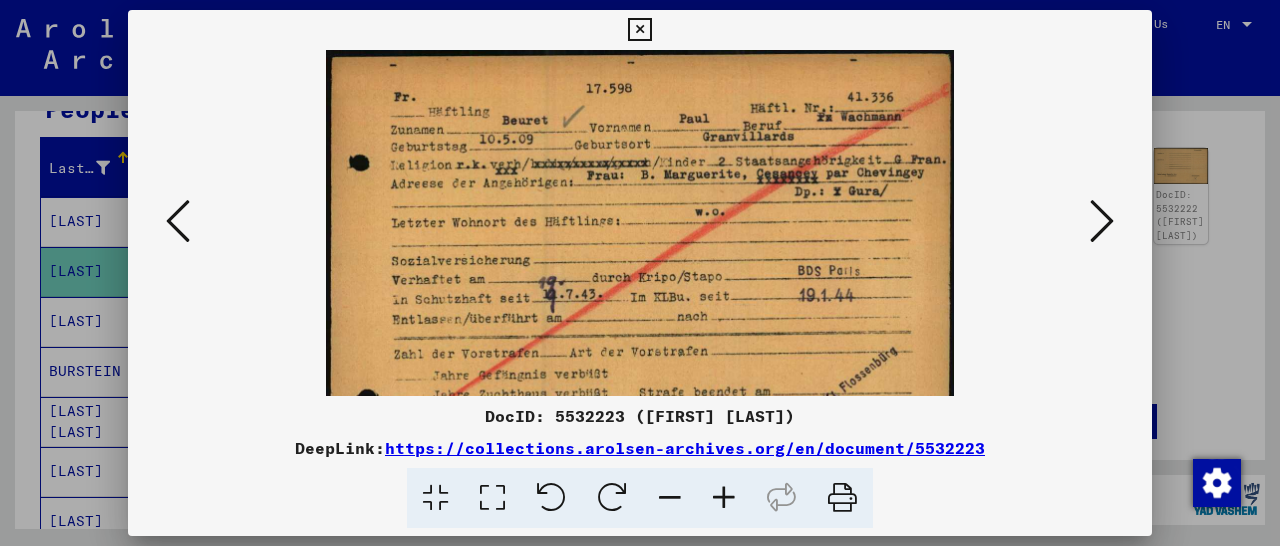 click at bounding box center [724, 498] 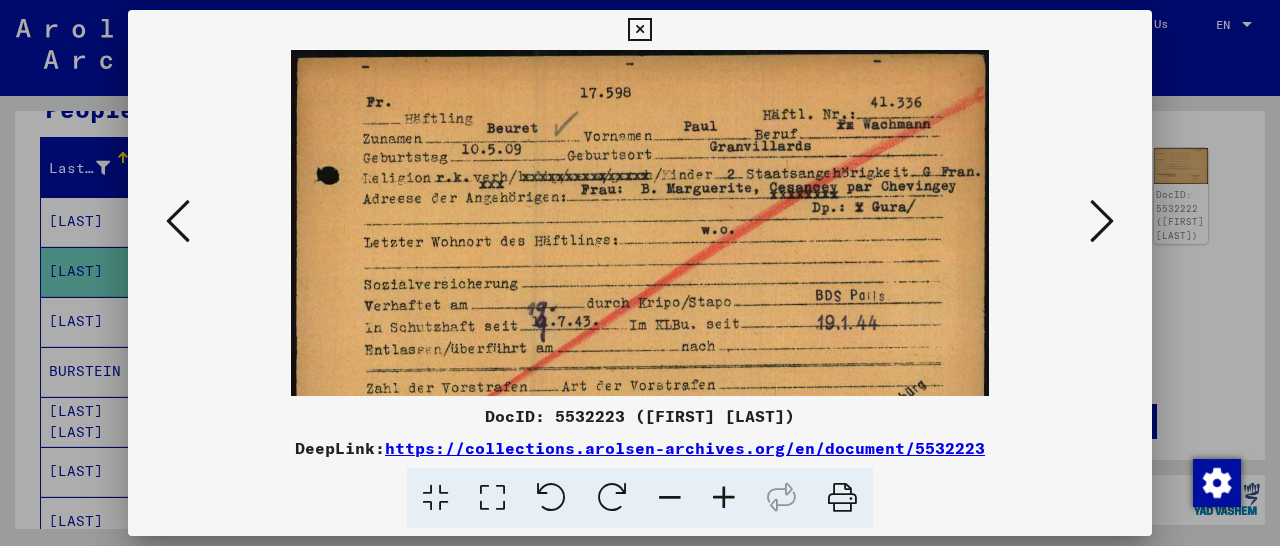 click at bounding box center [724, 498] 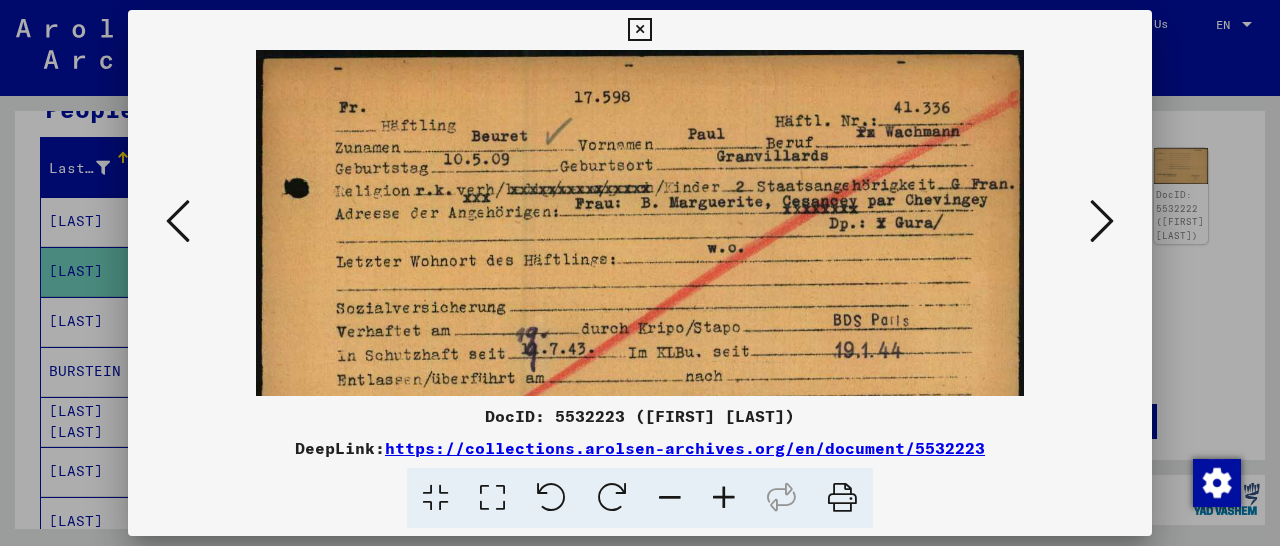 click at bounding box center (724, 498) 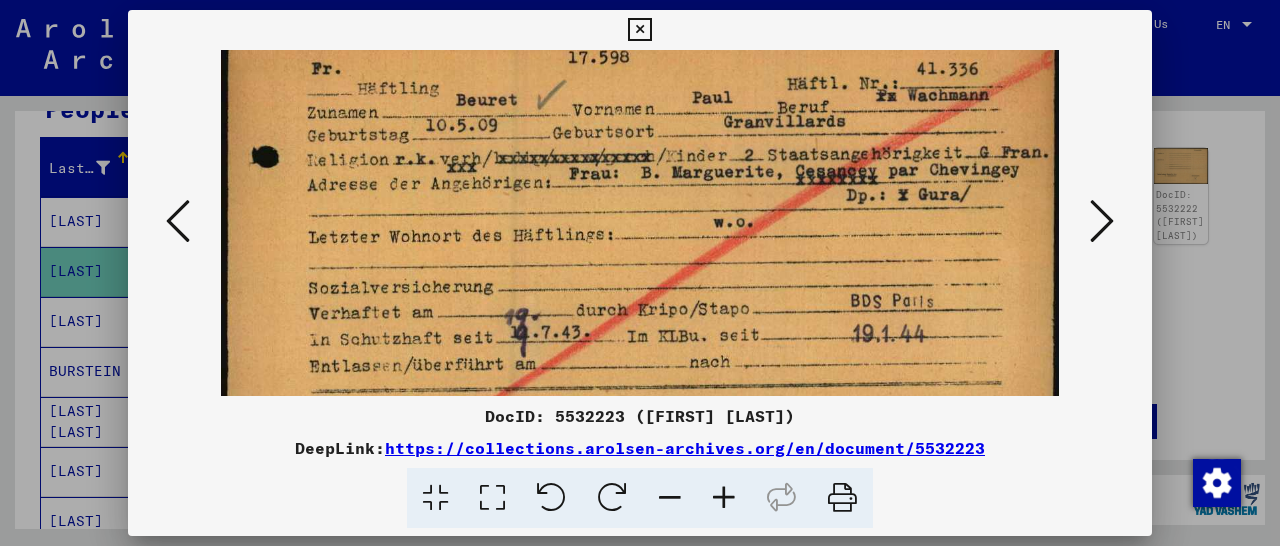 scroll, scrollTop: 46, scrollLeft: 0, axis: vertical 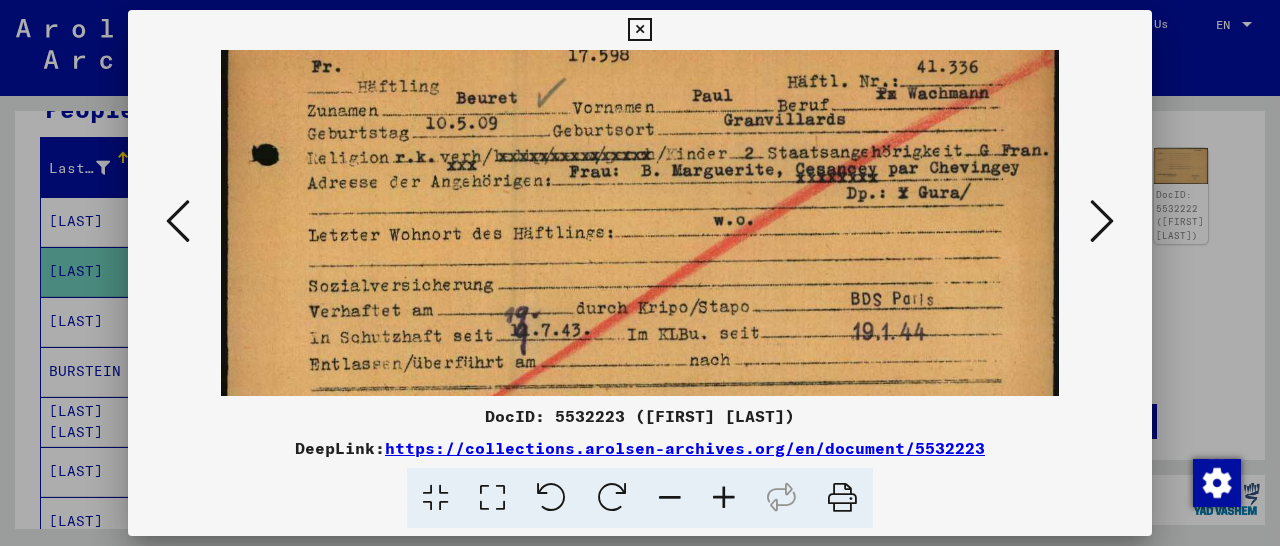 drag, startPoint x: 629, startPoint y: 339, endPoint x: 623, endPoint y: 293, distance: 46.389652 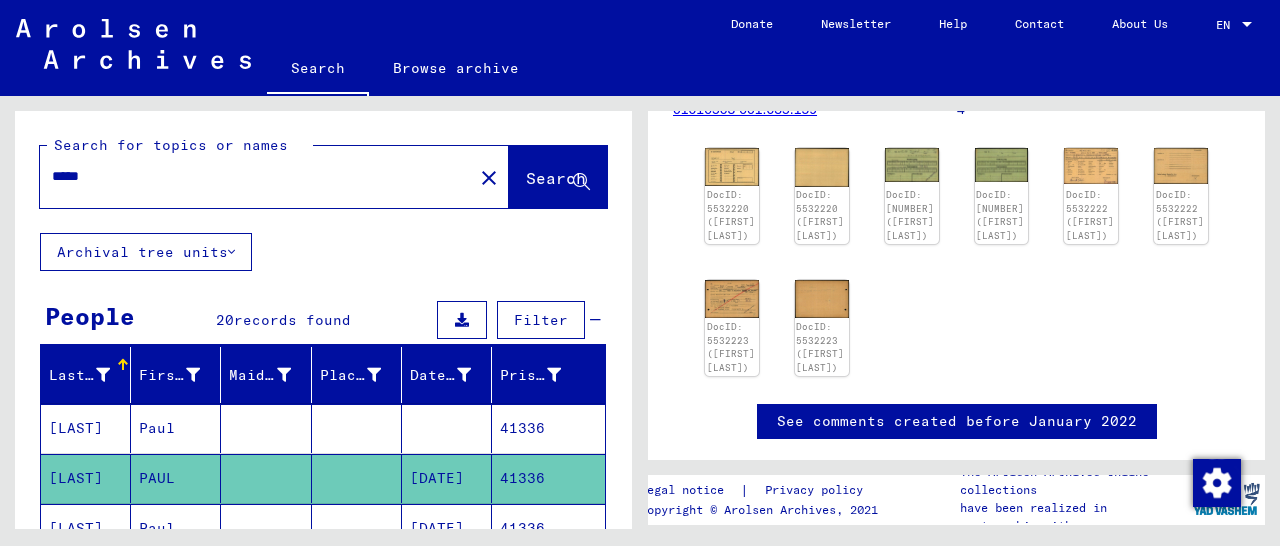 scroll, scrollTop: 0, scrollLeft: 0, axis: both 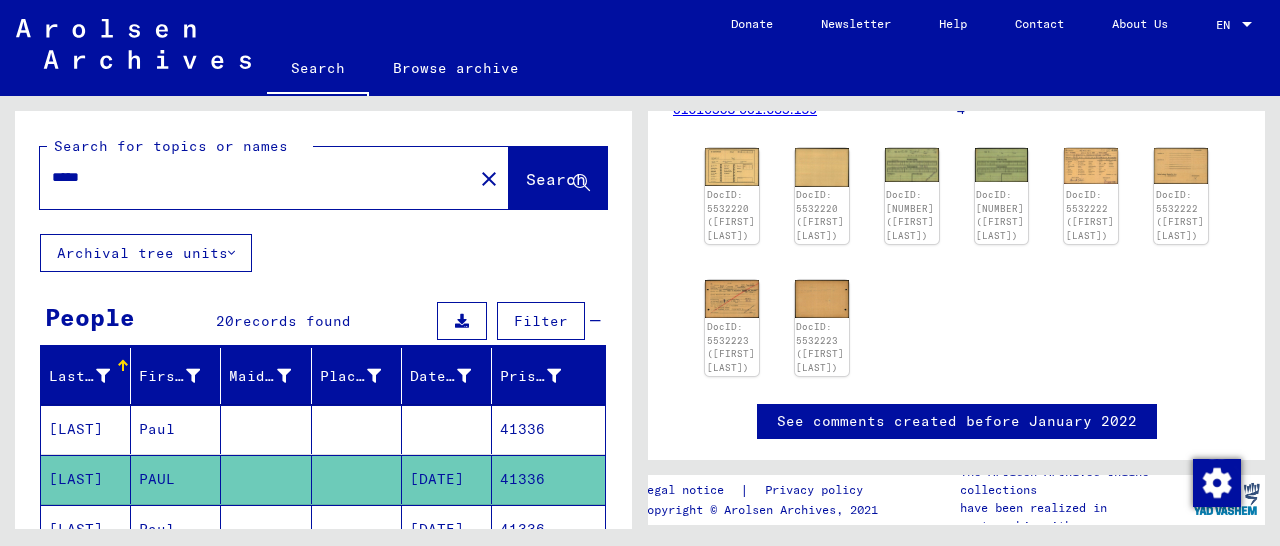 drag, startPoint x: 123, startPoint y: 165, endPoint x: 22, endPoint y: 185, distance: 102.96116 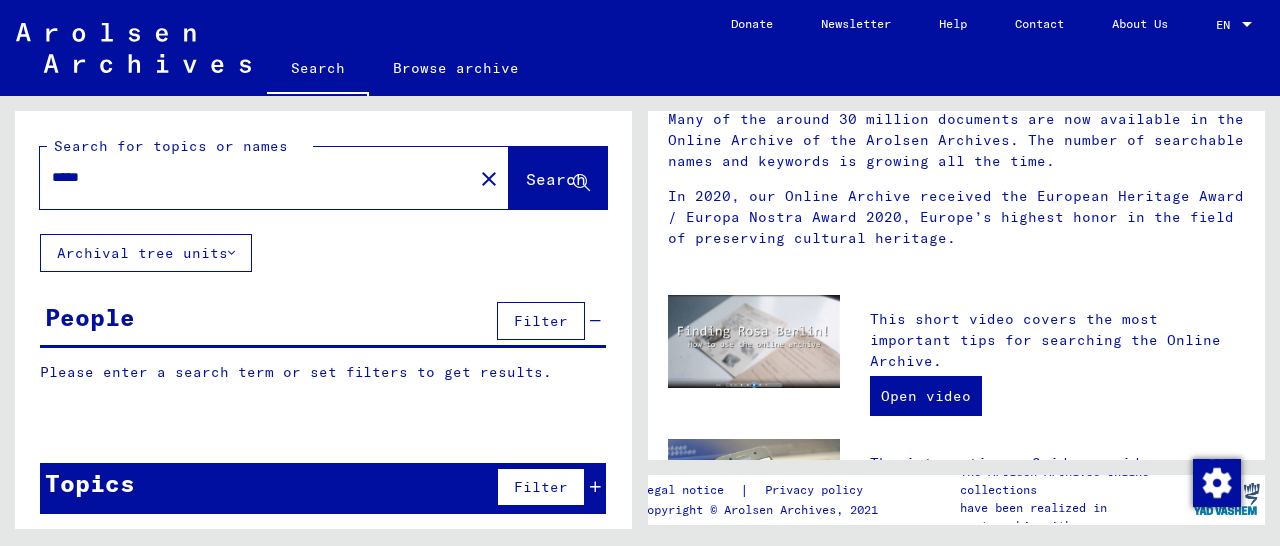 scroll, scrollTop: 0, scrollLeft: 0, axis: both 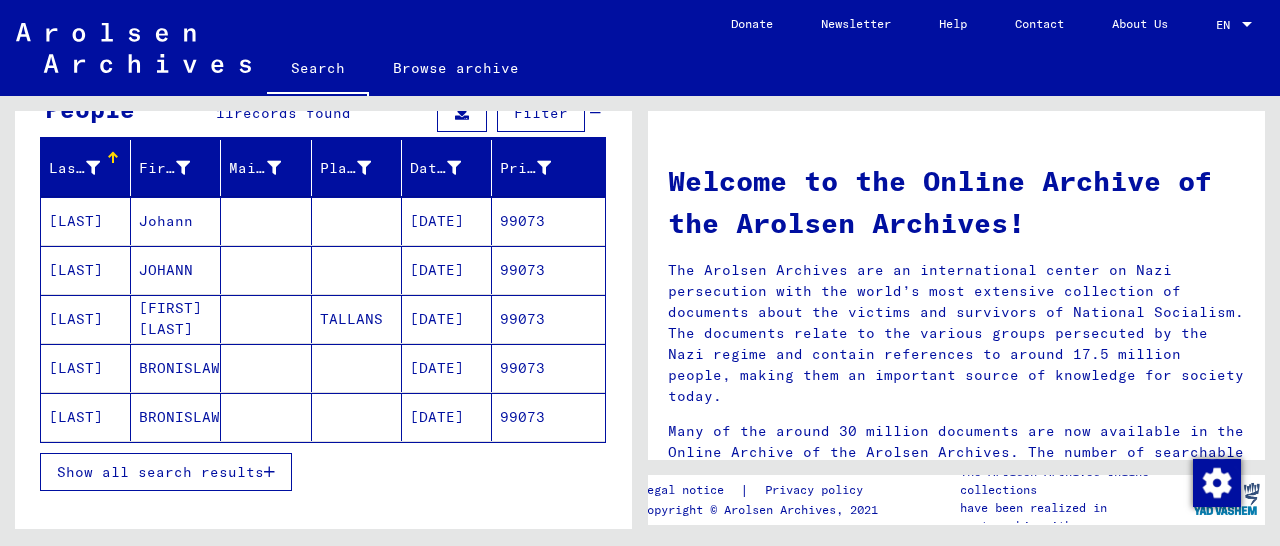click on "99073" at bounding box center [548, 368] 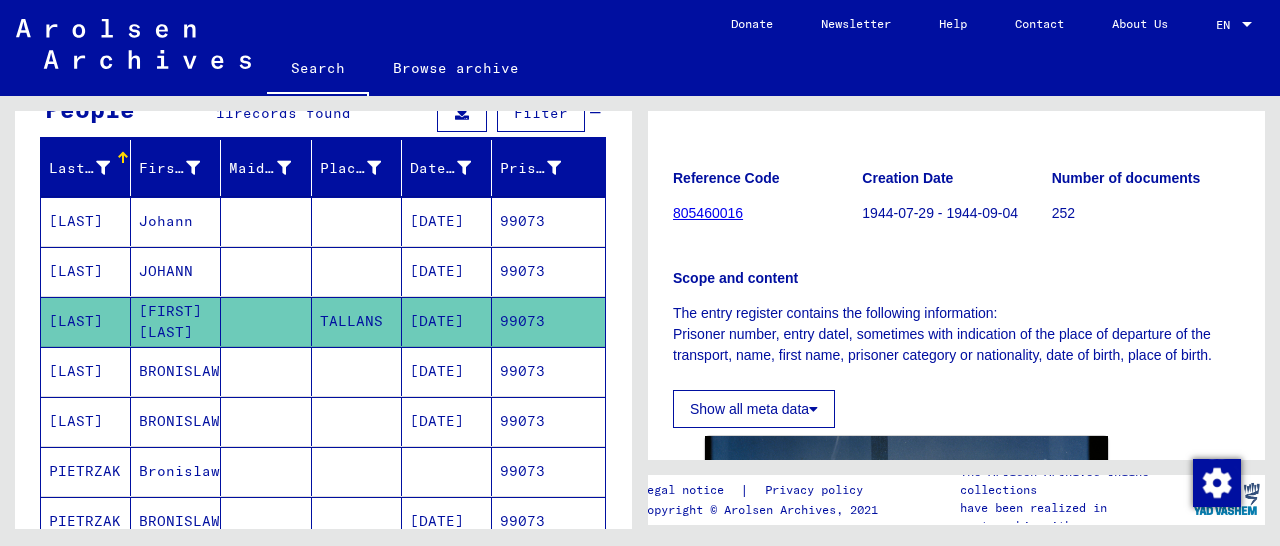 scroll, scrollTop: 416, scrollLeft: 0, axis: vertical 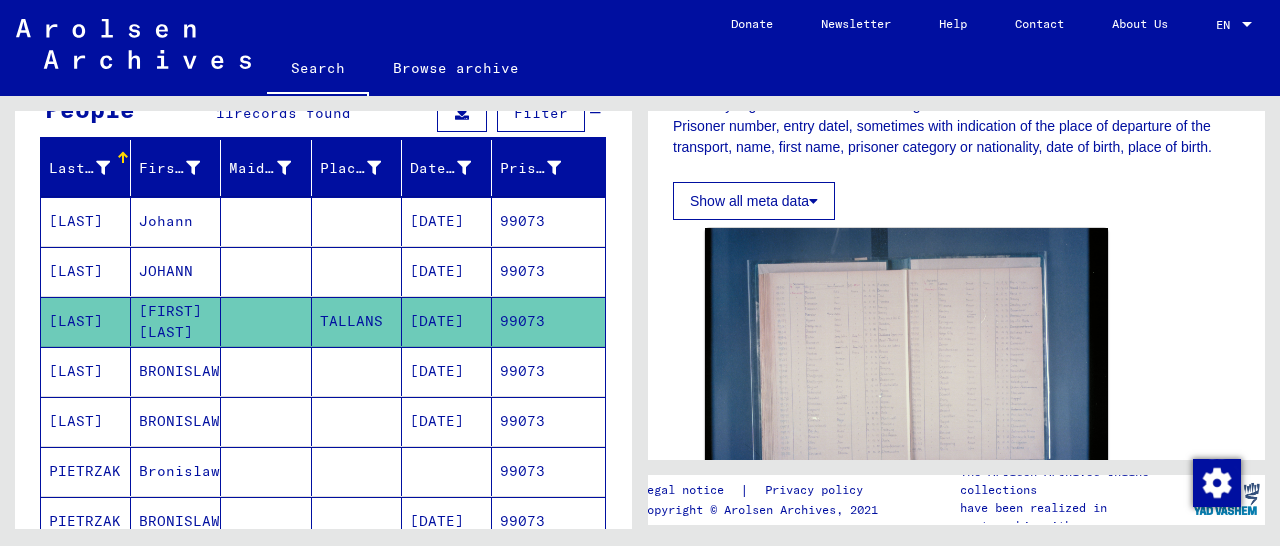 click on "99073" at bounding box center (548, 321) 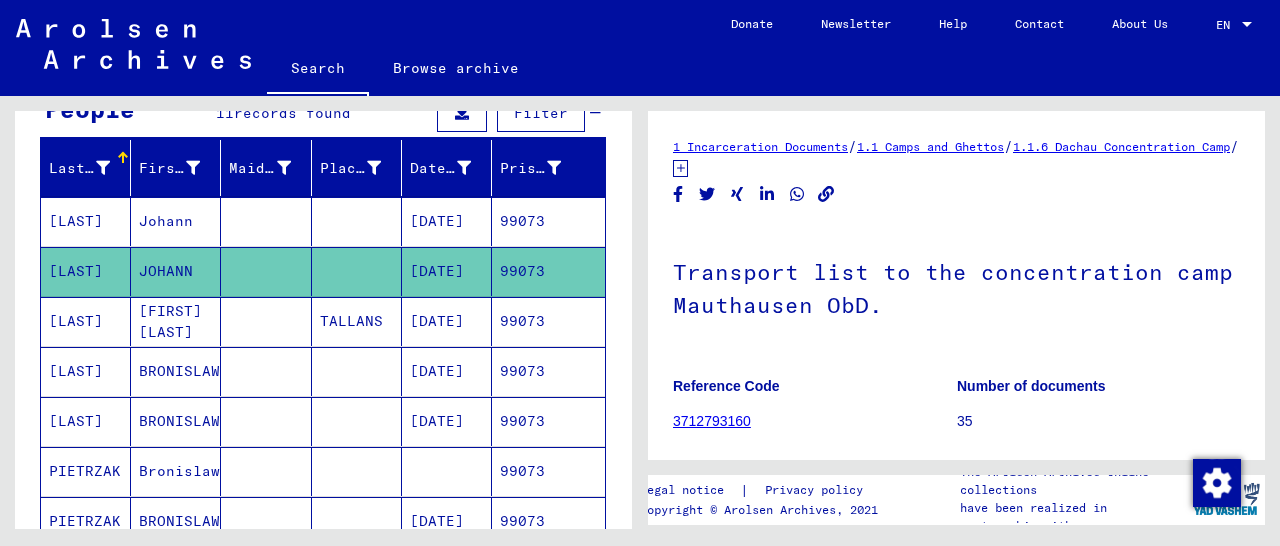 scroll, scrollTop: 312, scrollLeft: 0, axis: vertical 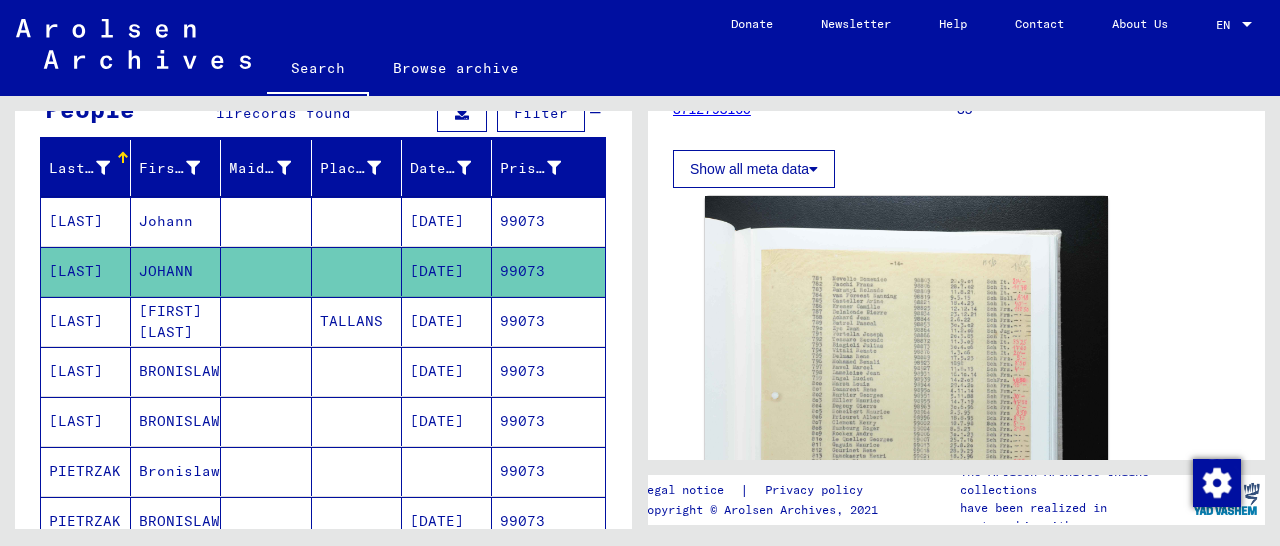 click on "99073" at bounding box center [548, 271] 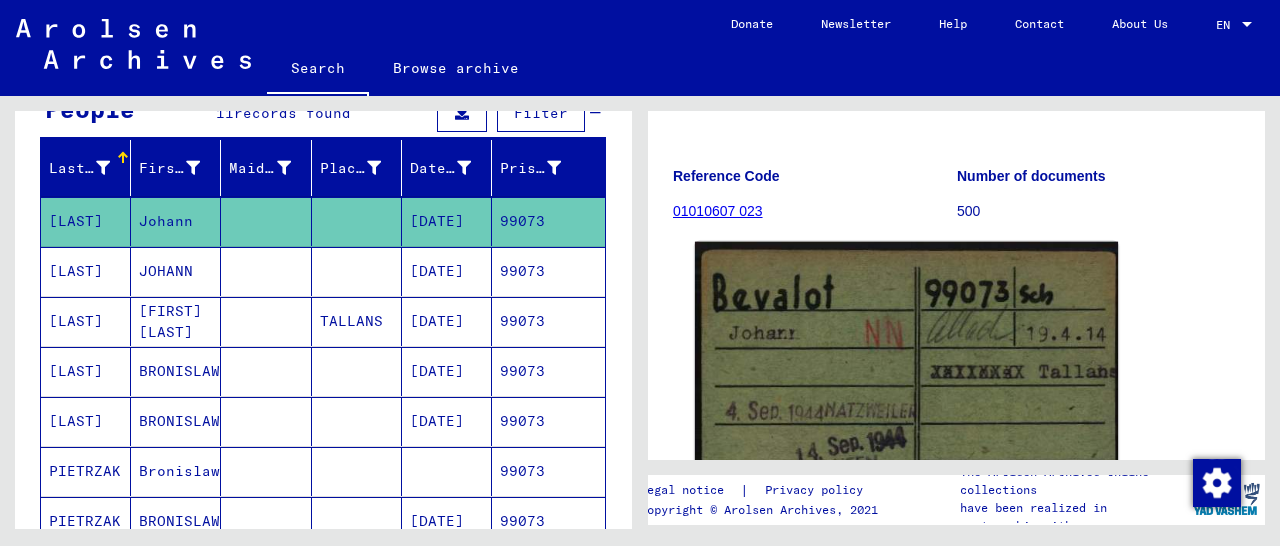 scroll, scrollTop: 312, scrollLeft: 0, axis: vertical 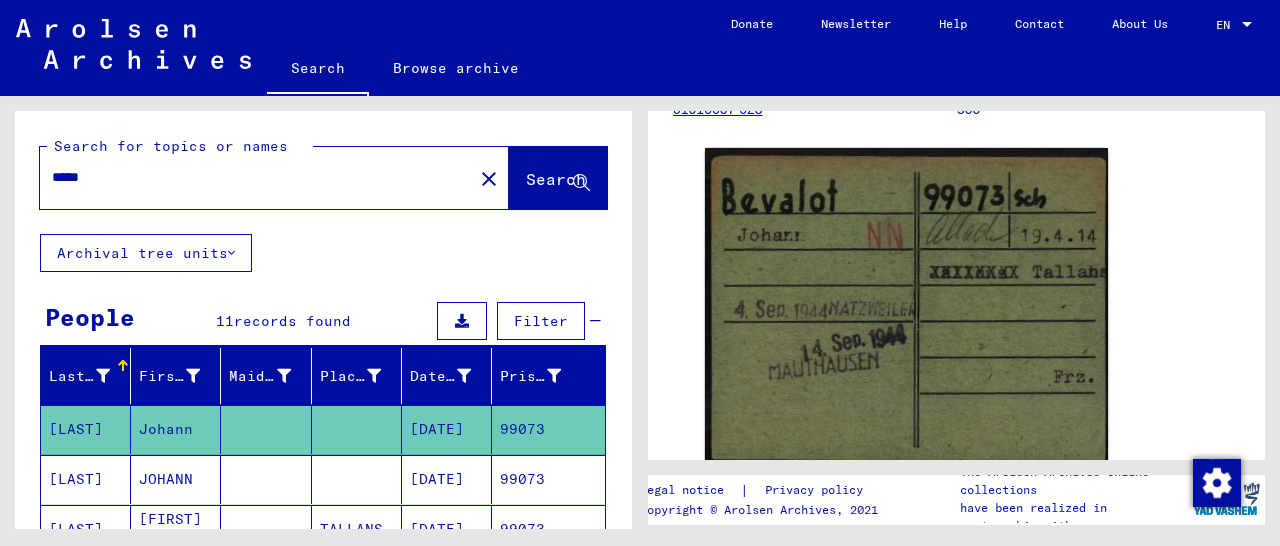 drag, startPoint x: 163, startPoint y: 186, endPoint x: 27, endPoint y: 170, distance: 136.93794 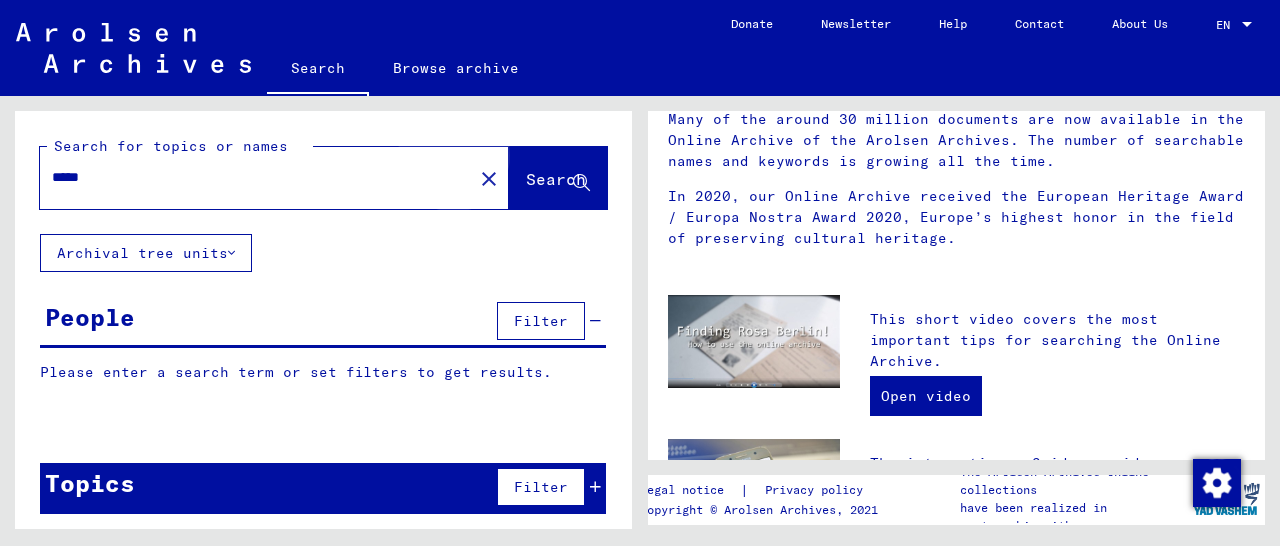 scroll, scrollTop: 0, scrollLeft: 0, axis: both 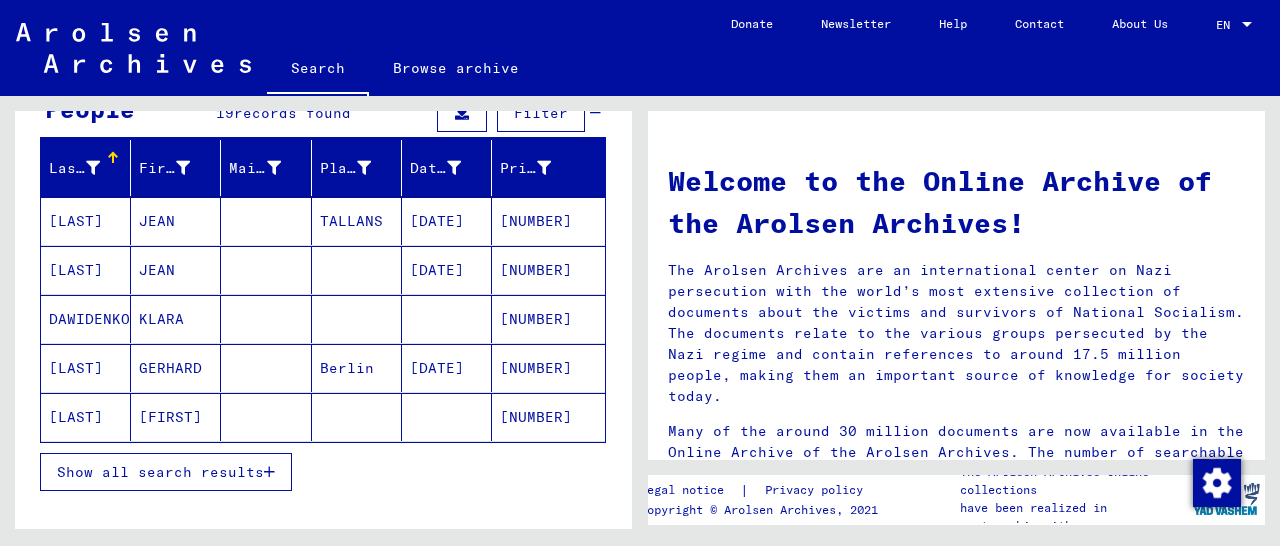 click on "[NUMBER]" at bounding box center (548, 270) 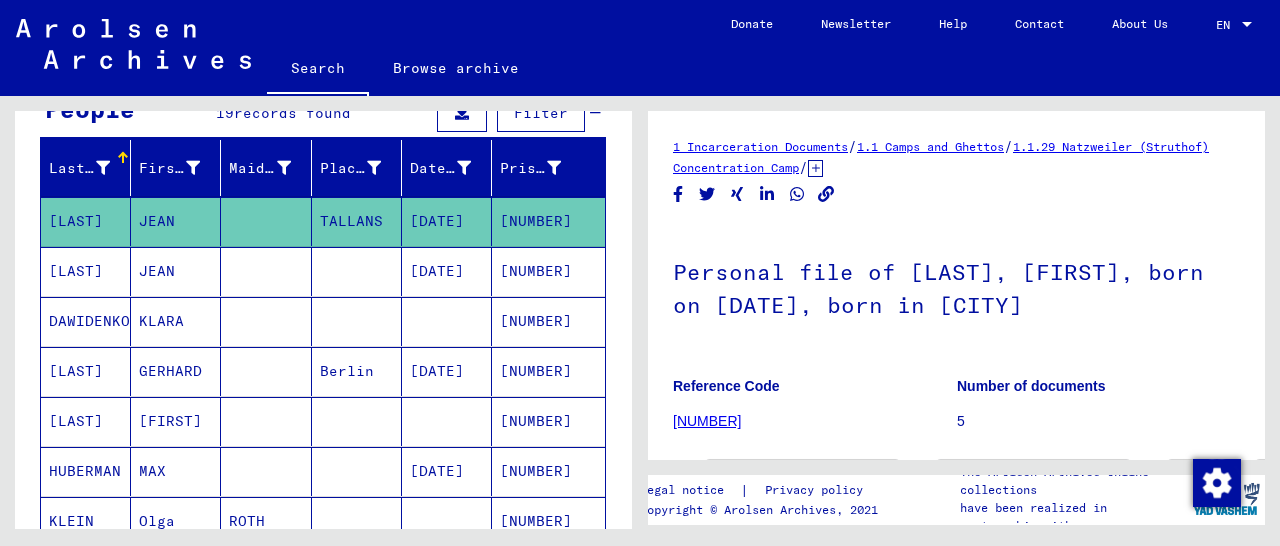 scroll, scrollTop: 312, scrollLeft: 0, axis: vertical 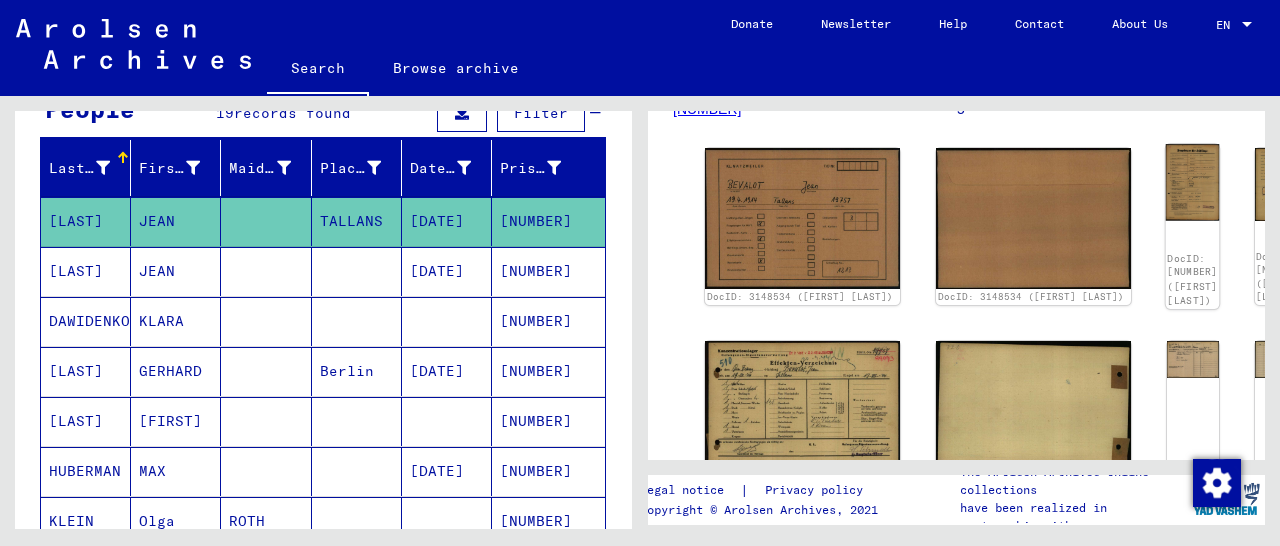 click 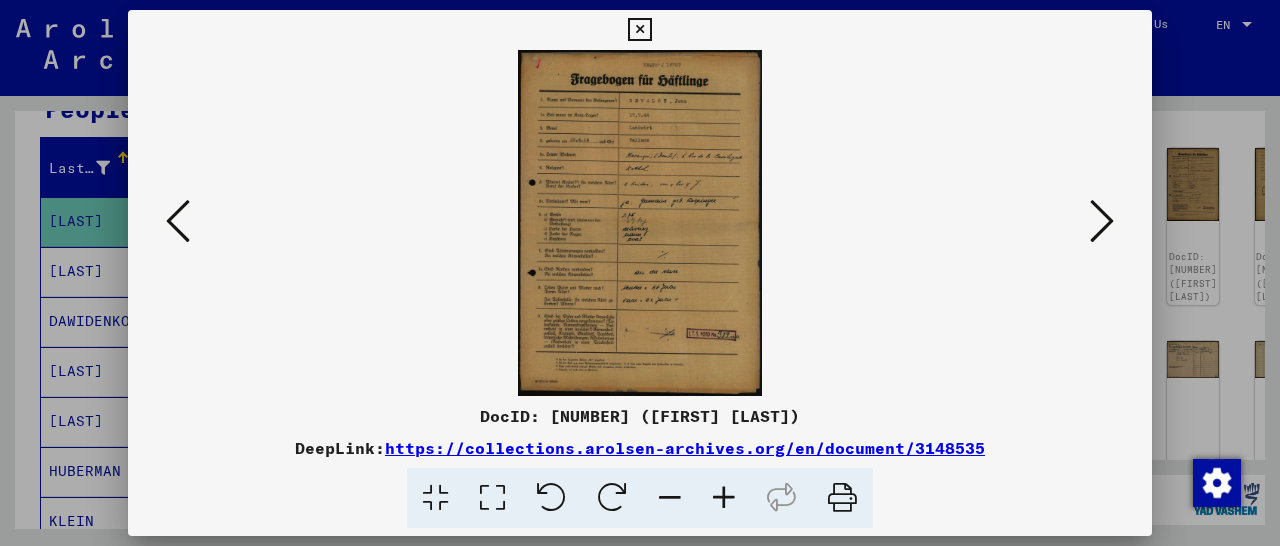 click at bounding box center [724, 498] 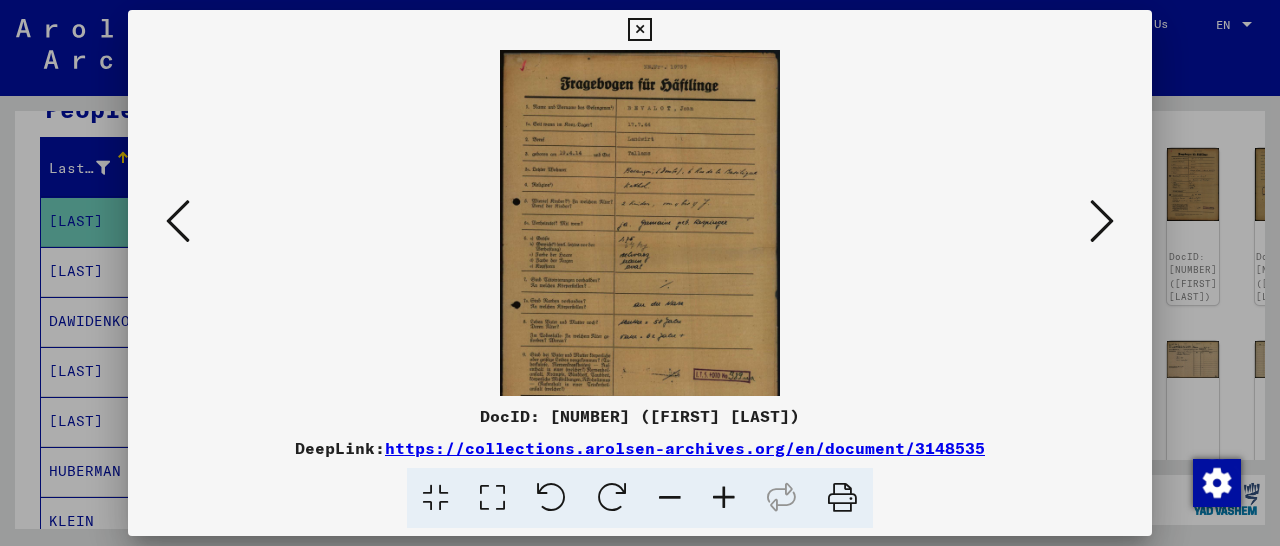 click at bounding box center (724, 498) 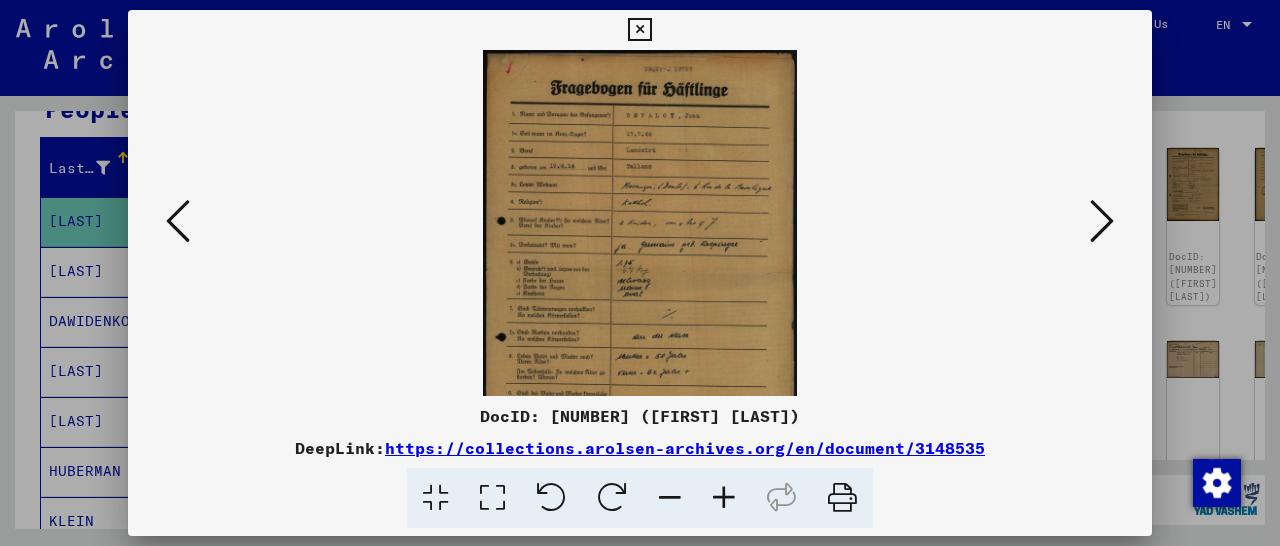 click at bounding box center [724, 498] 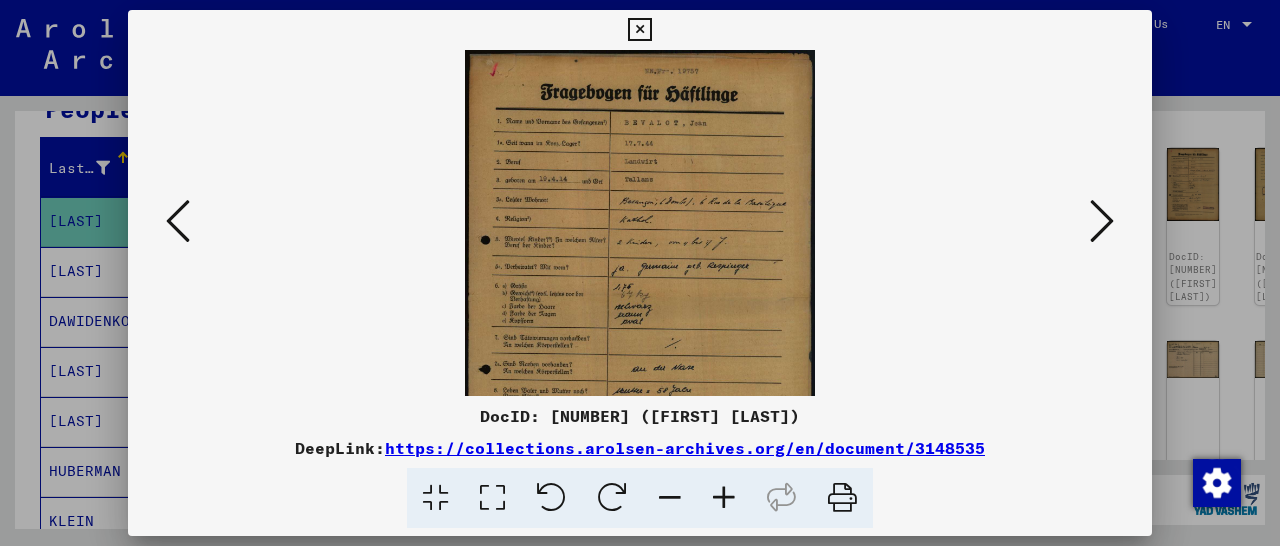 click at bounding box center (724, 498) 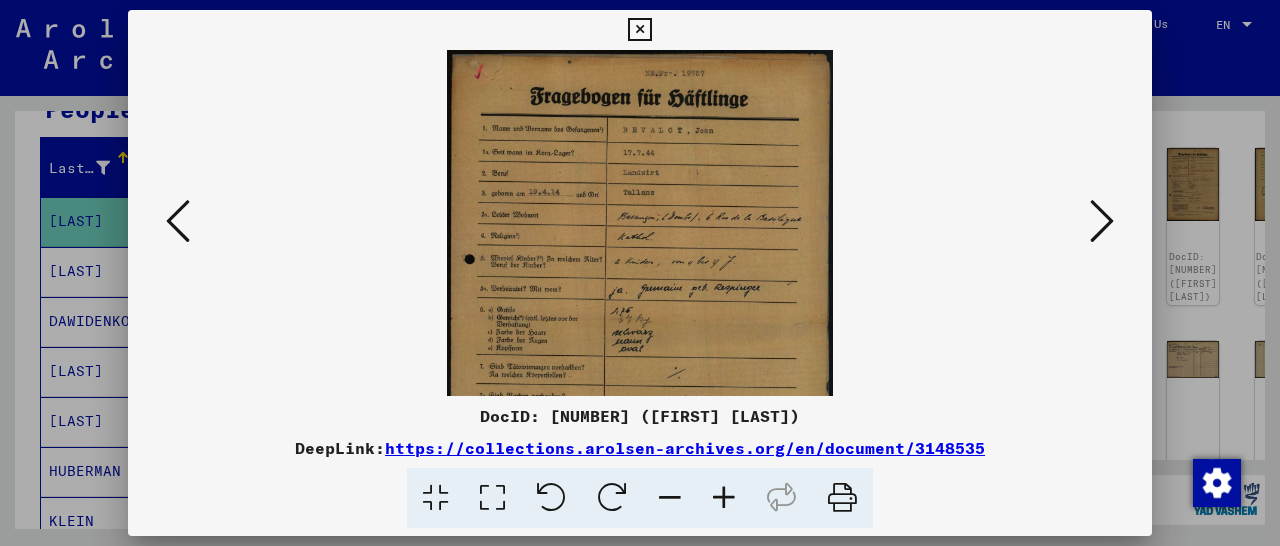 click at bounding box center [724, 498] 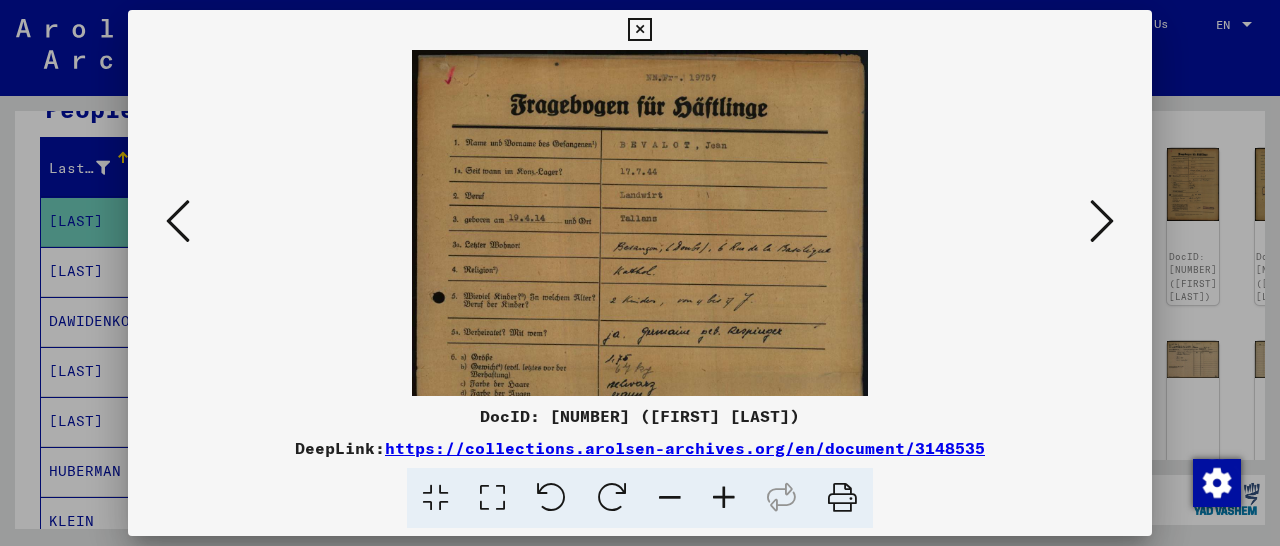 click at bounding box center (724, 498) 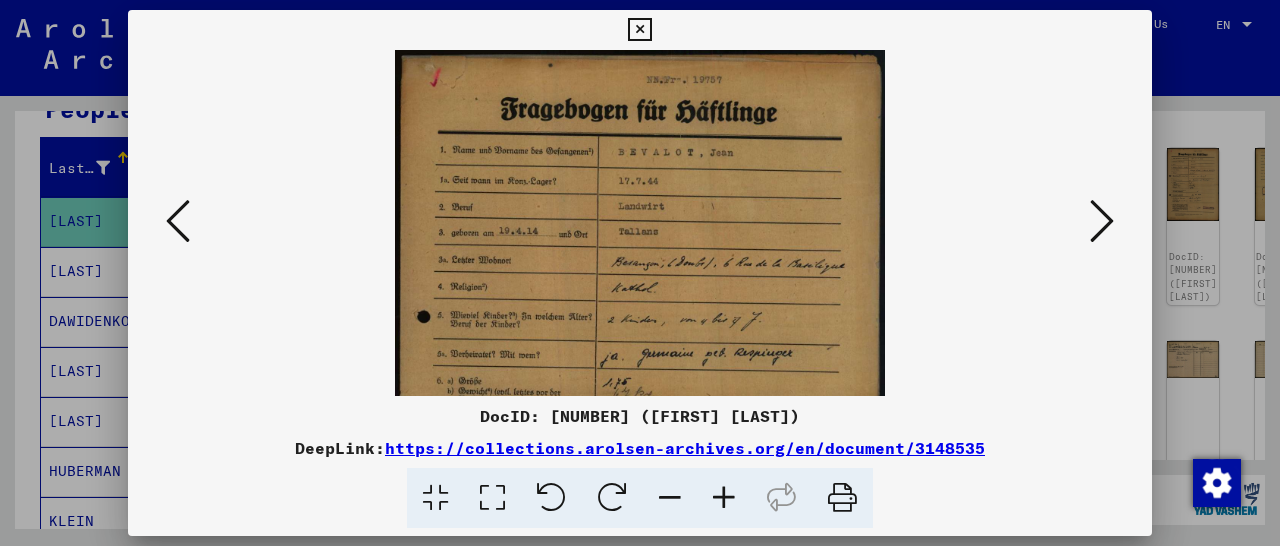 click at bounding box center [724, 498] 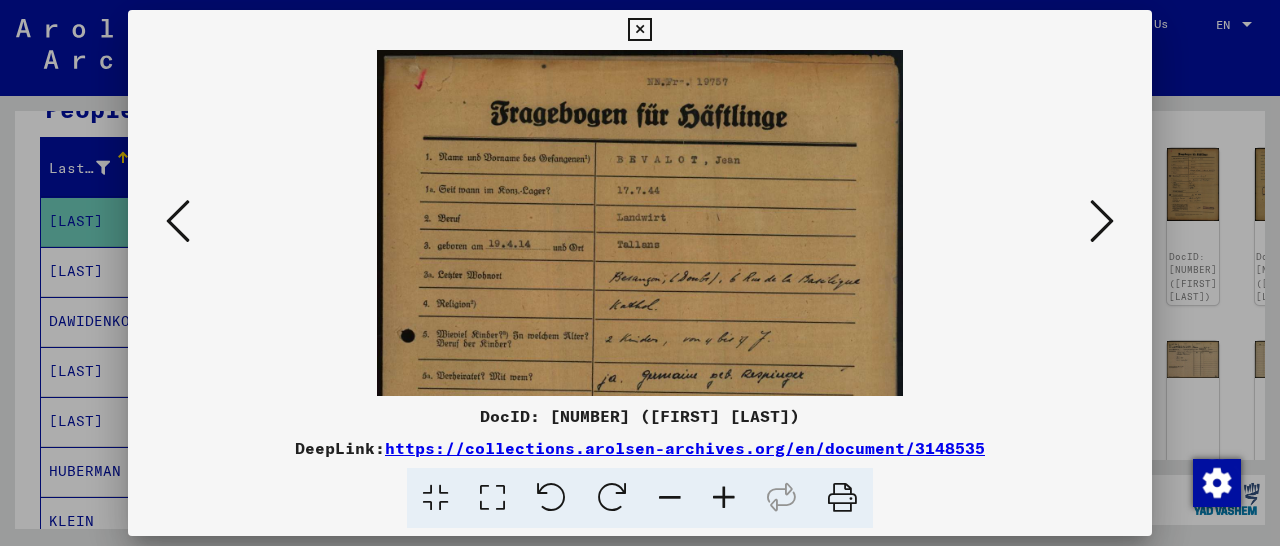 click at bounding box center [724, 498] 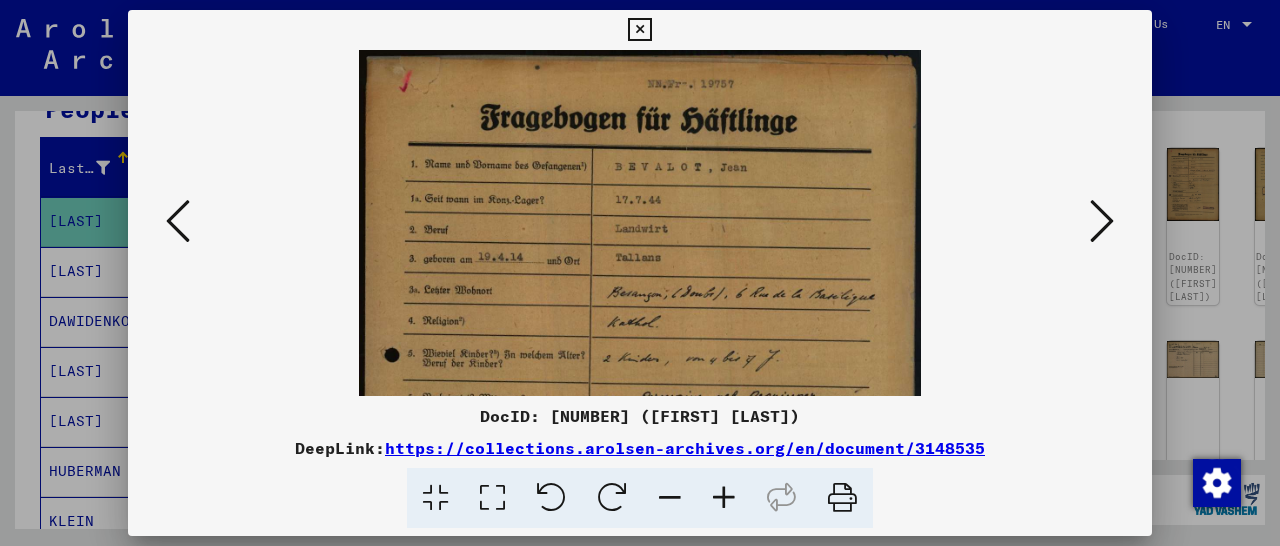 click at bounding box center (724, 498) 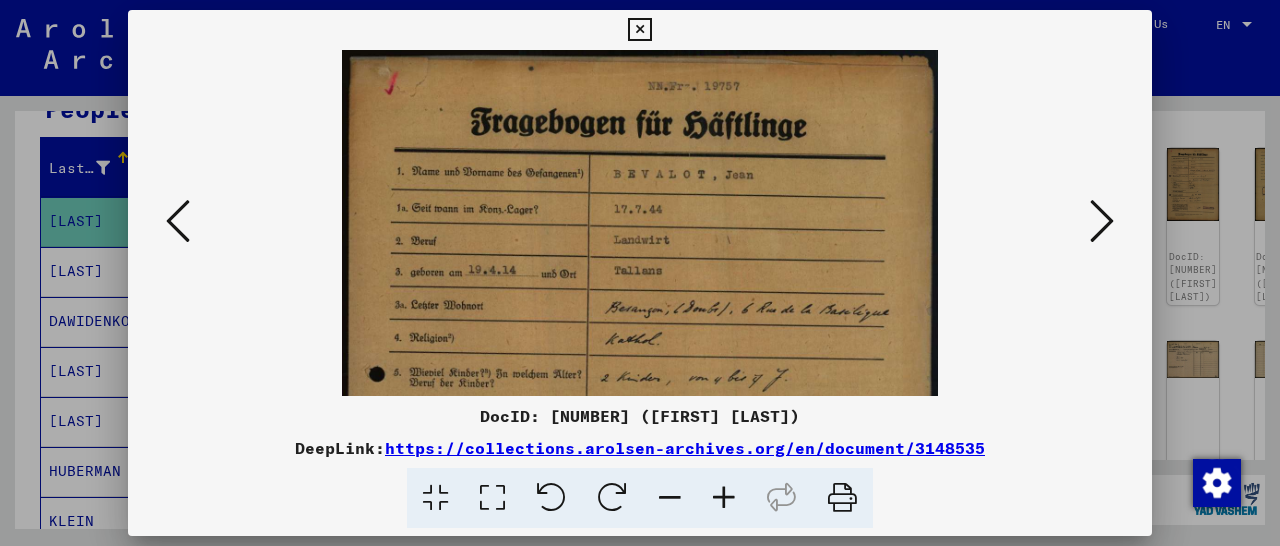 click at bounding box center (639, 30) 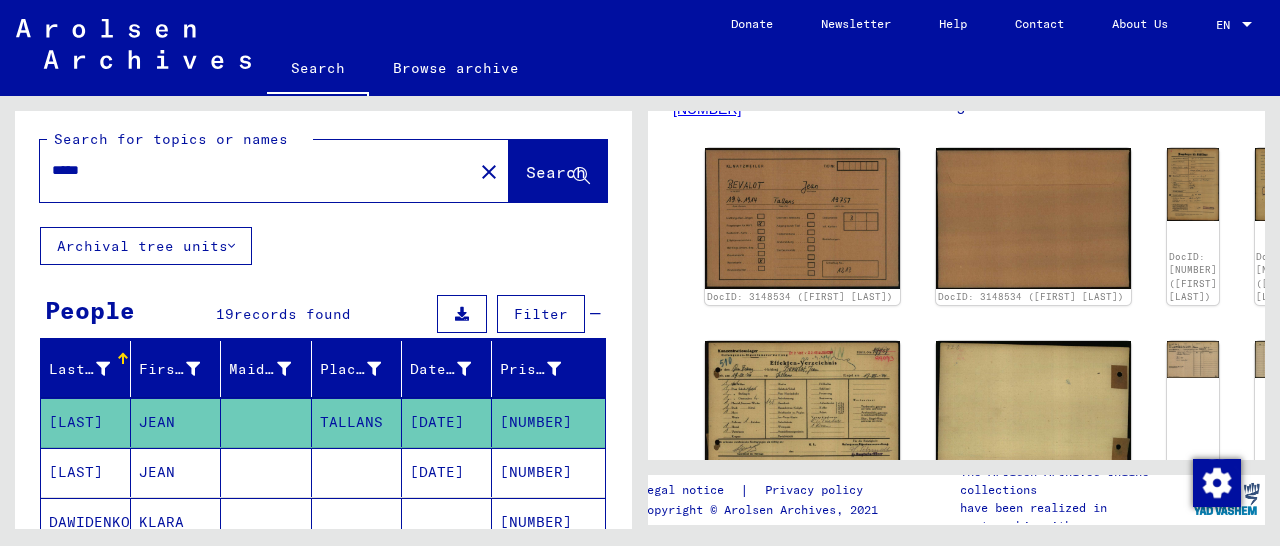 scroll, scrollTop: 0, scrollLeft: 0, axis: both 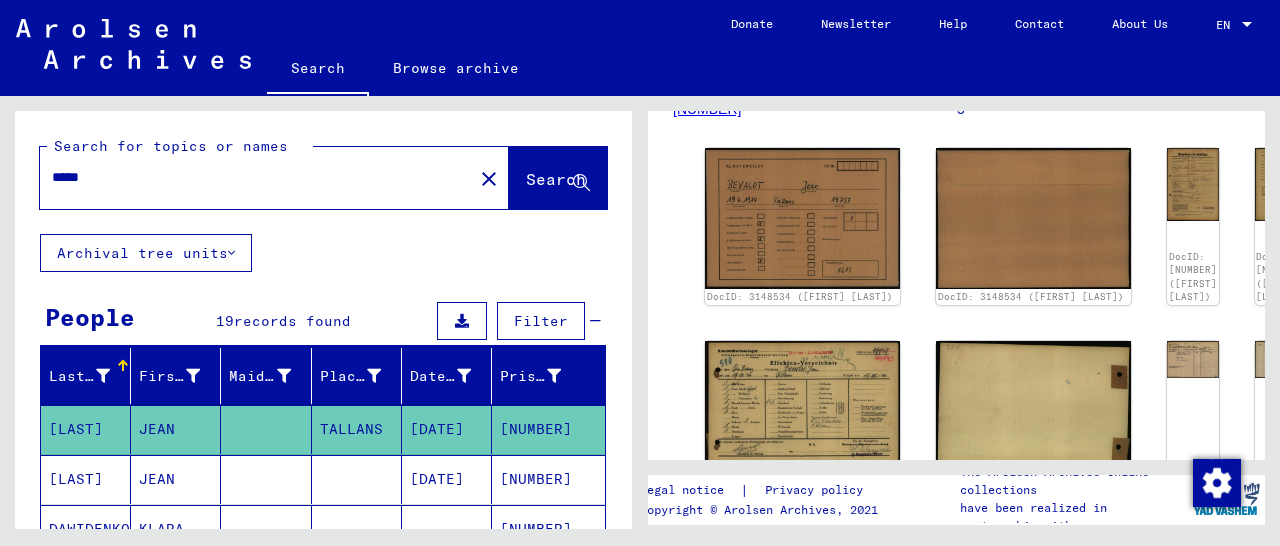 drag, startPoint x: 147, startPoint y: 178, endPoint x: 29, endPoint y: 183, distance: 118.10589 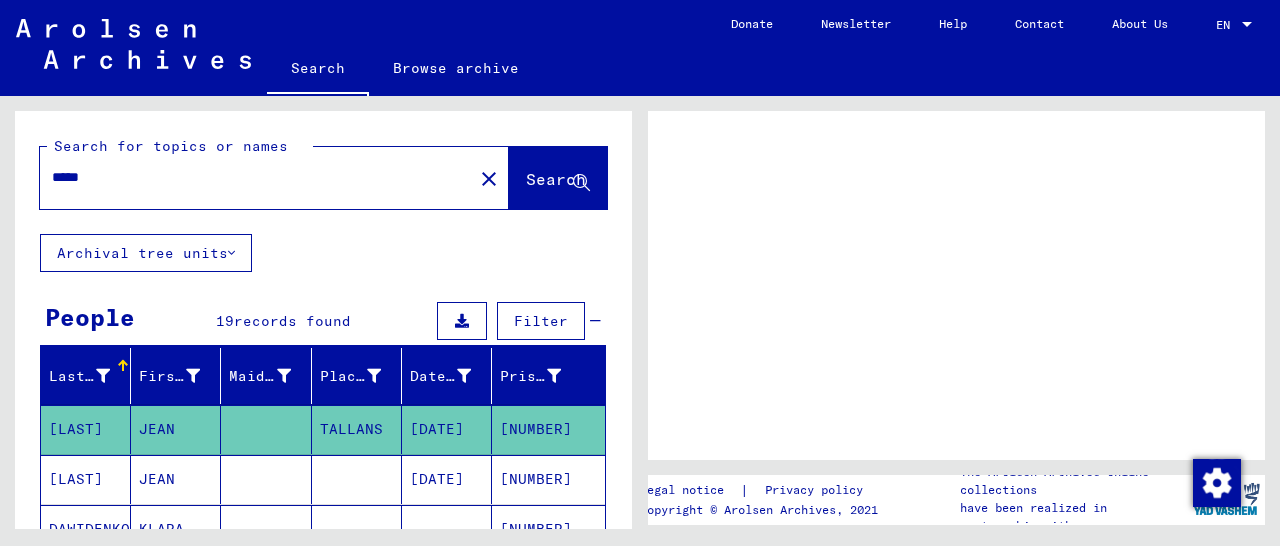 scroll, scrollTop: 0, scrollLeft: 0, axis: both 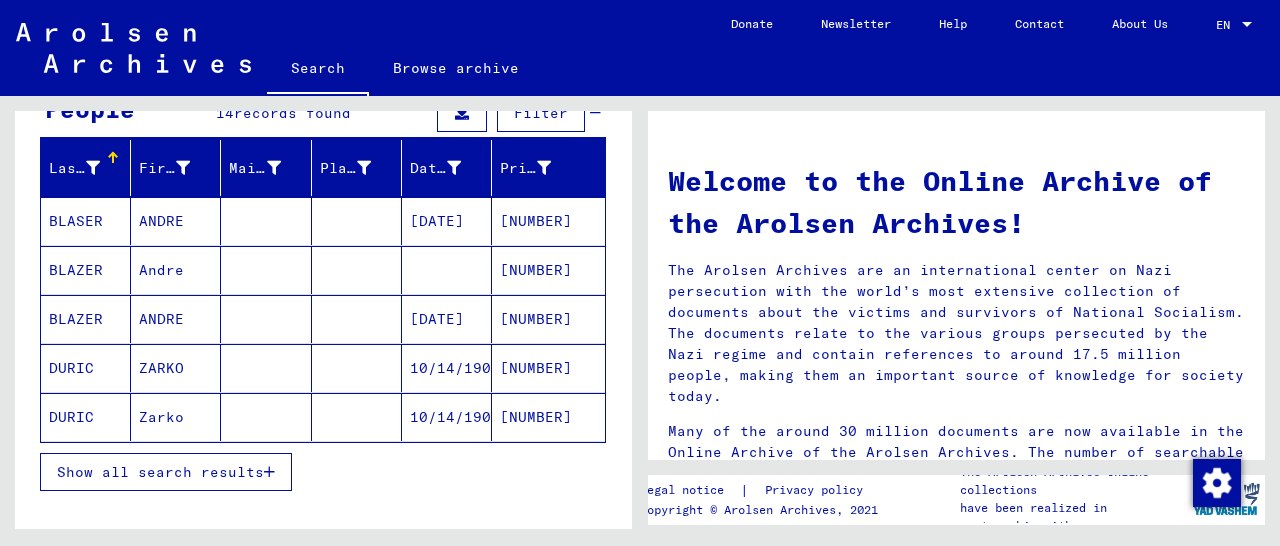 click on "[NUMBER]" at bounding box center [548, 270] 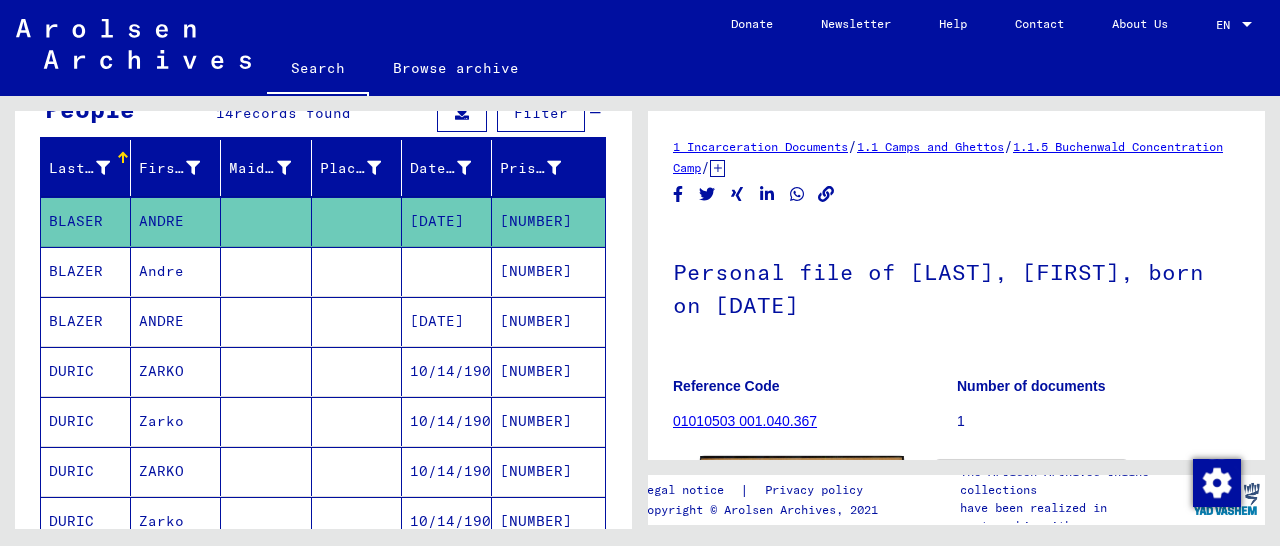 scroll, scrollTop: 312, scrollLeft: 0, axis: vertical 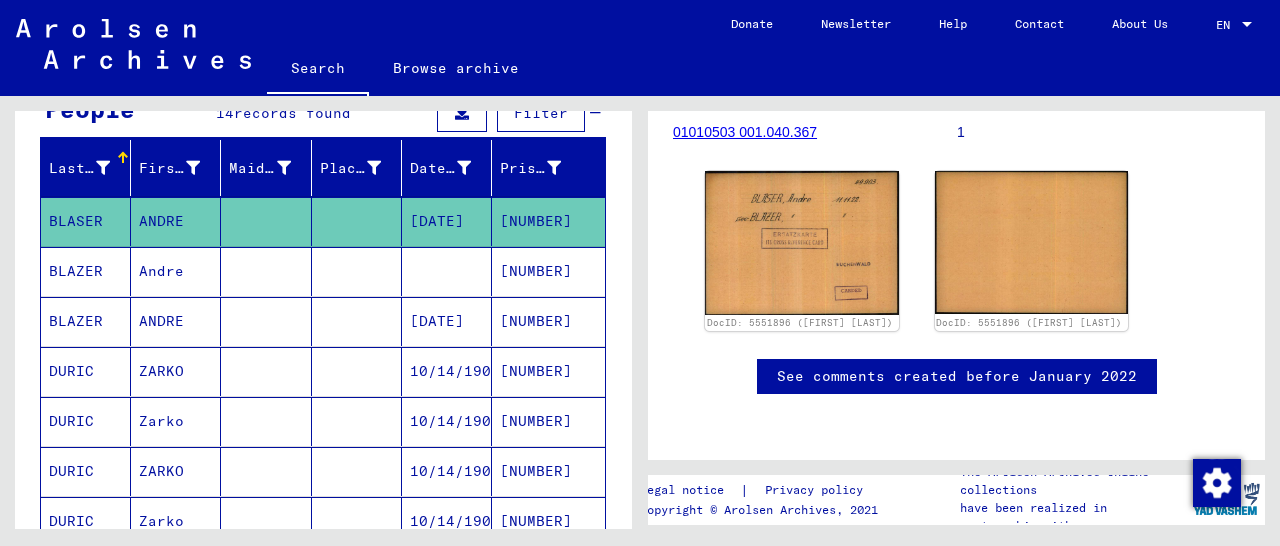 click on "[NUMBER]" at bounding box center [548, 371] 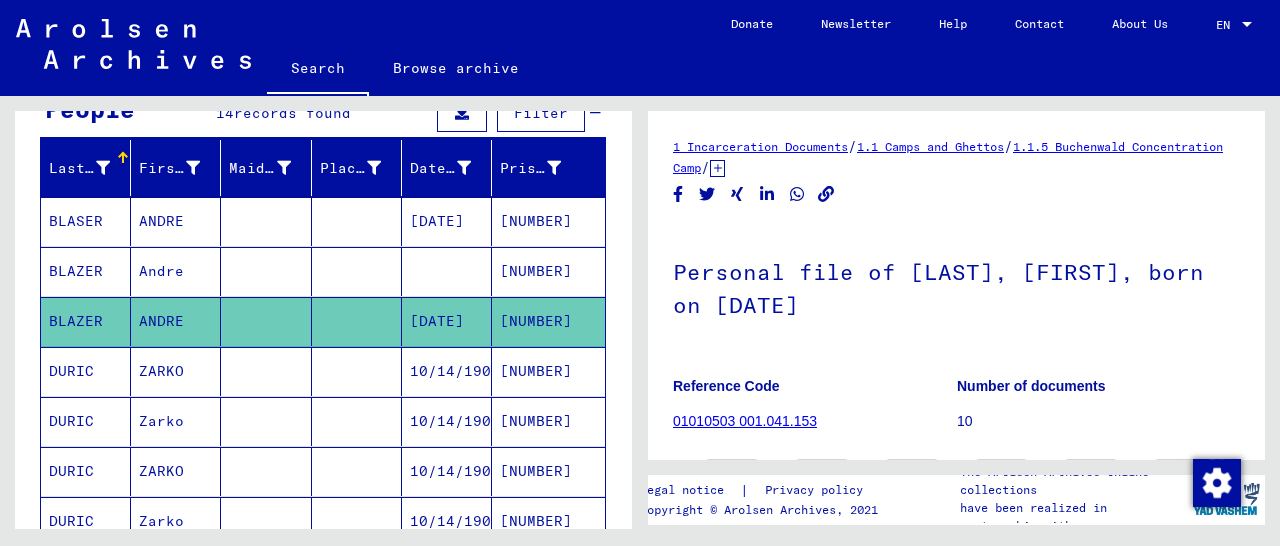 scroll, scrollTop: 312, scrollLeft: 0, axis: vertical 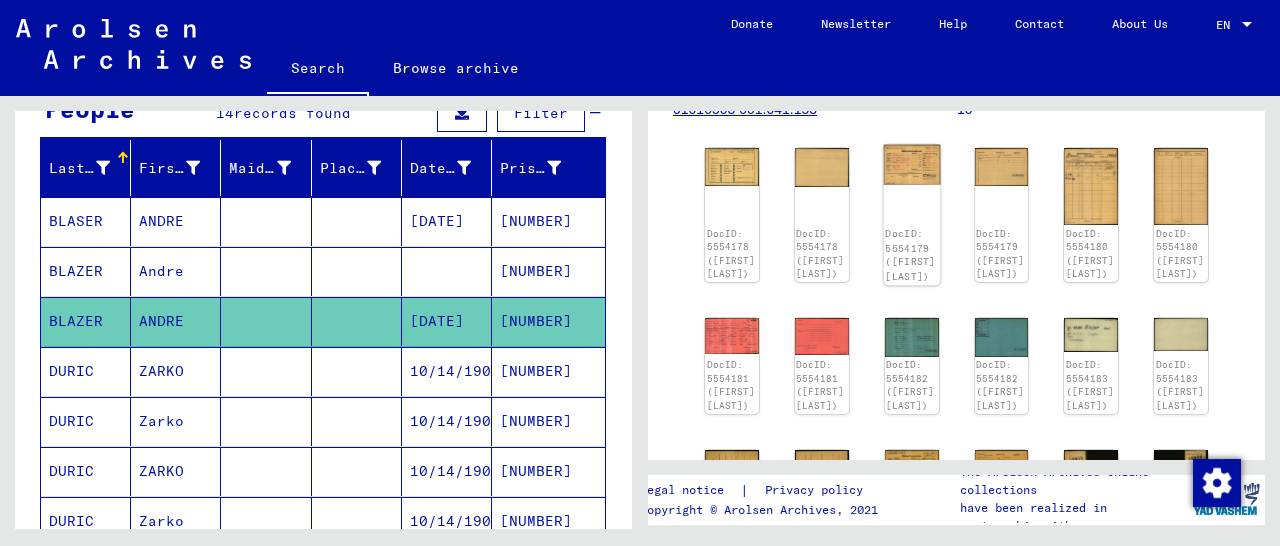 click 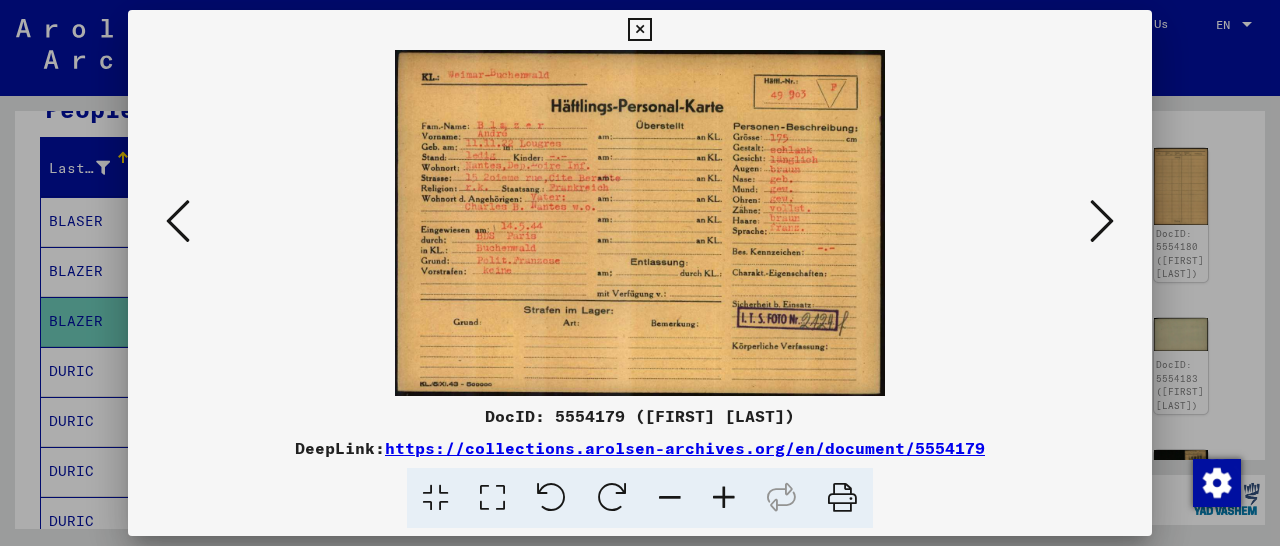 click at bounding box center [639, 30] 